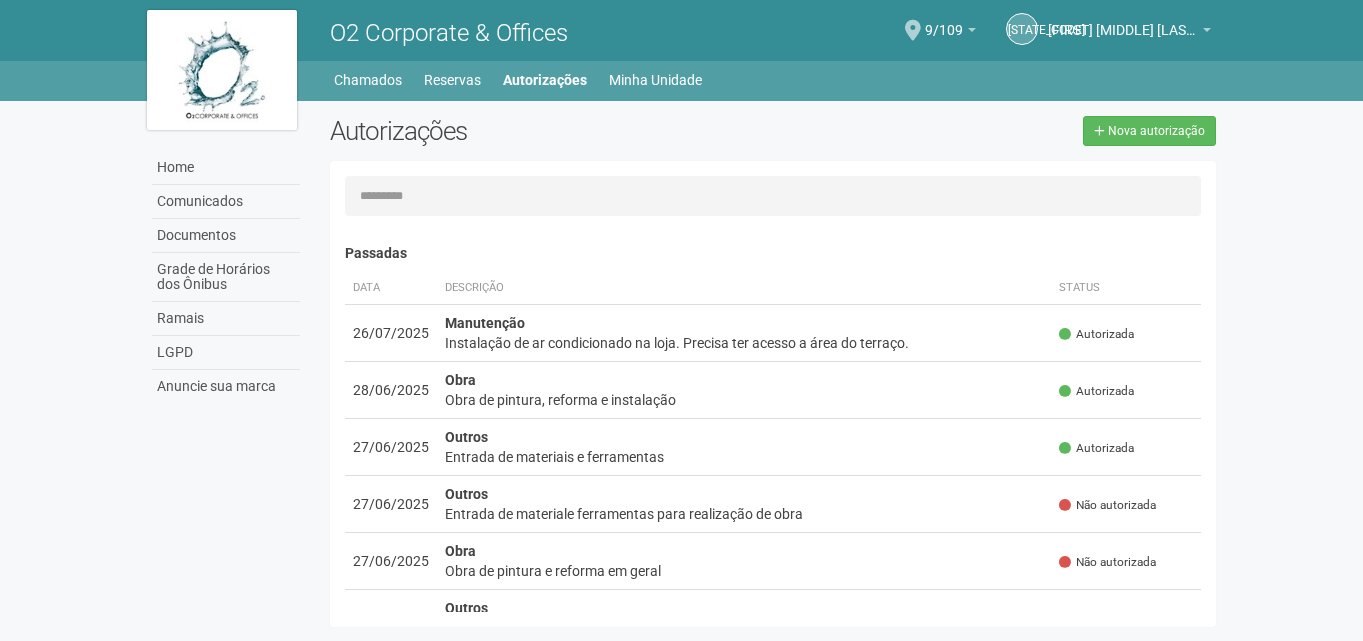 scroll, scrollTop: 31, scrollLeft: 0, axis: vertical 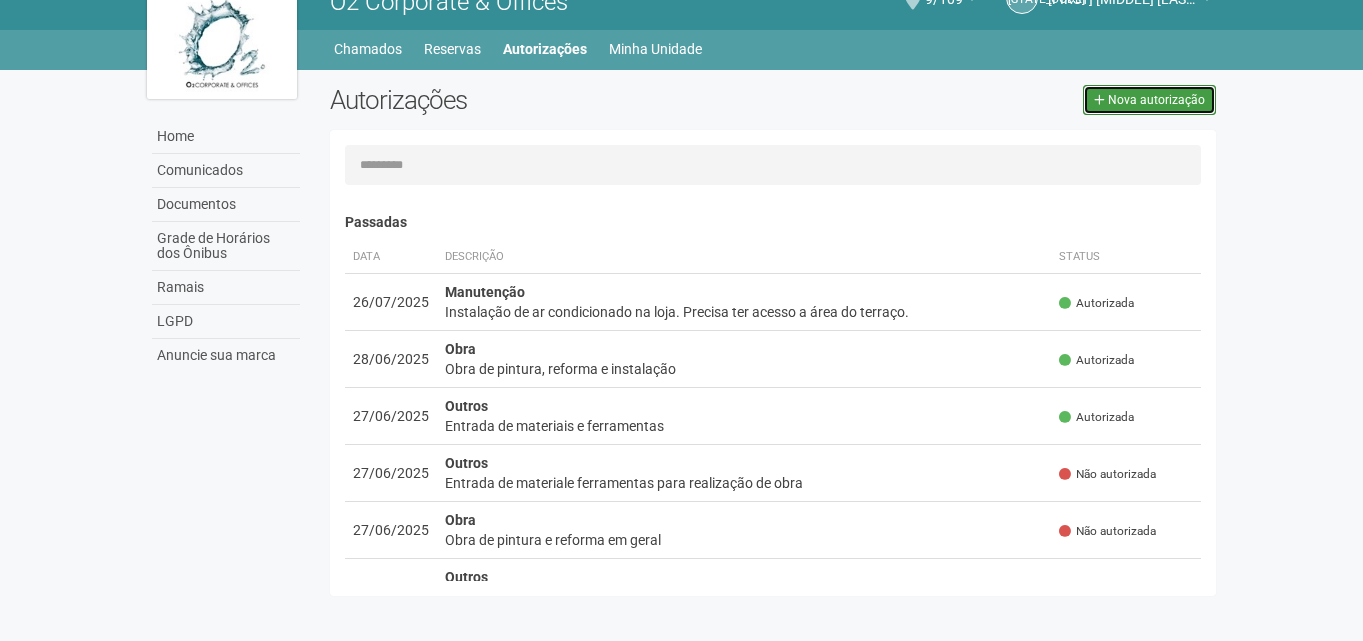 click on "Nova autorização" at bounding box center [1149, 100] 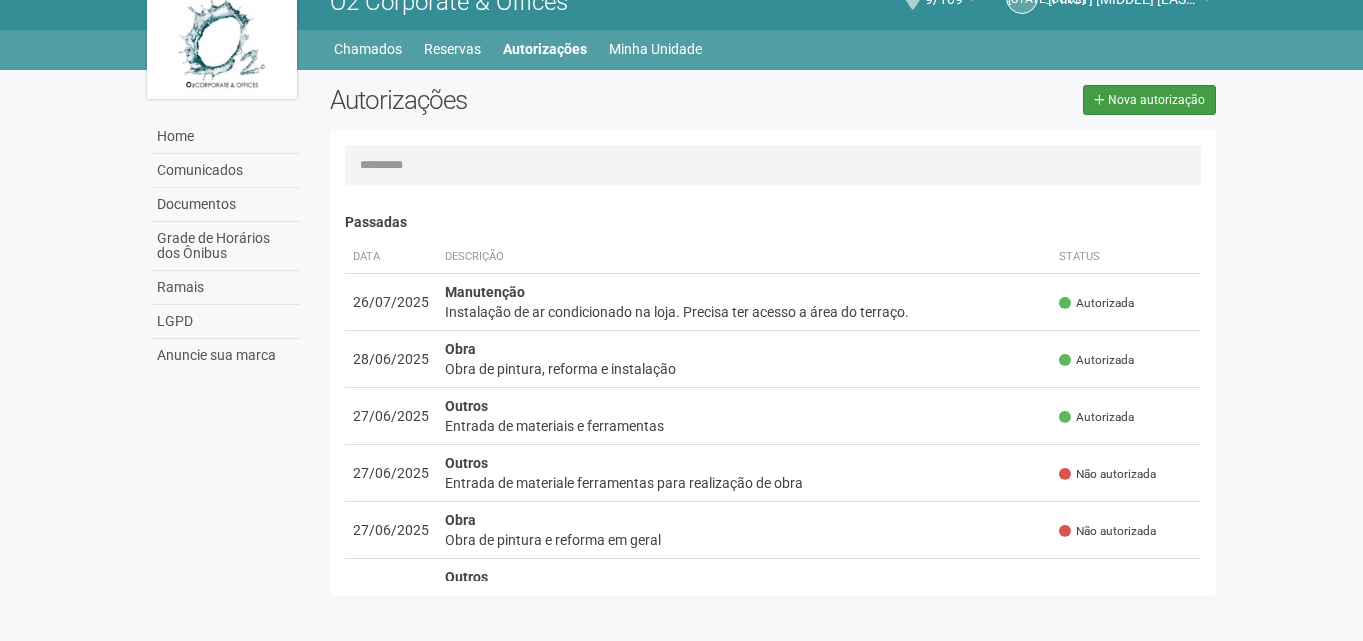 select on "**" 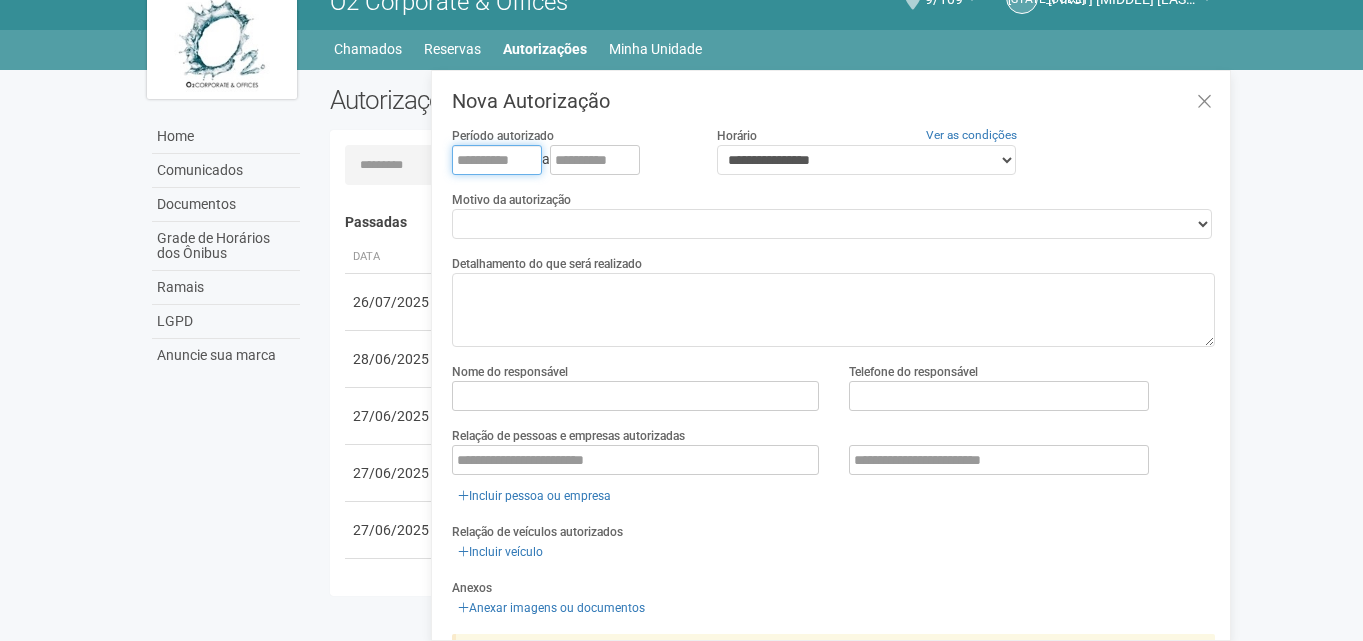 click at bounding box center (497, 160) 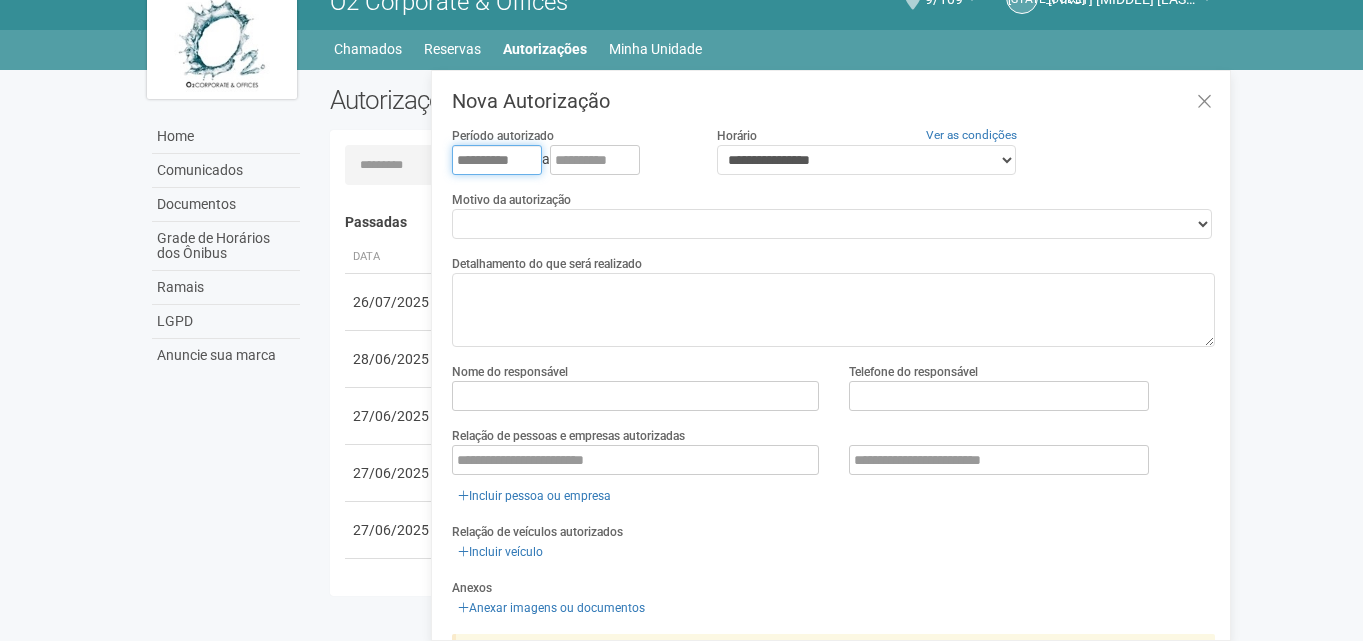 type on "**********" 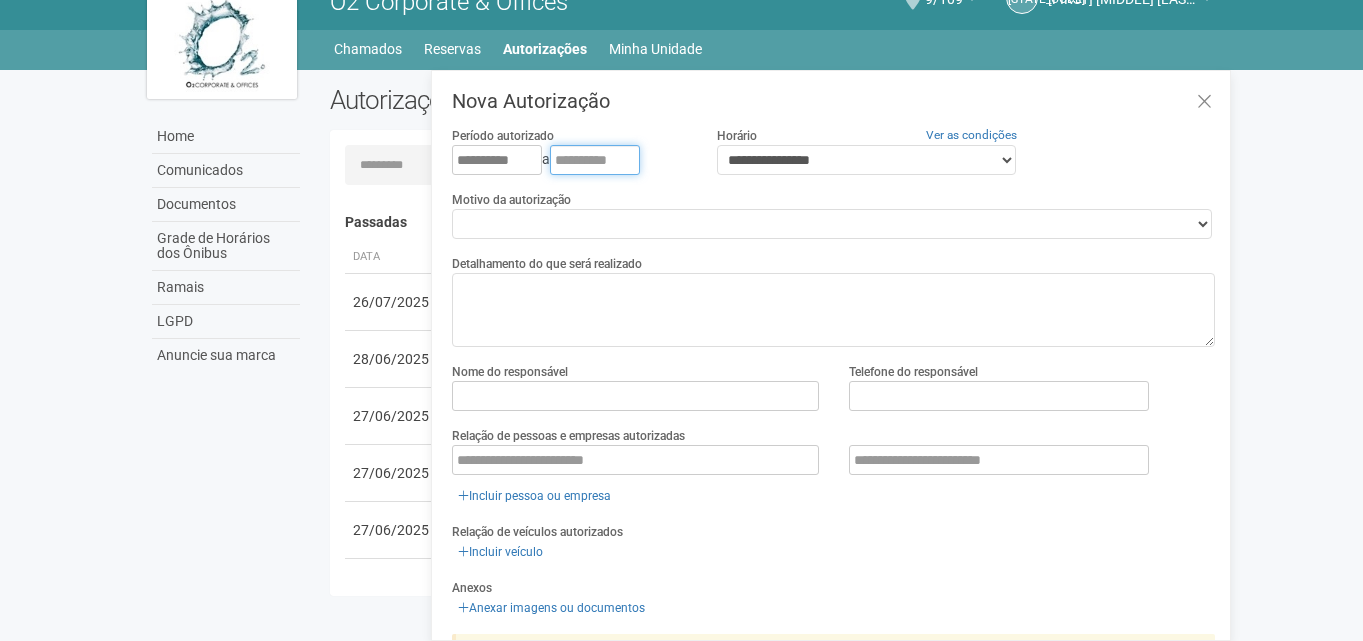 click at bounding box center (595, 160) 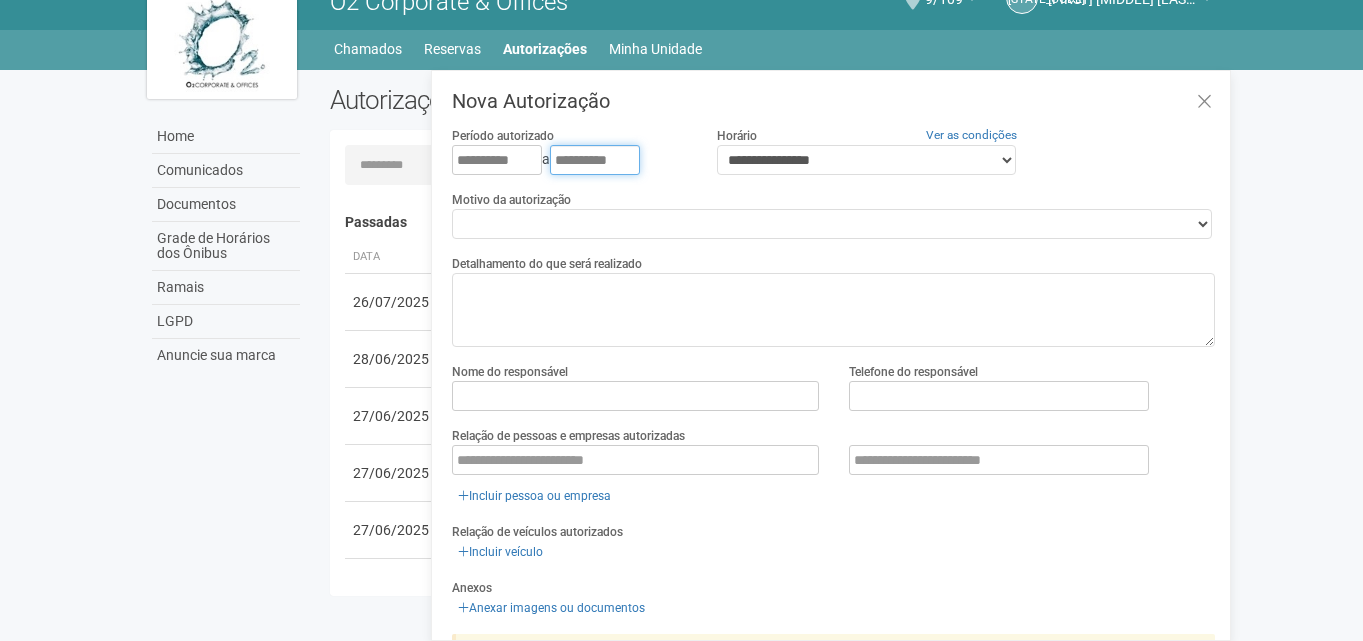 type on "**********" 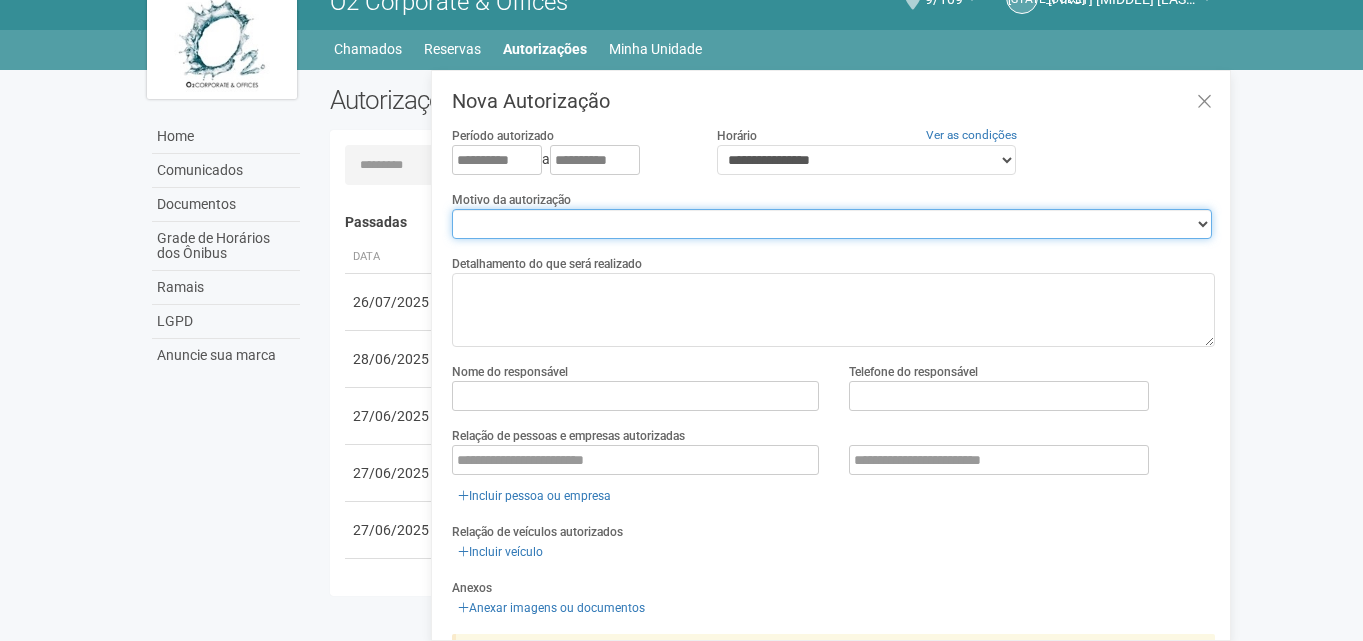 click on "**********" at bounding box center (832, 224) 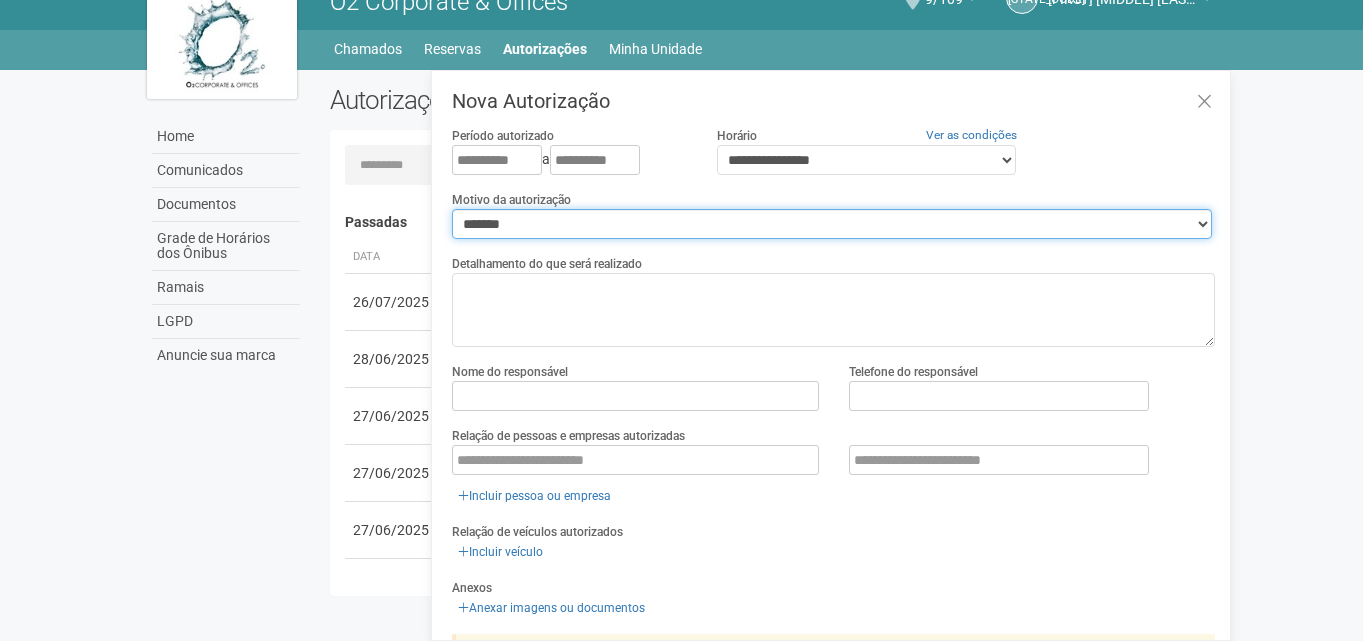click on "**********" at bounding box center (832, 224) 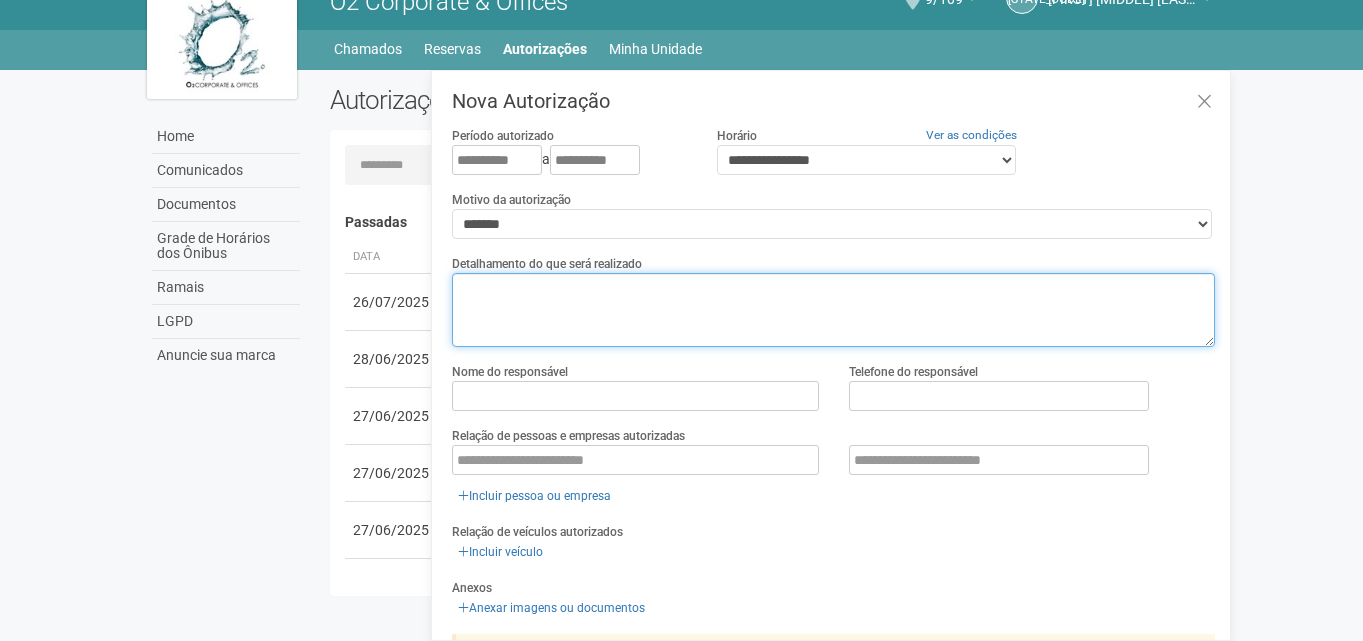 click at bounding box center (833, 310) 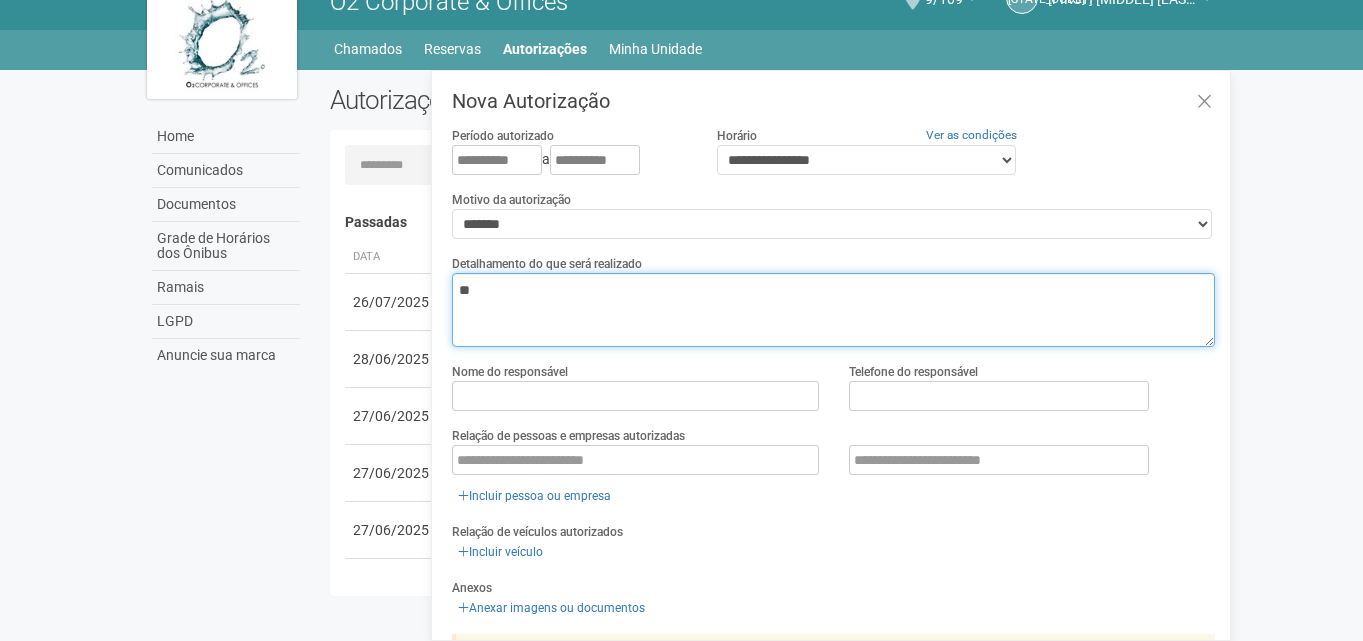 type on "*" 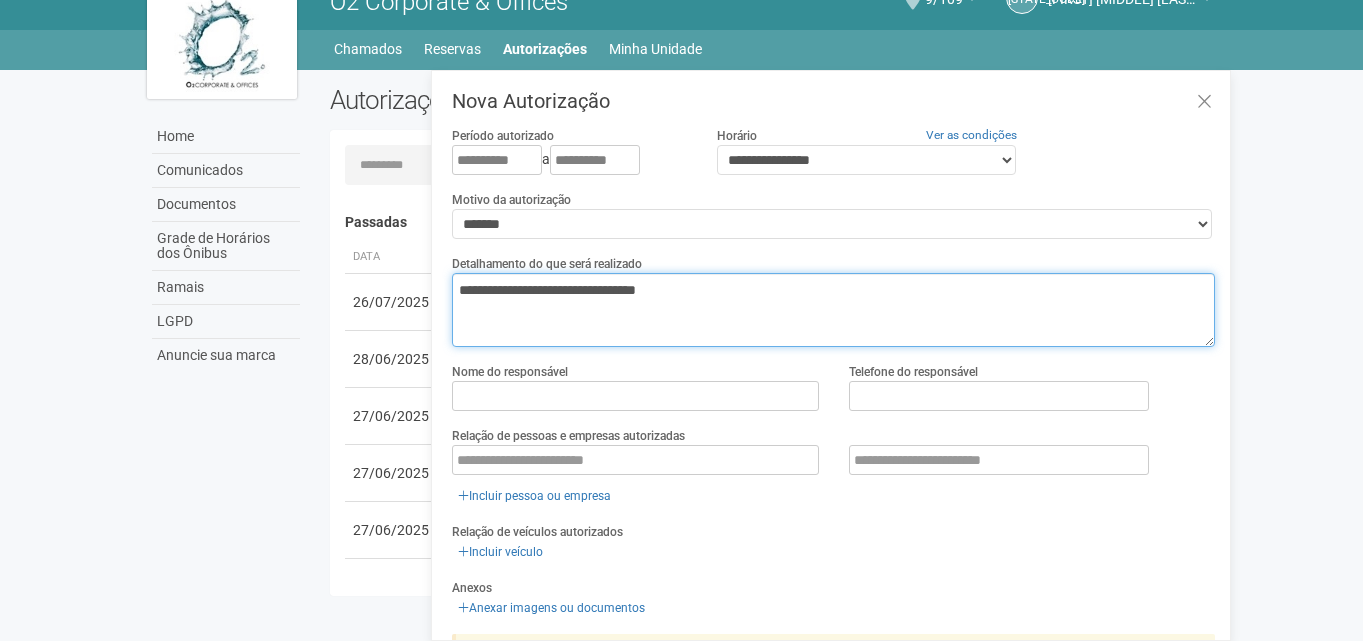 type on "**********" 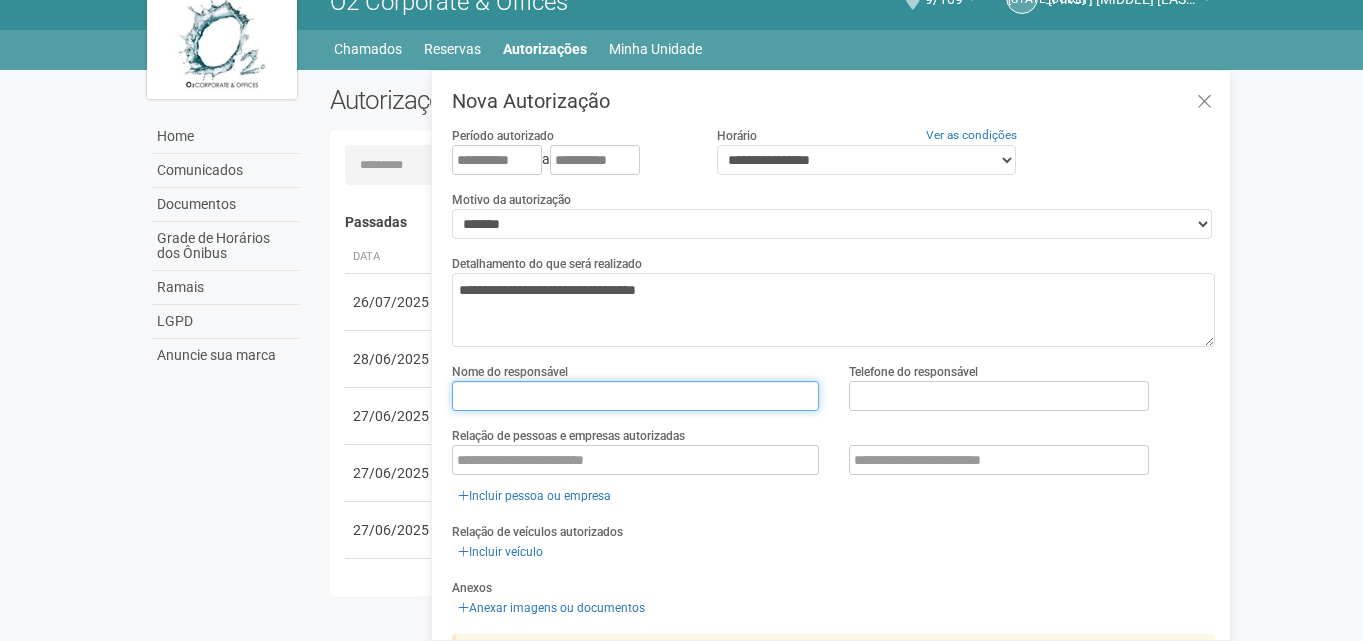 click at bounding box center [635, 396] 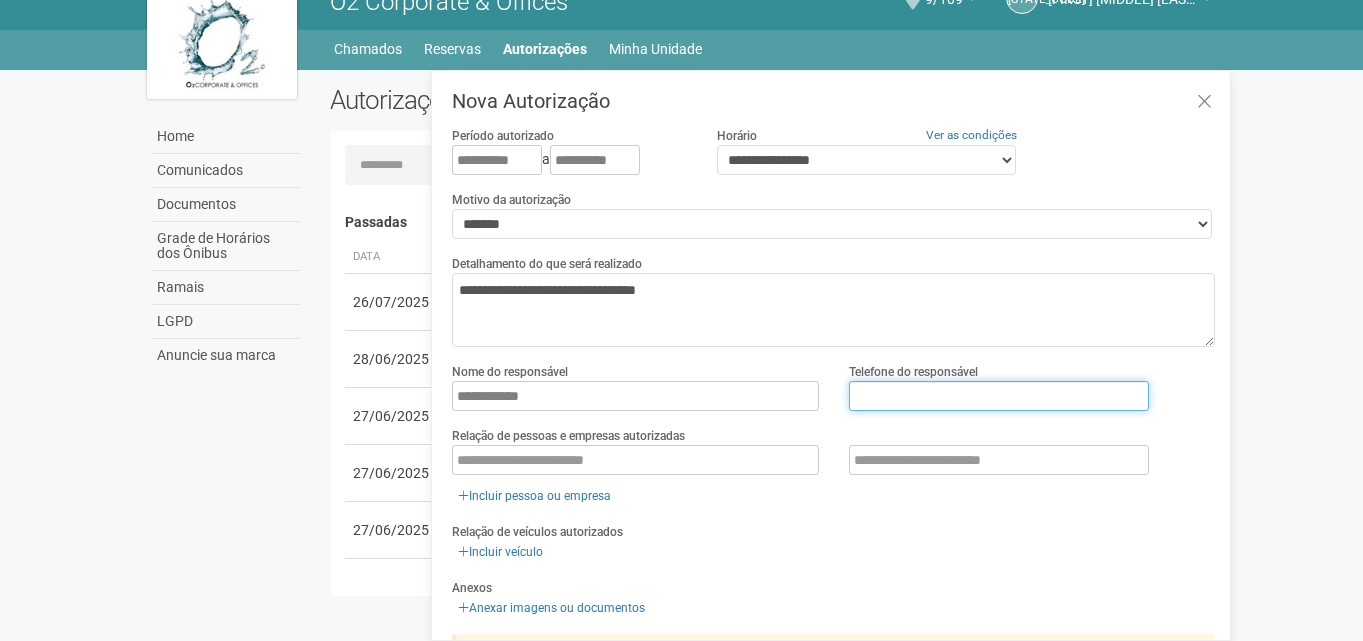 click at bounding box center (999, 396) 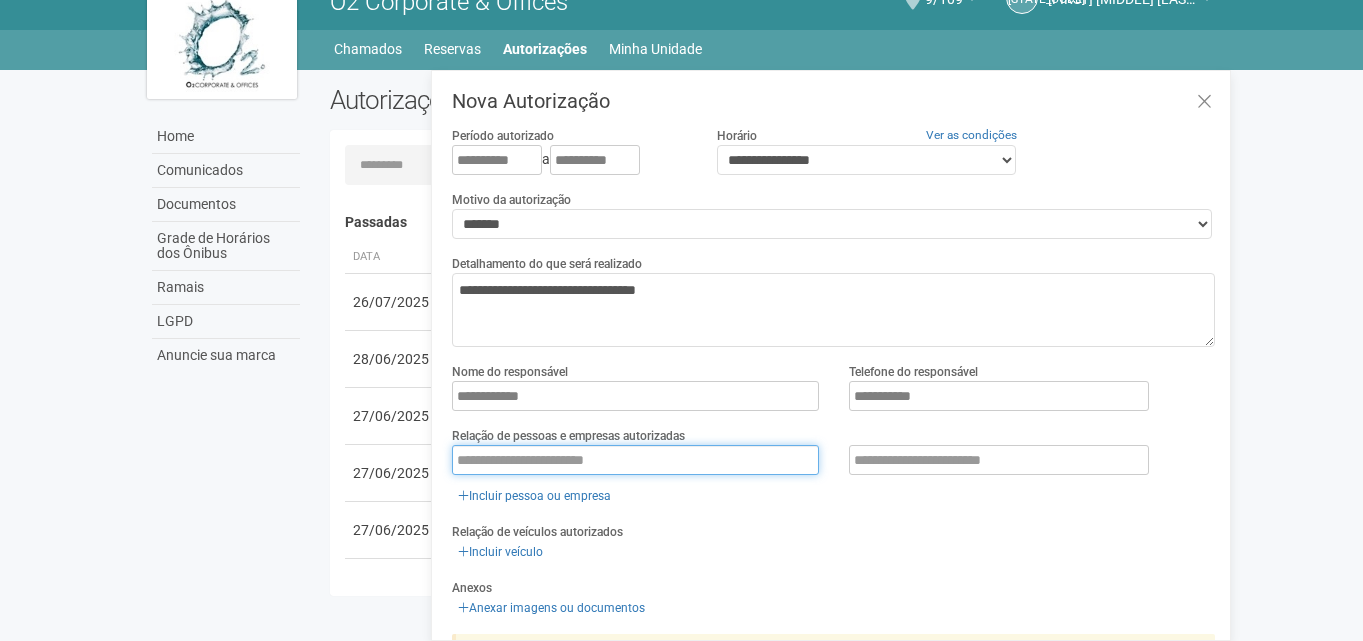 click at bounding box center [635, 460] 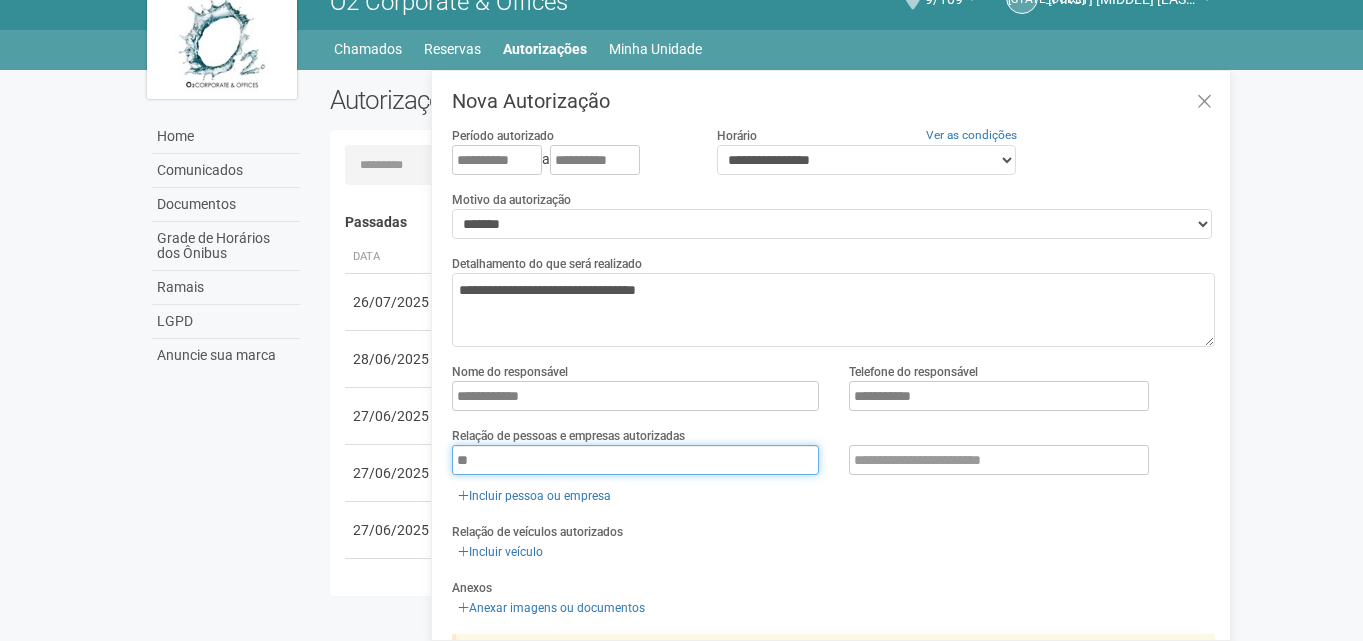 type on "*" 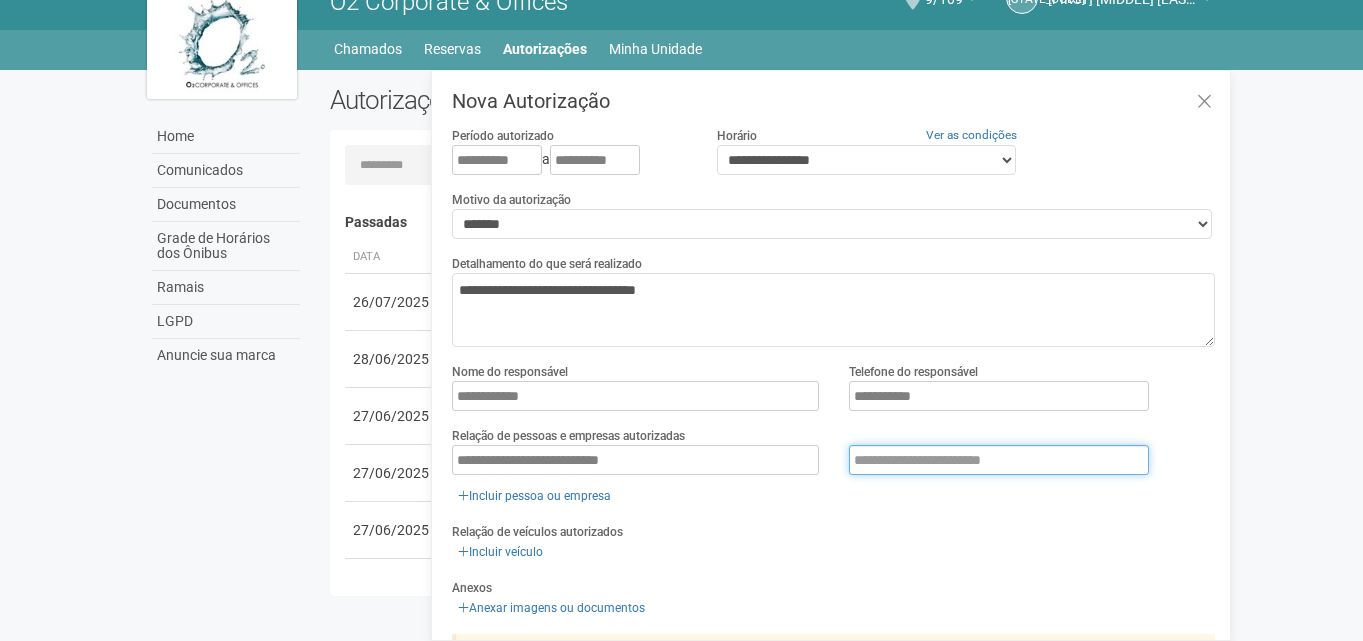 click at bounding box center [999, 460] 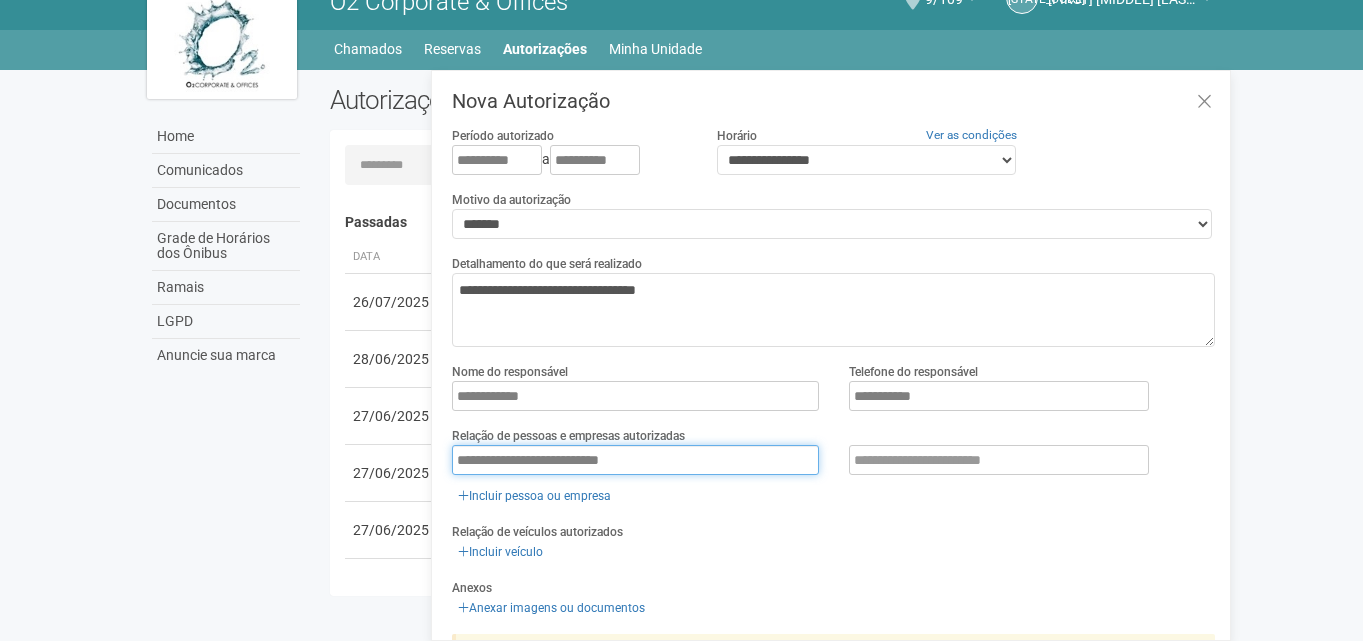 click on "**********" at bounding box center [635, 460] 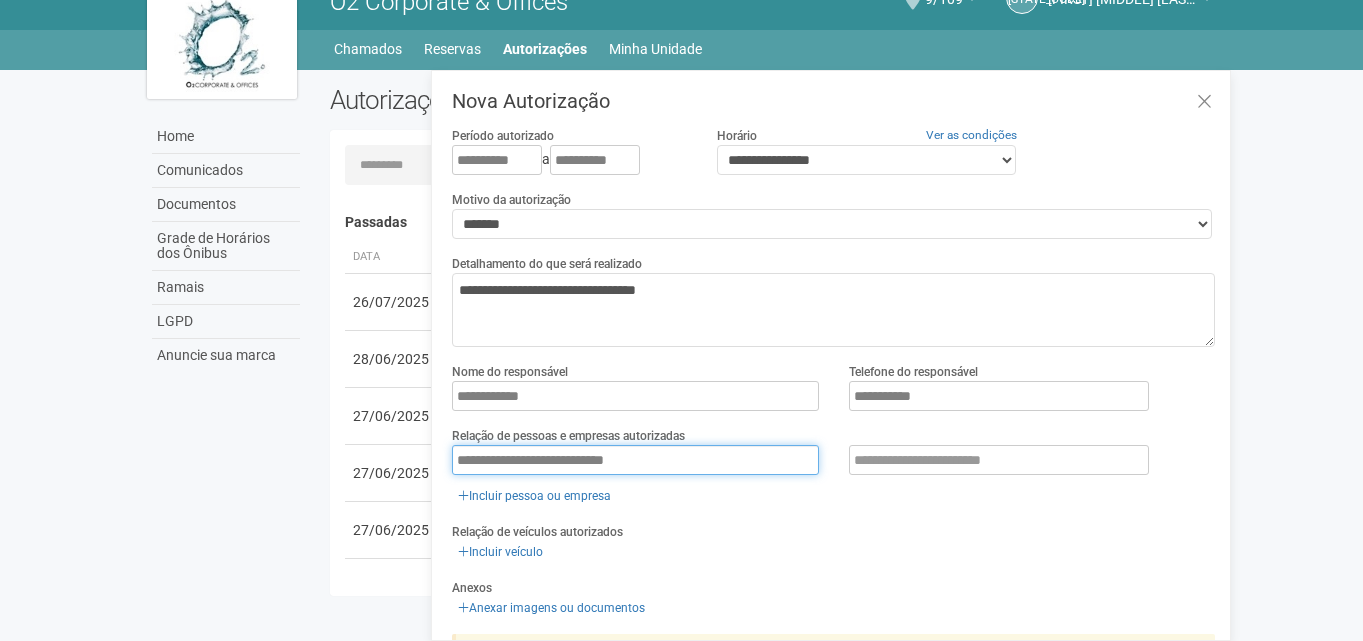 type on "**********" 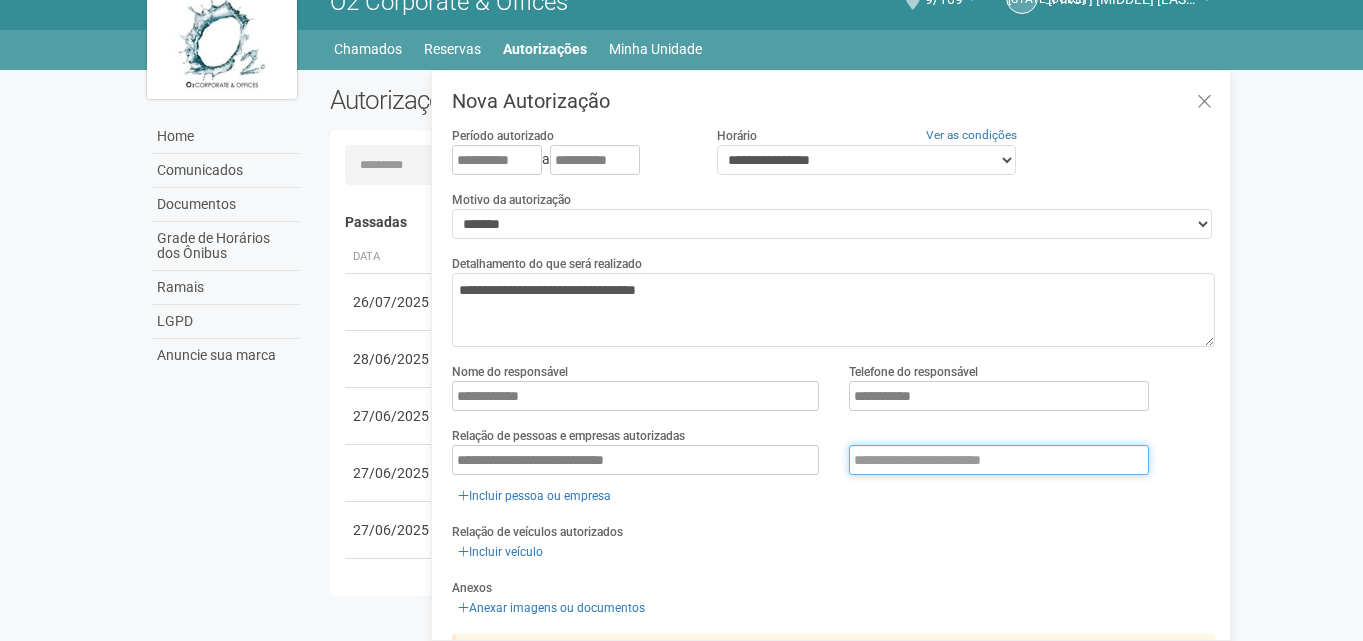 click at bounding box center (999, 460) 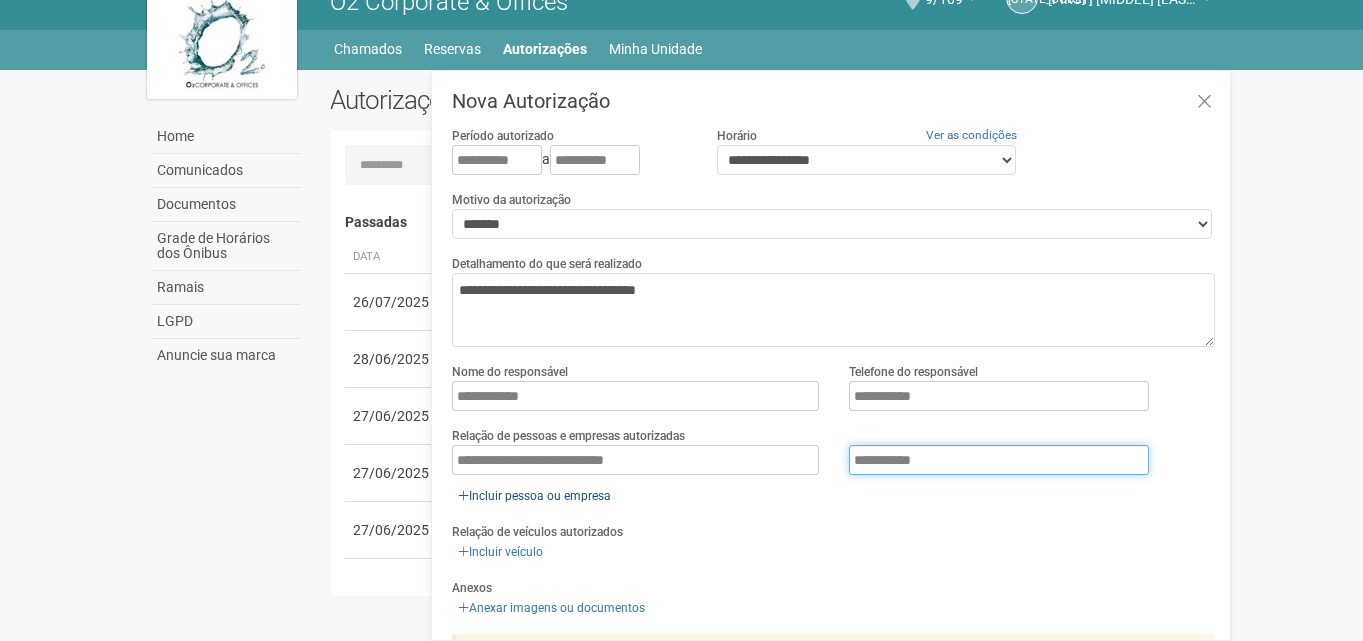type on "**********" 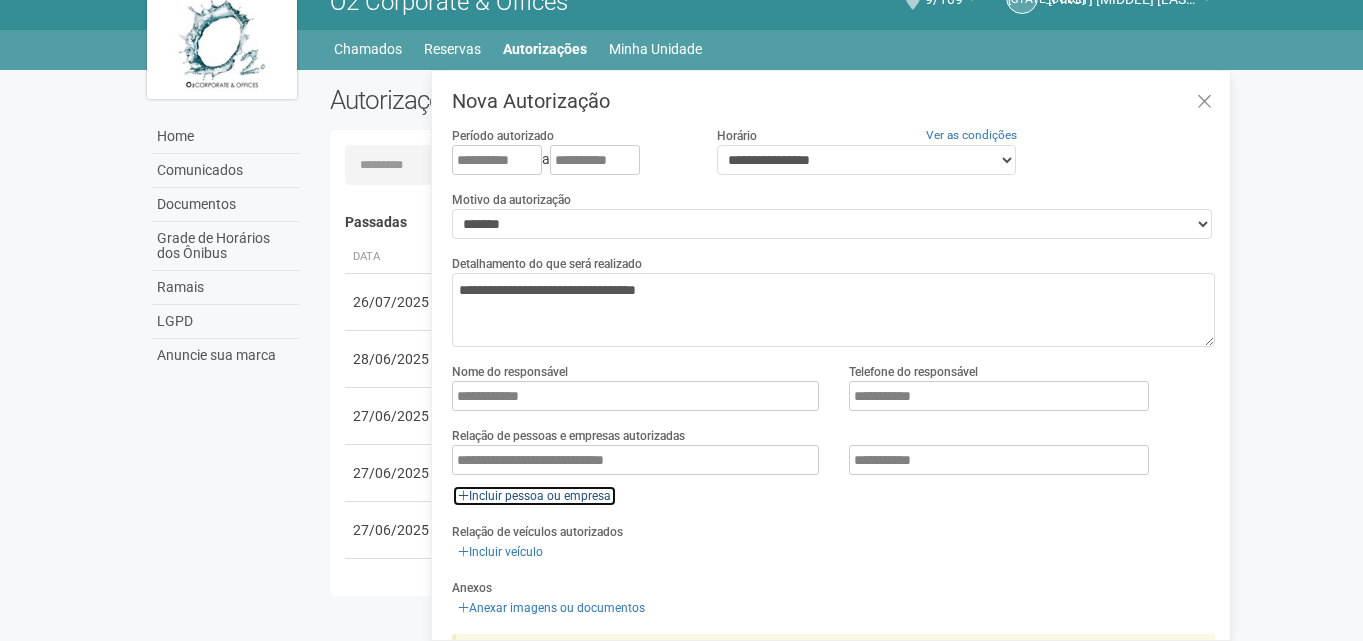 click on "Incluir pessoa ou empresa" at bounding box center [534, 496] 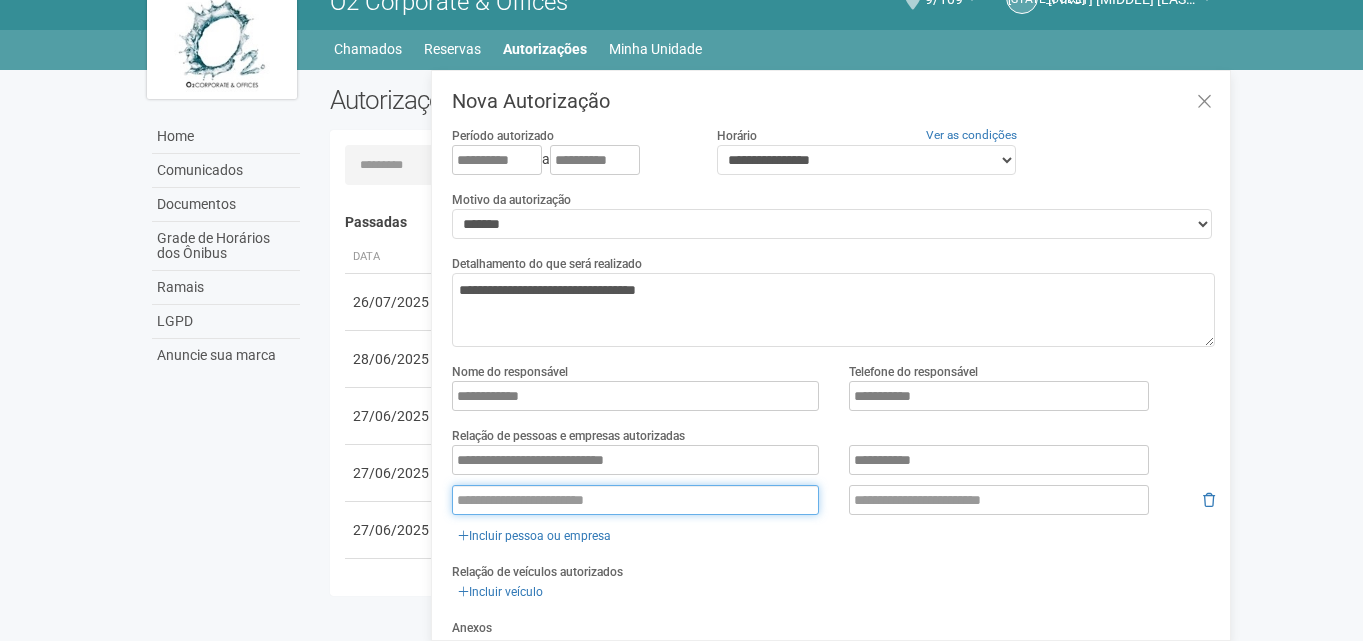 click at bounding box center [635, 500] 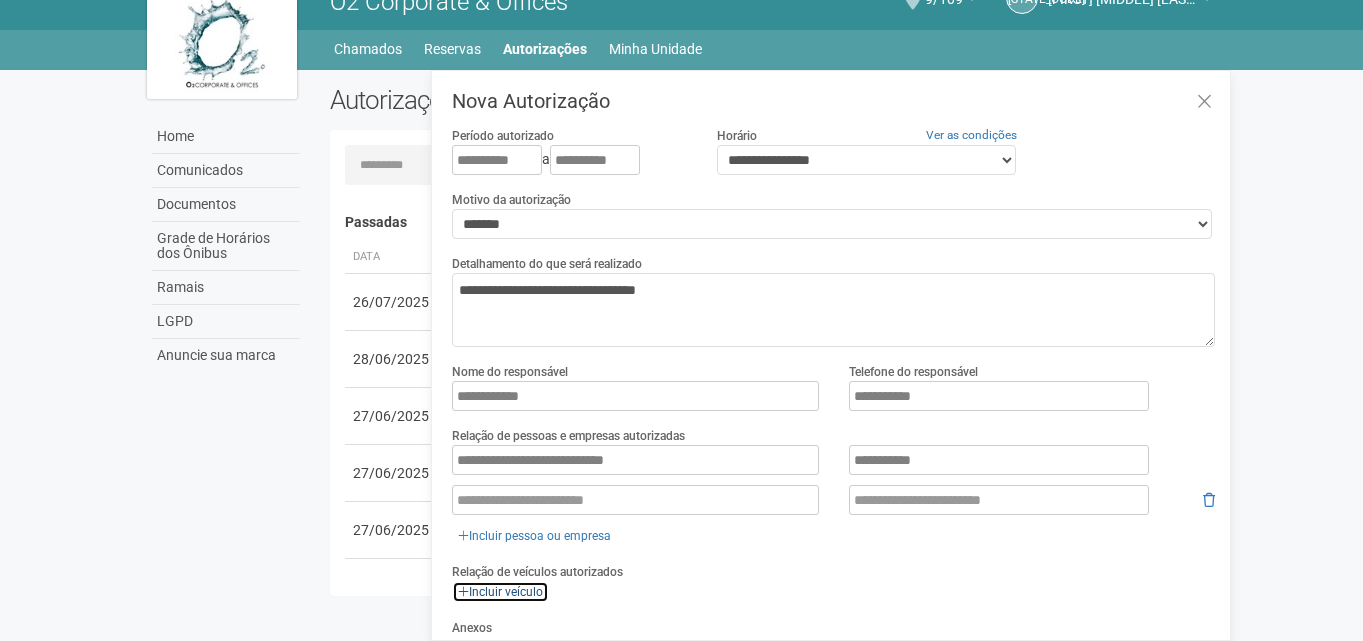 click on "Incluir veículo" at bounding box center [500, 592] 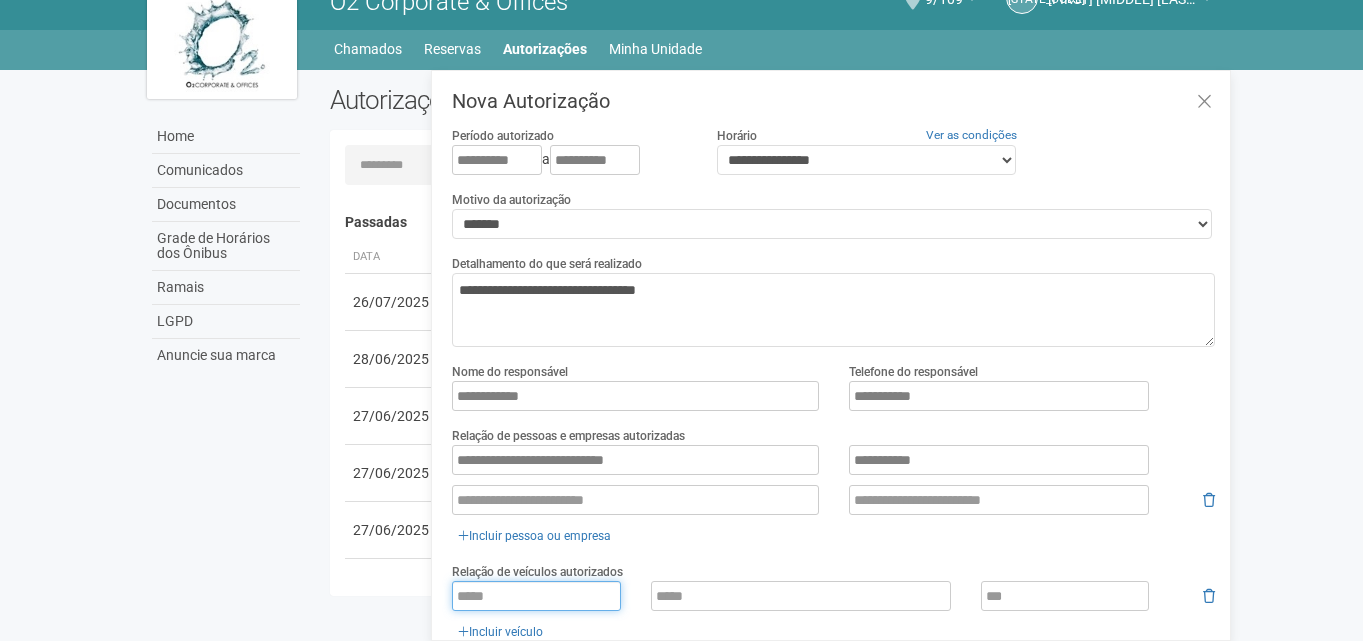 click at bounding box center [536, 596] 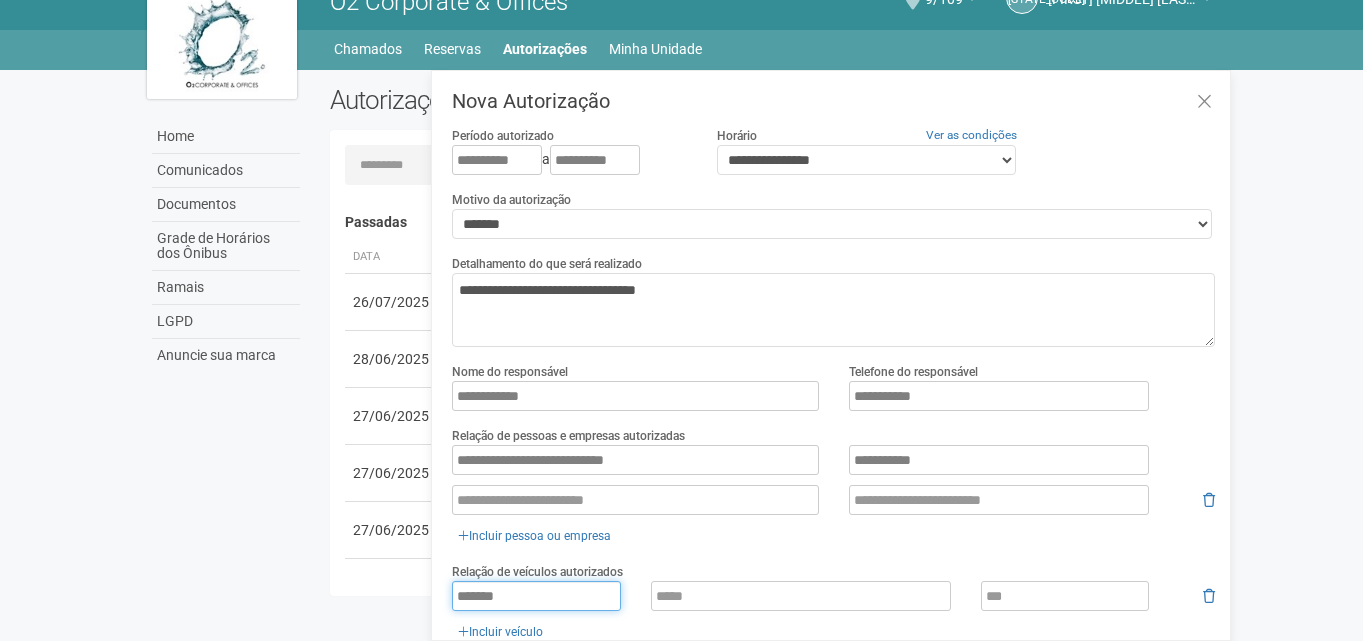 type on "*******" 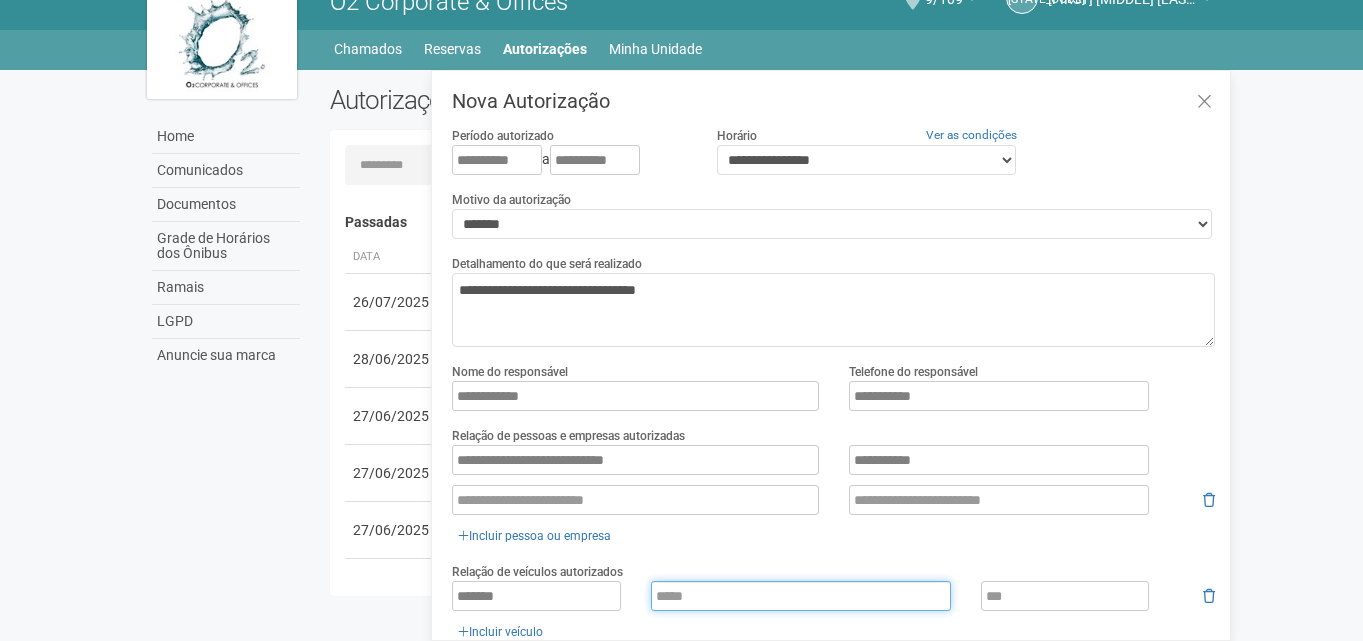 click at bounding box center (801, 596) 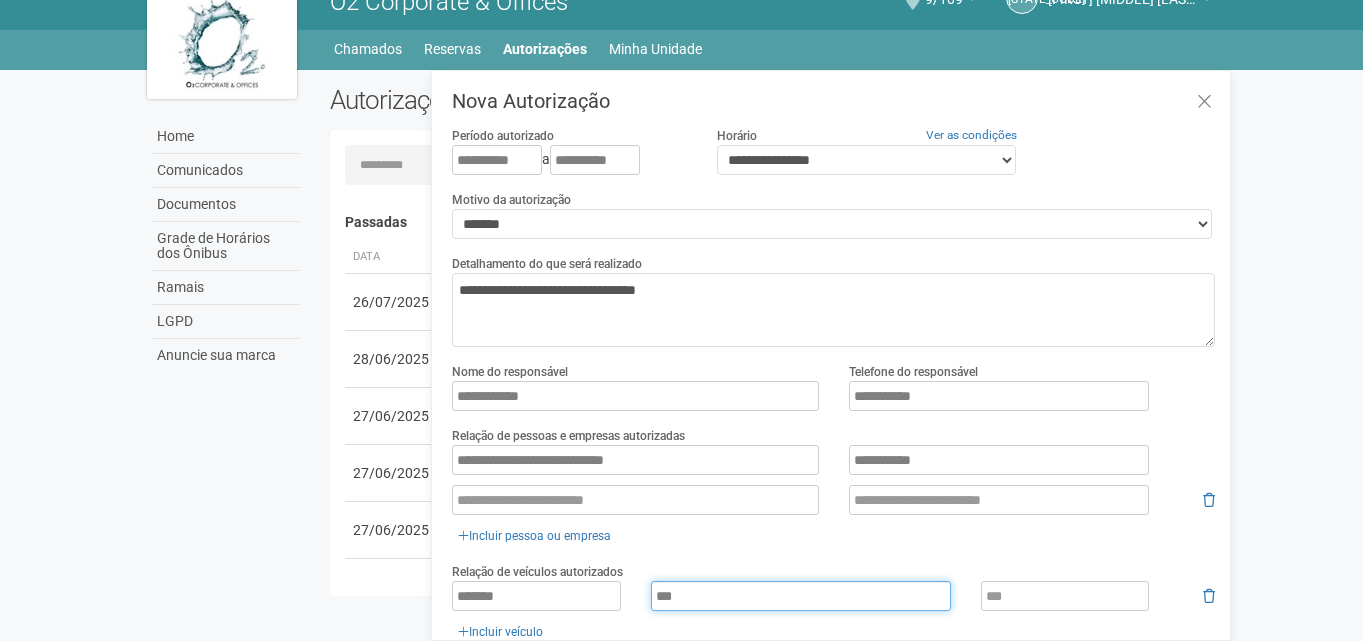 click on "***" at bounding box center [801, 596] 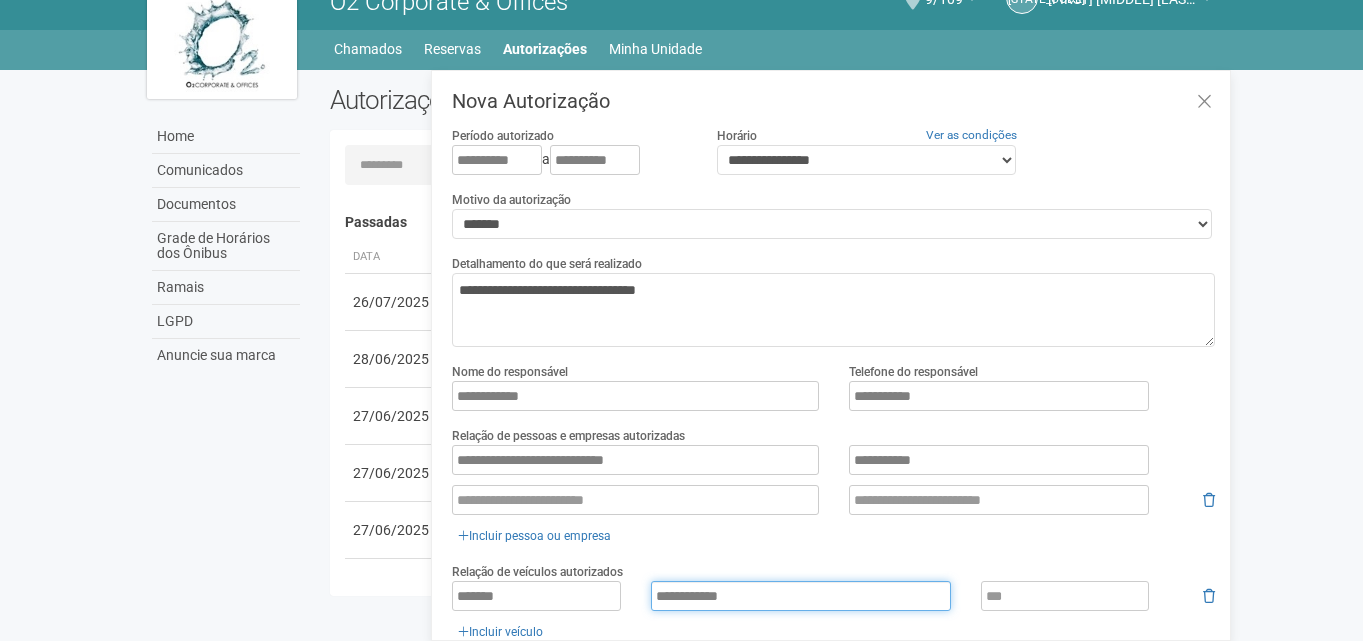 type on "**********" 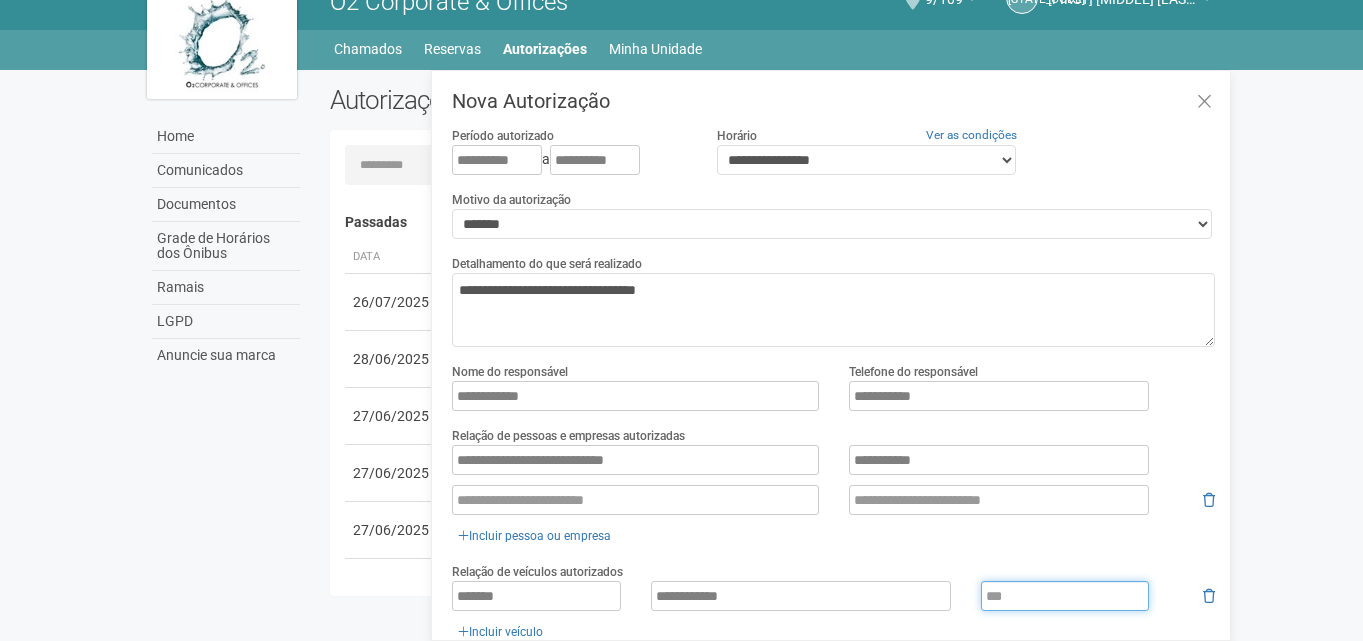 click at bounding box center [1065, 596] 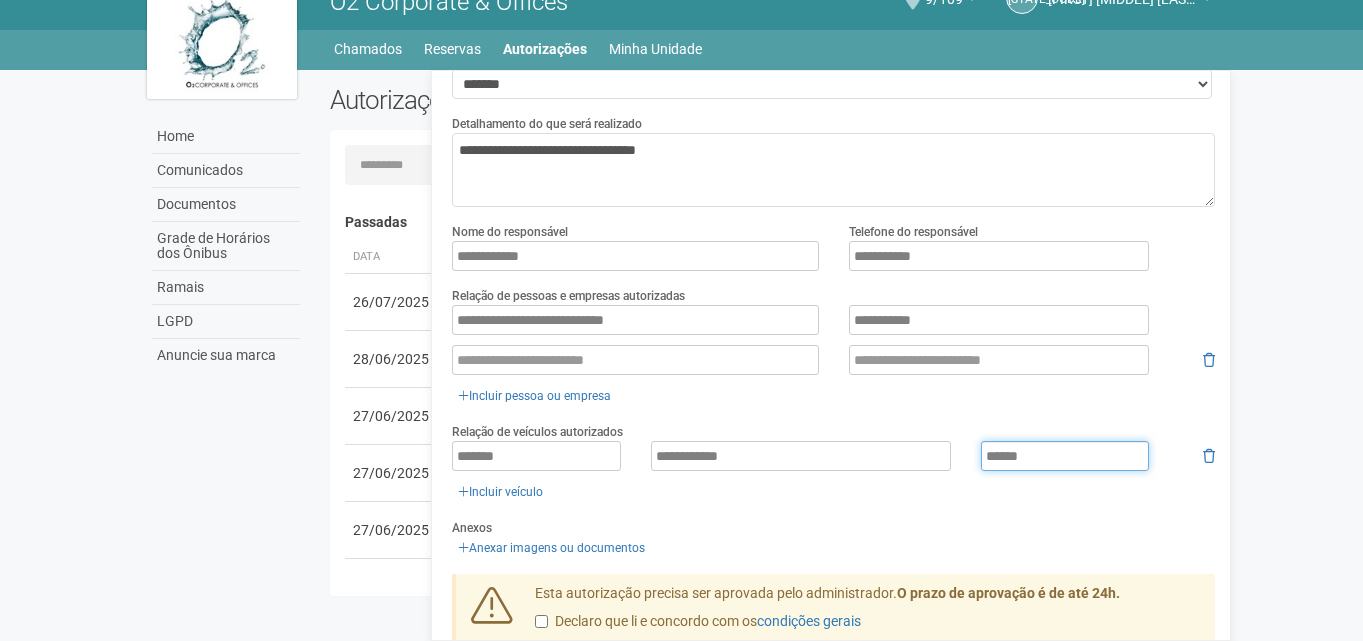 scroll, scrollTop: 222, scrollLeft: 0, axis: vertical 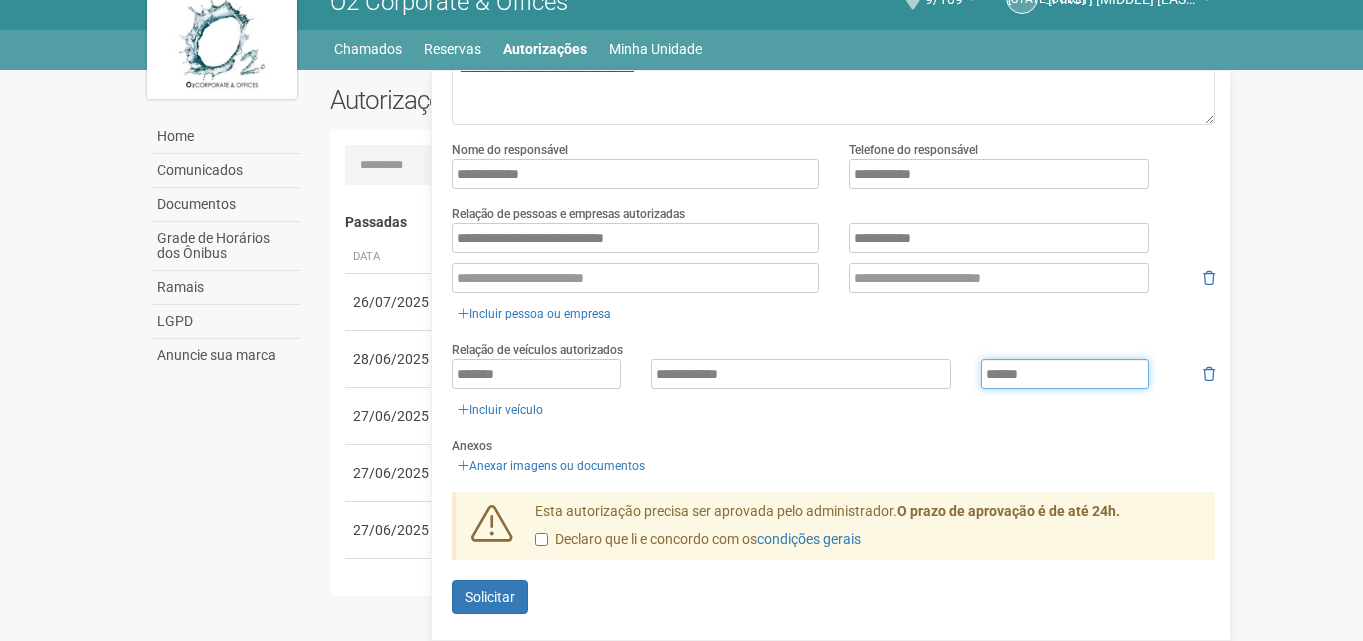 type on "******" 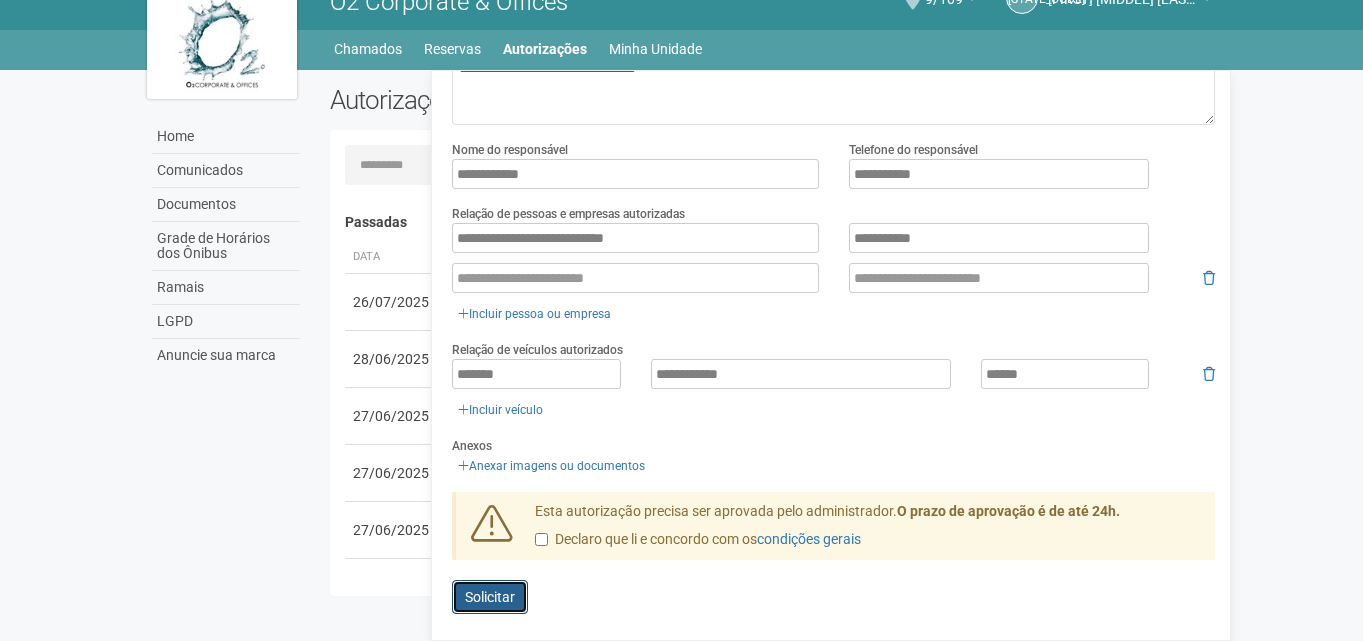 click on "Solicitar" at bounding box center [490, 597] 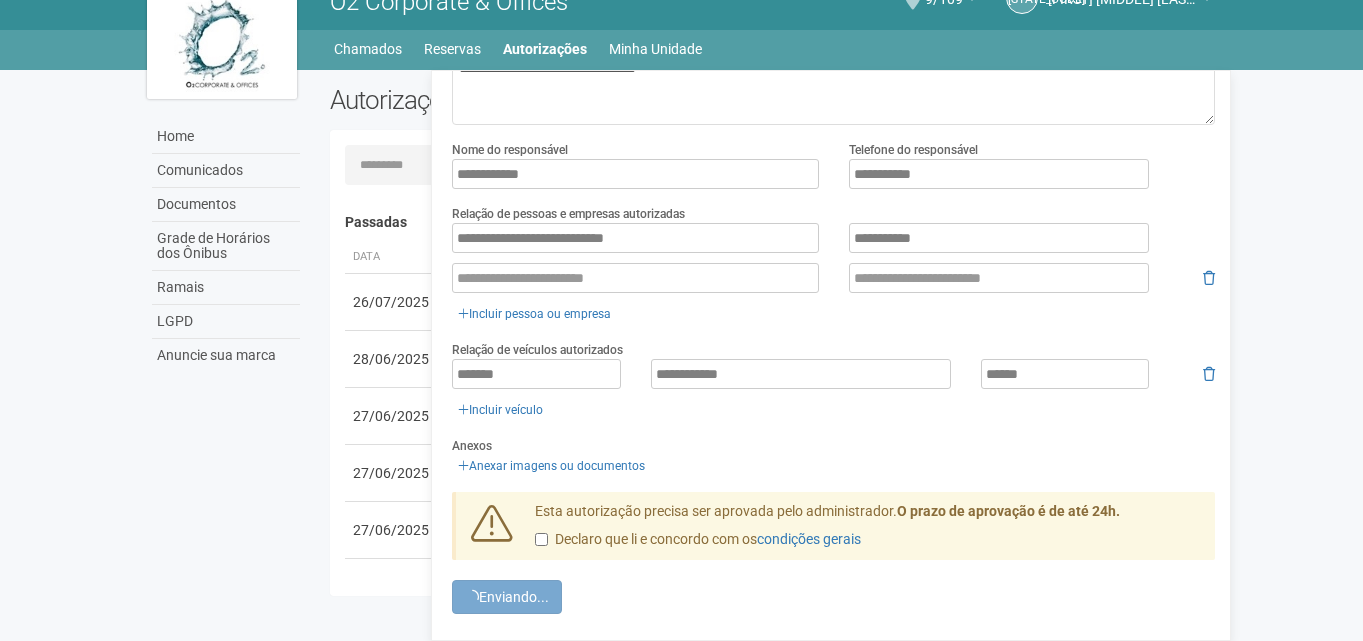 scroll, scrollTop: 55, scrollLeft: 0, axis: vertical 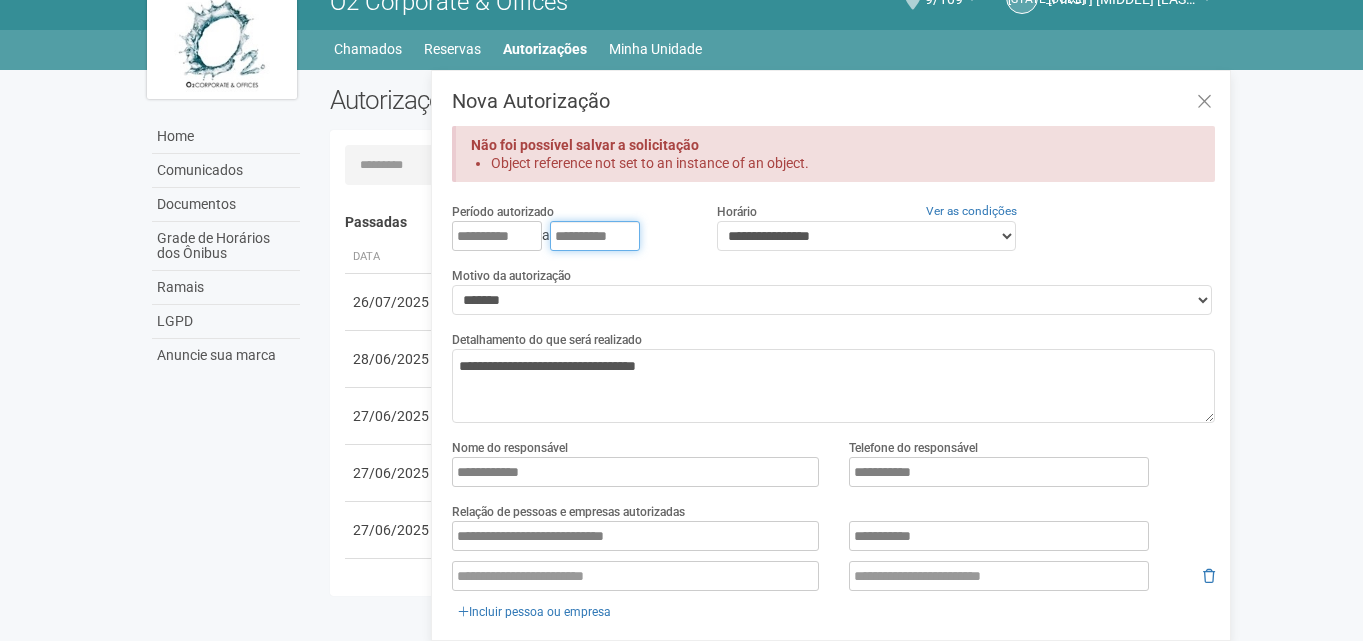 click on "**********" at bounding box center [595, 236] 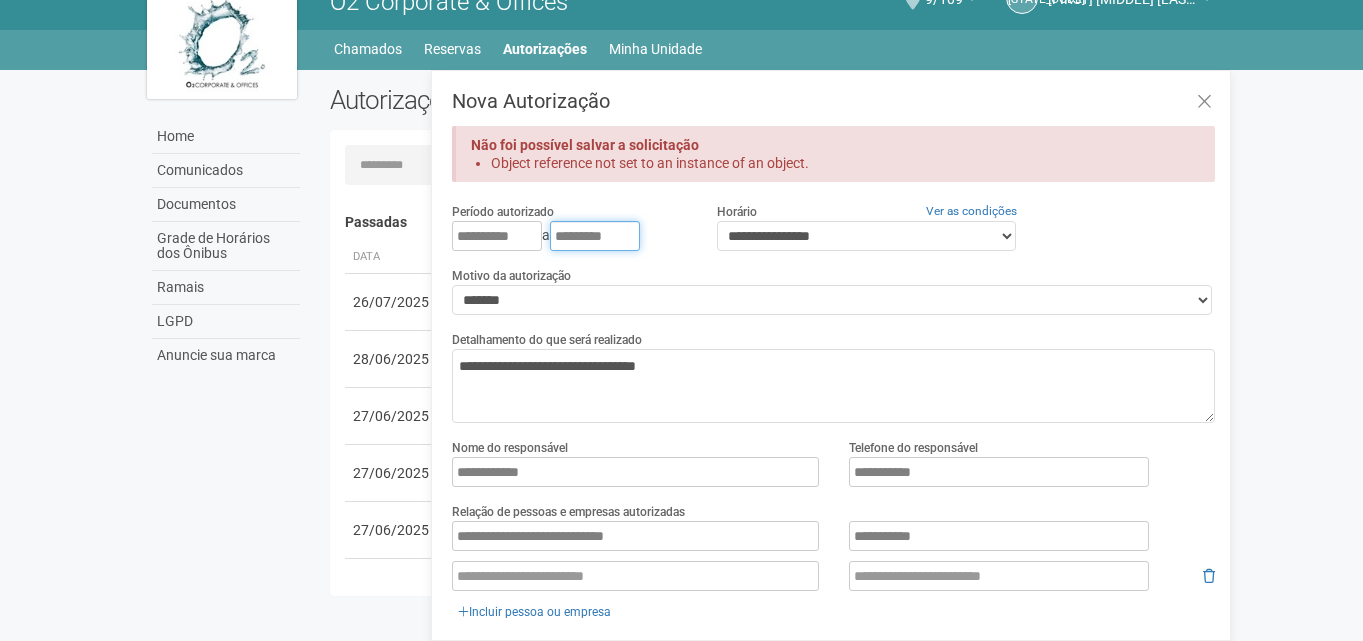 click on "*********" at bounding box center [595, 236] 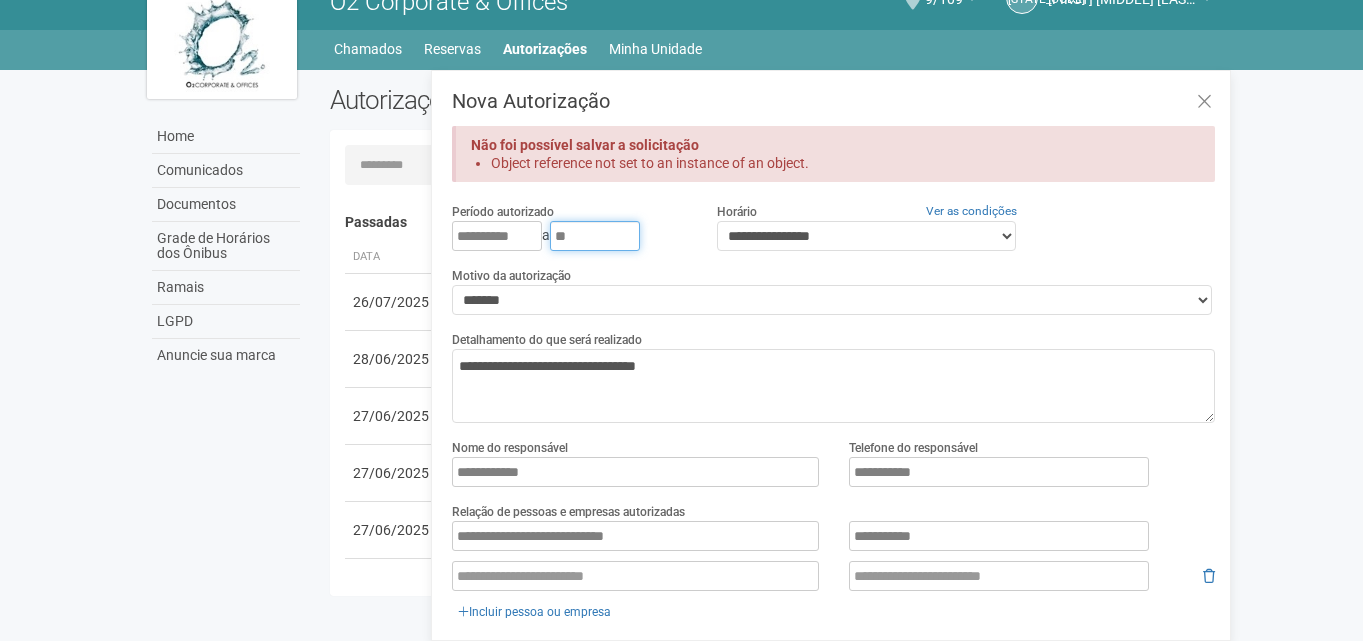 type on "*" 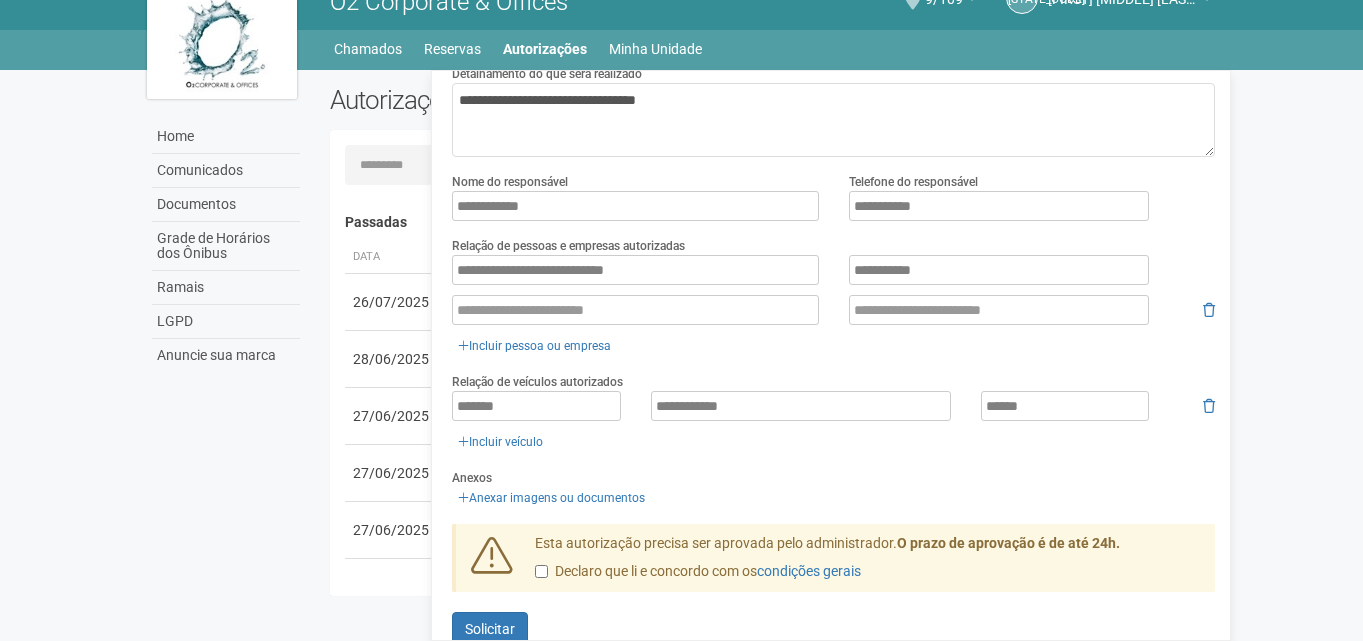 scroll, scrollTop: 298, scrollLeft: 0, axis: vertical 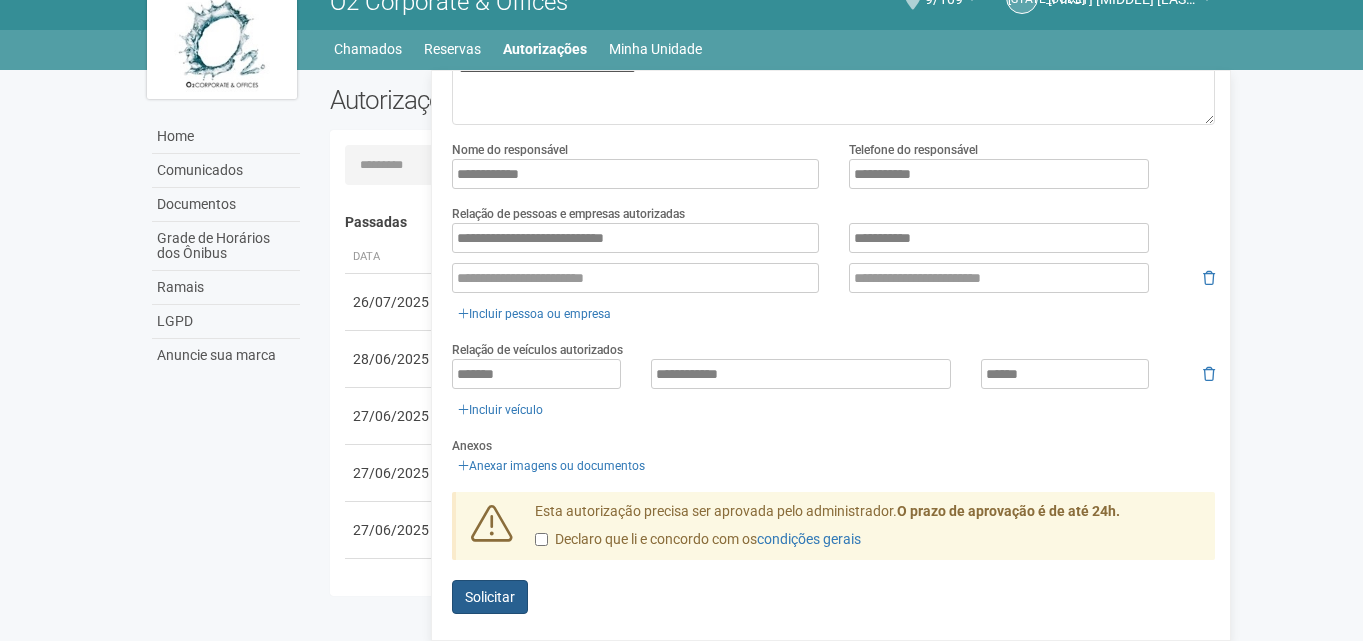 type on "**********" 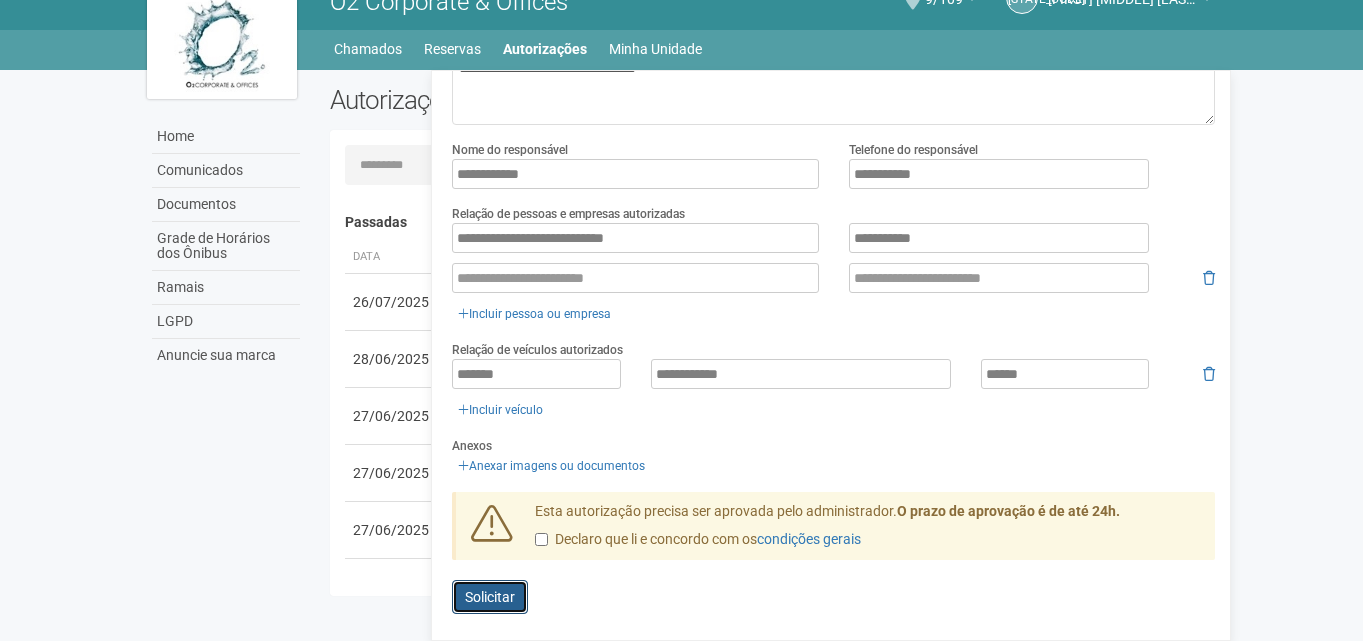 click on "Solicitar" at bounding box center [490, 597] 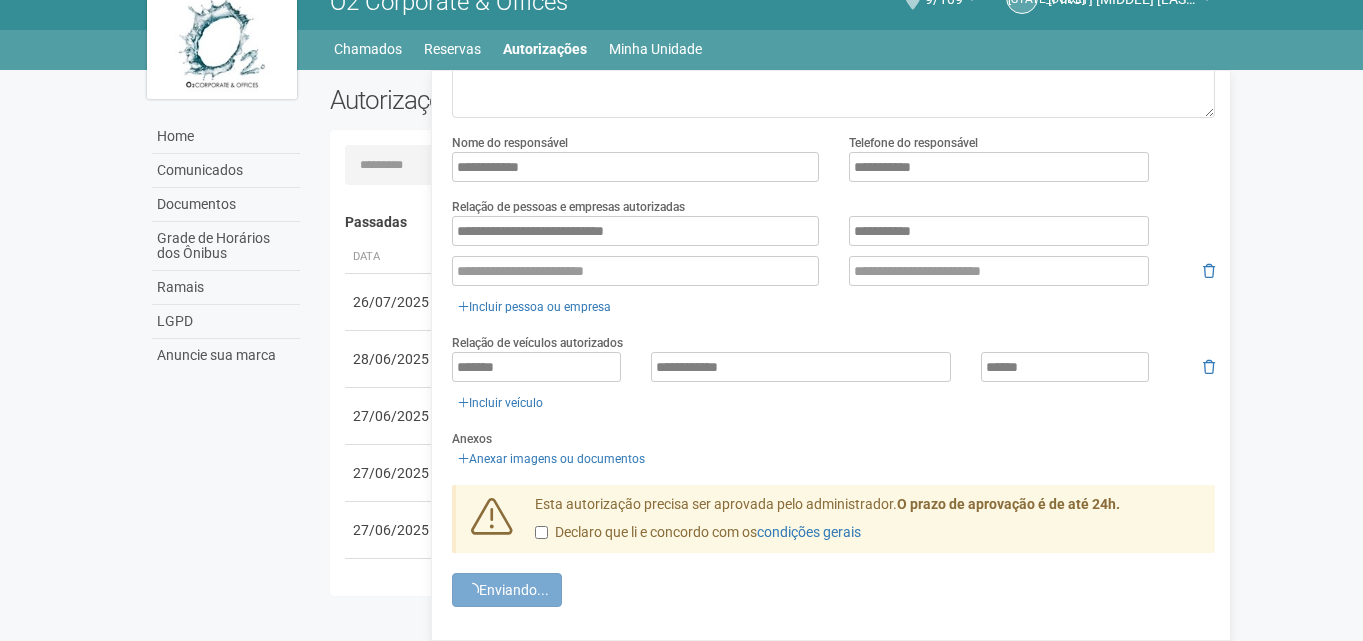 scroll, scrollTop: 55, scrollLeft: 0, axis: vertical 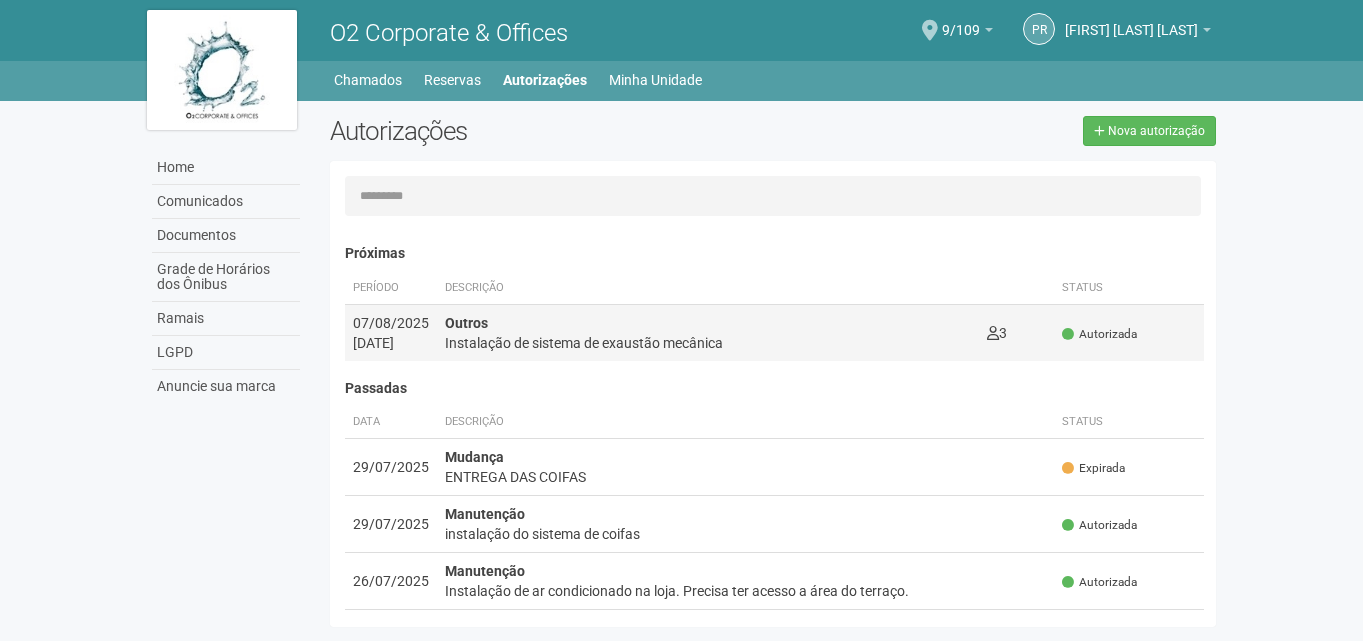 click on "Outros
Instalação de sistema de exaustão mecânica" at bounding box center (708, 333) 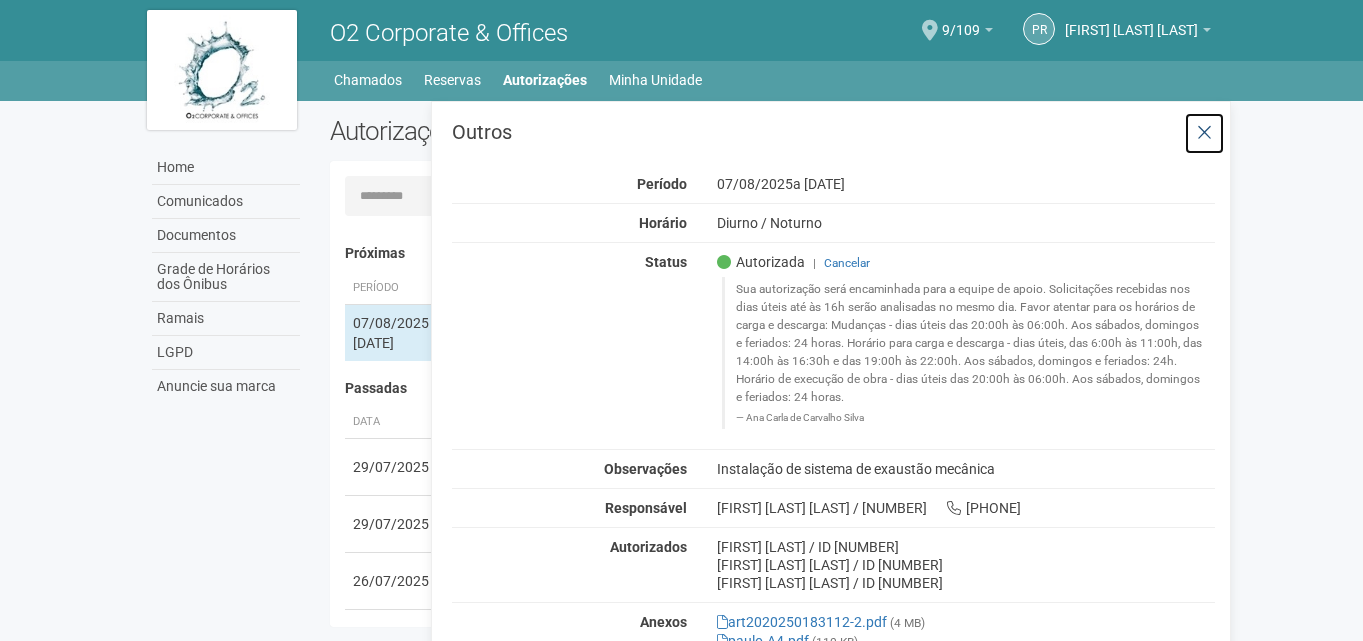 click at bounding box center [1204, 133] 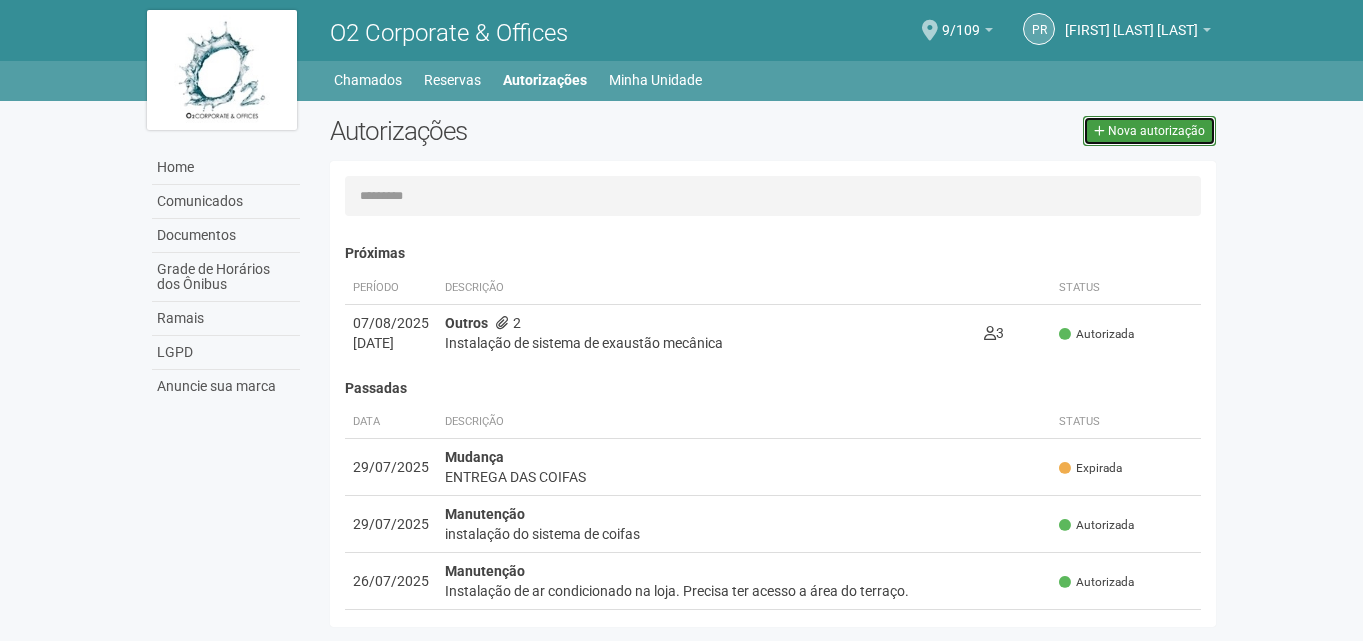 click on "Nova autorização" at bounding box center (1156, 131) 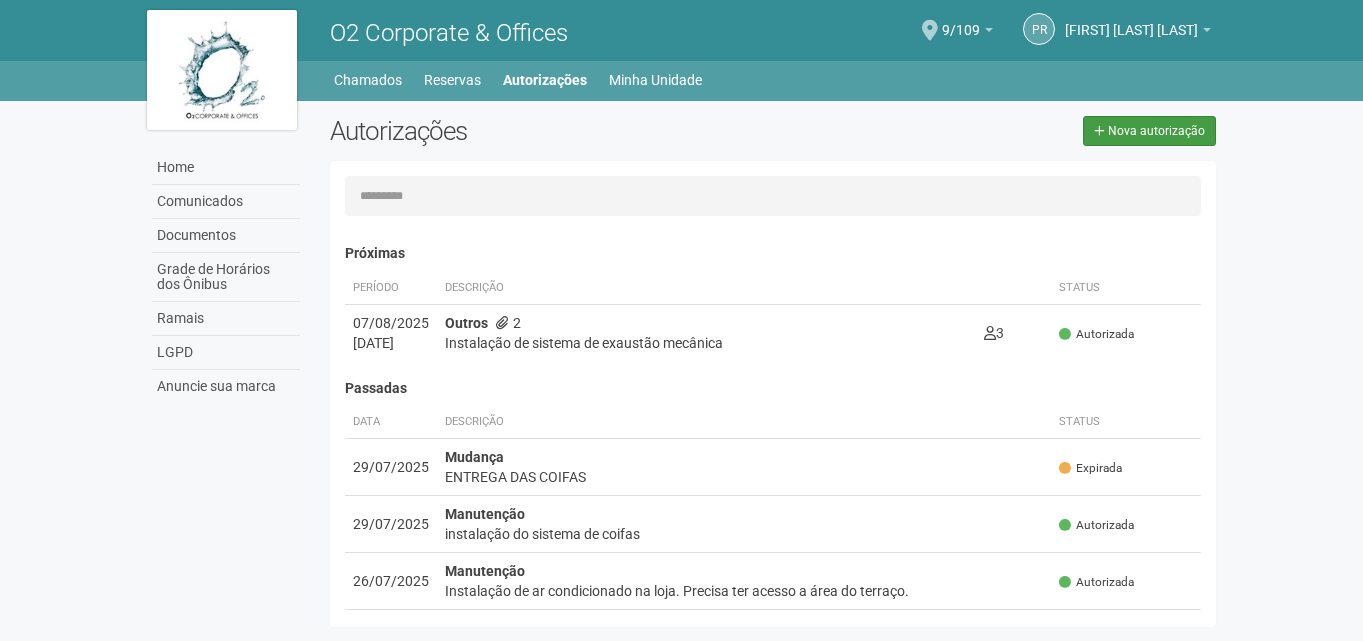 select on "**" 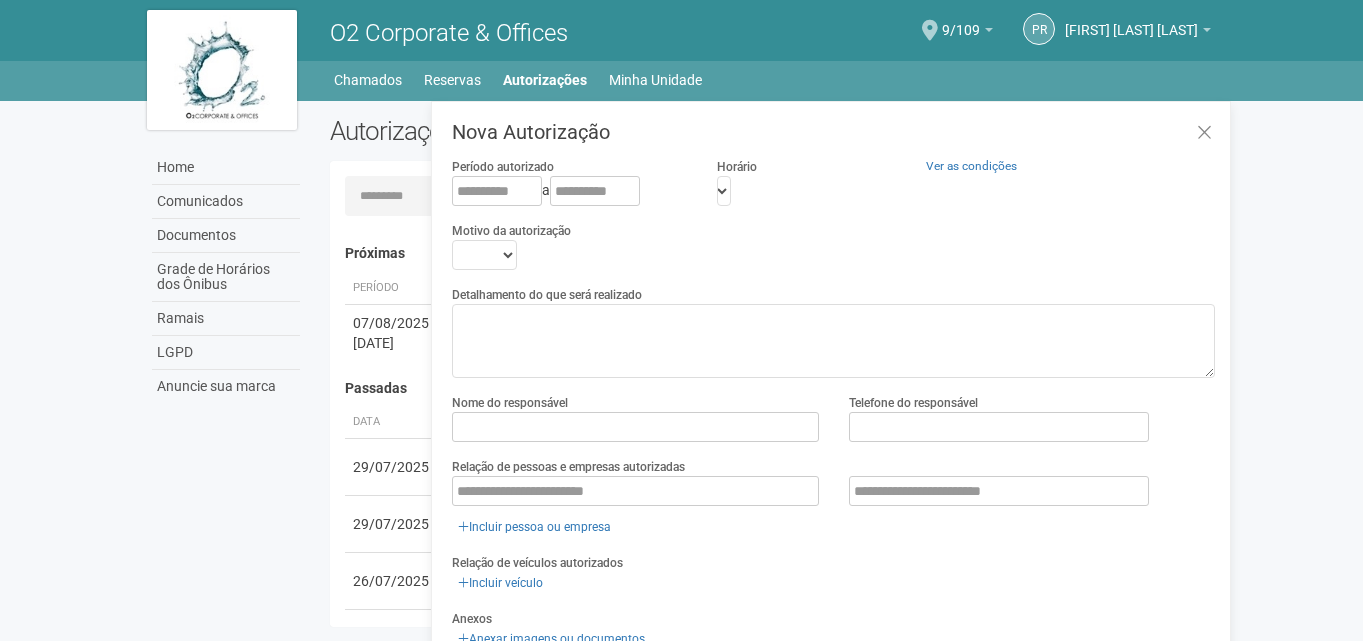 scroll, scrollTop: 31, scrollLeft: 0, axis: vertical 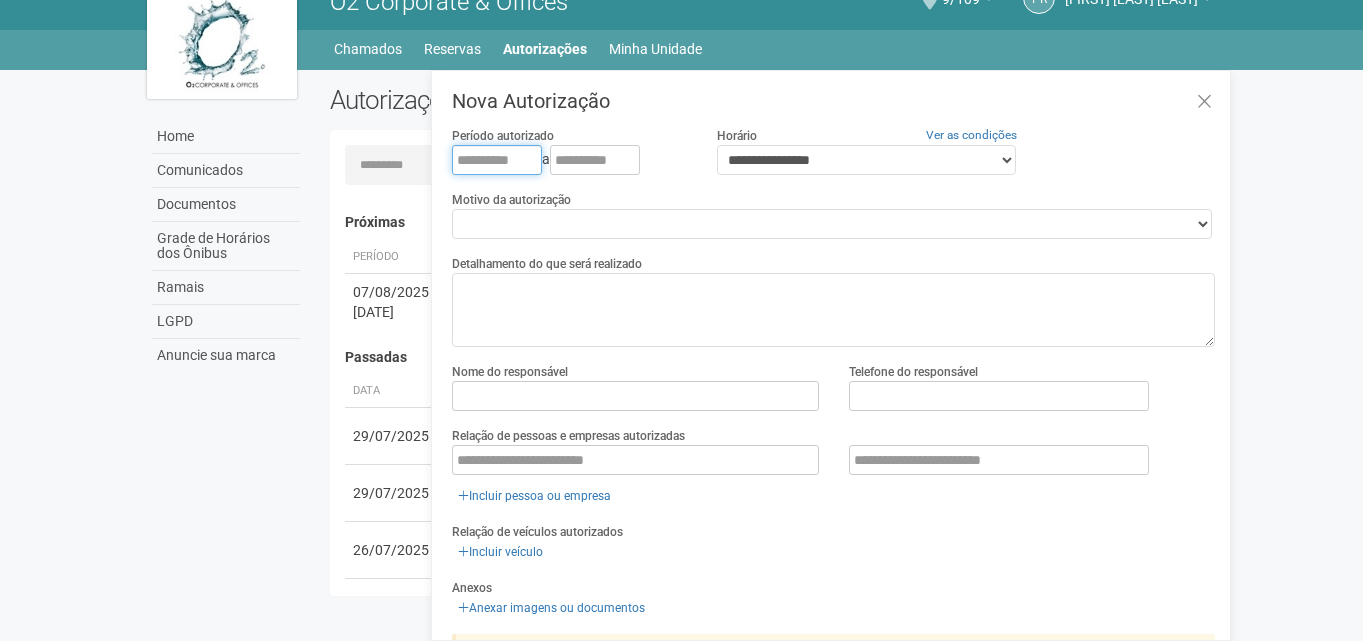 click at bounding box center (497, 160) 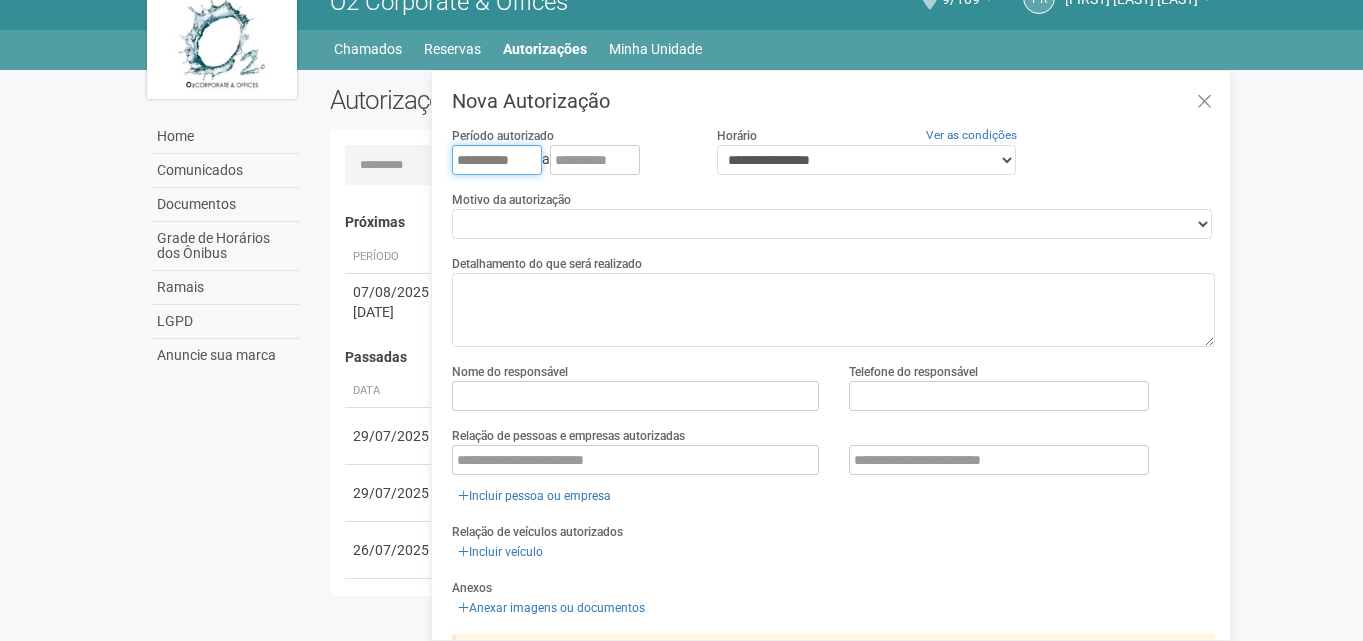 type on "**********" 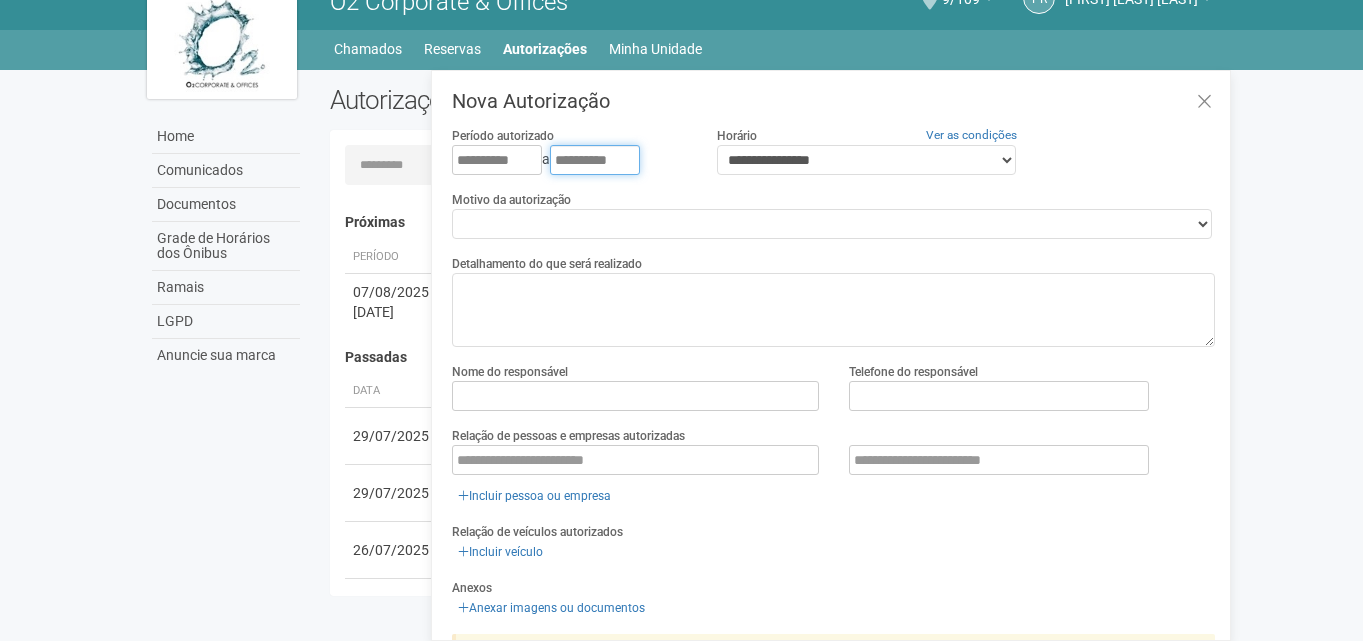 type on "**********" 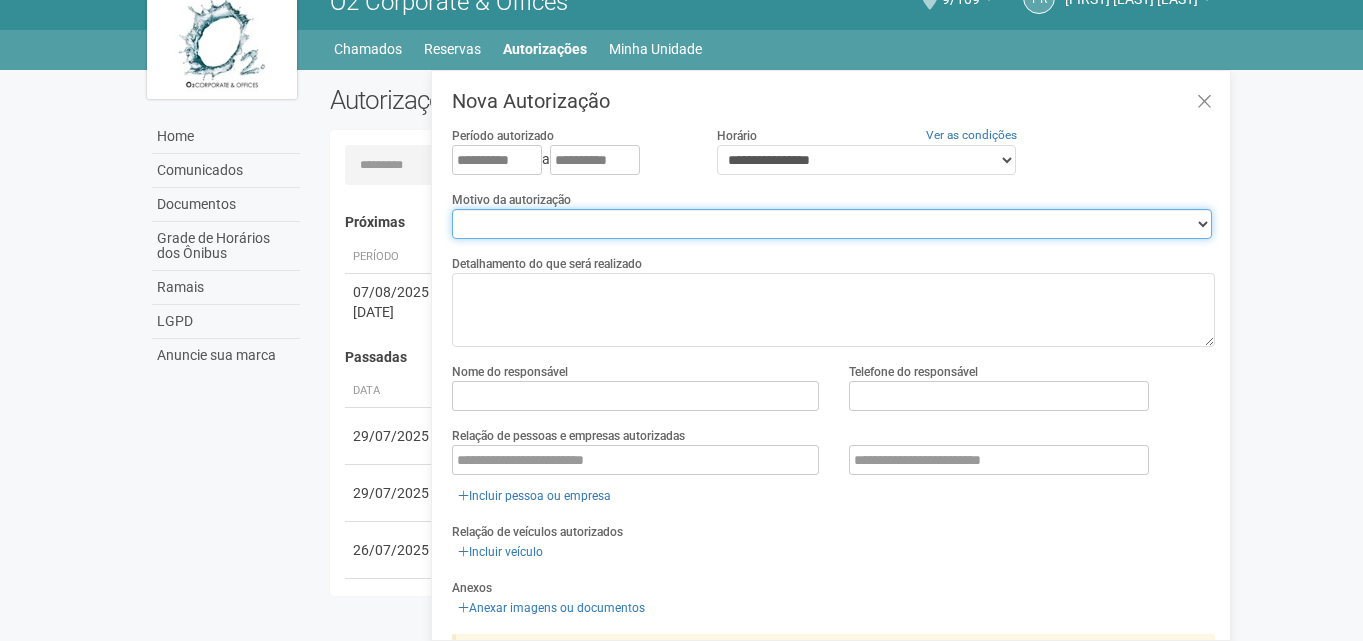 click on "**********" at bounding box center [832, 224] 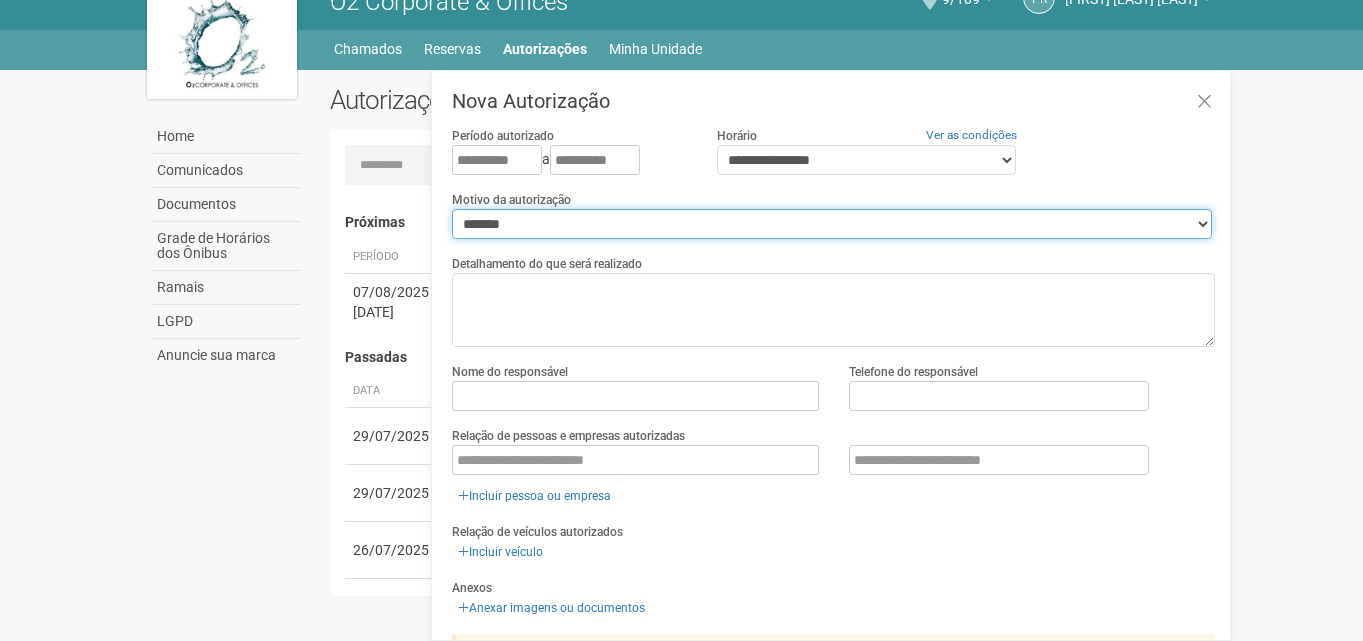 click on "**********" at bounding box center [832, 224] 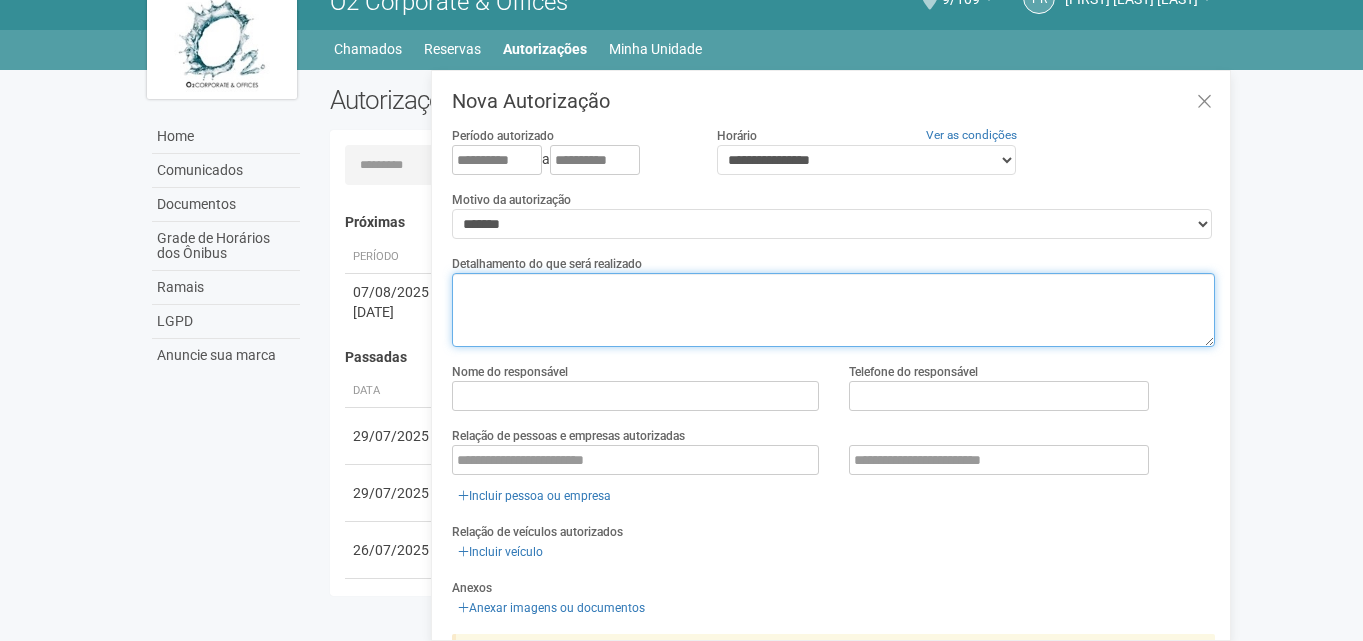 click at bounding box center [833, 310] 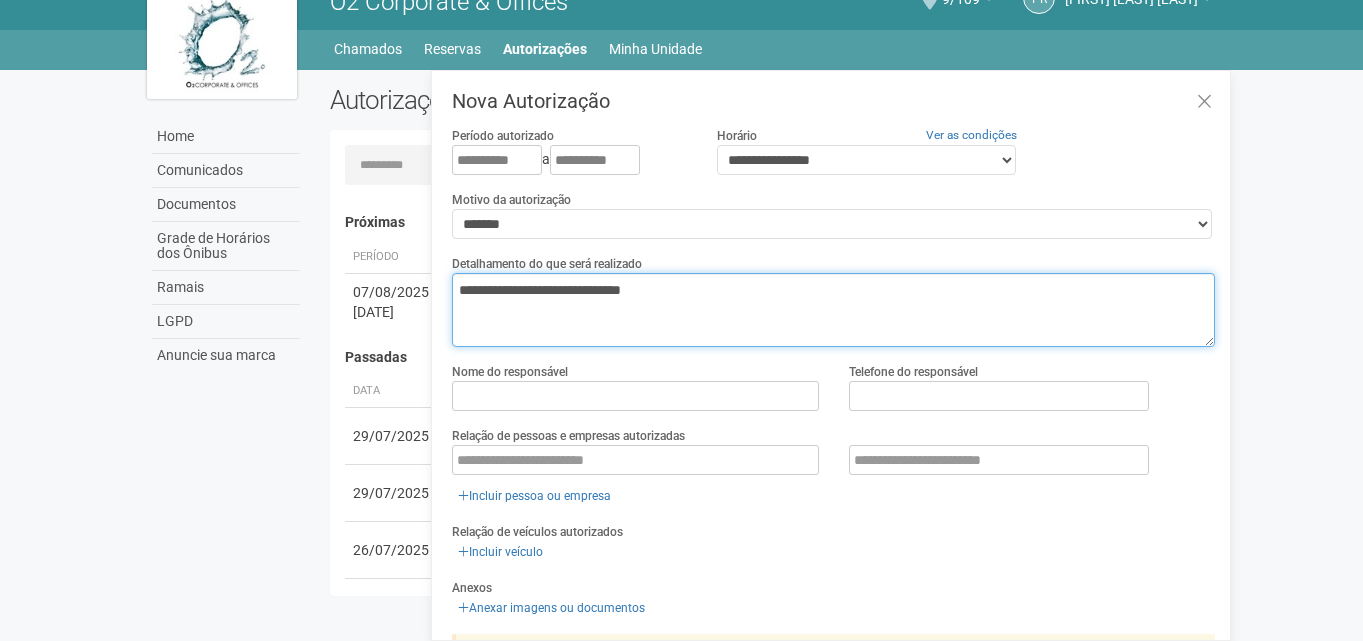 type on "**********" 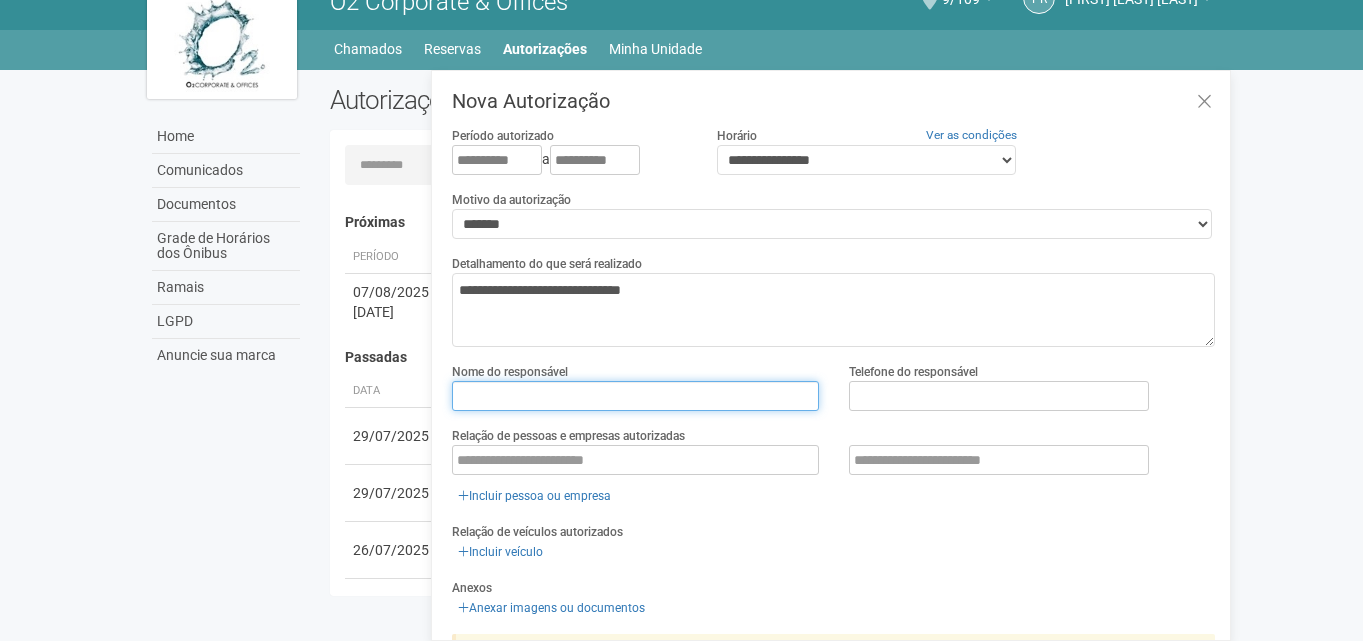 click at bounding box center (635, 396) 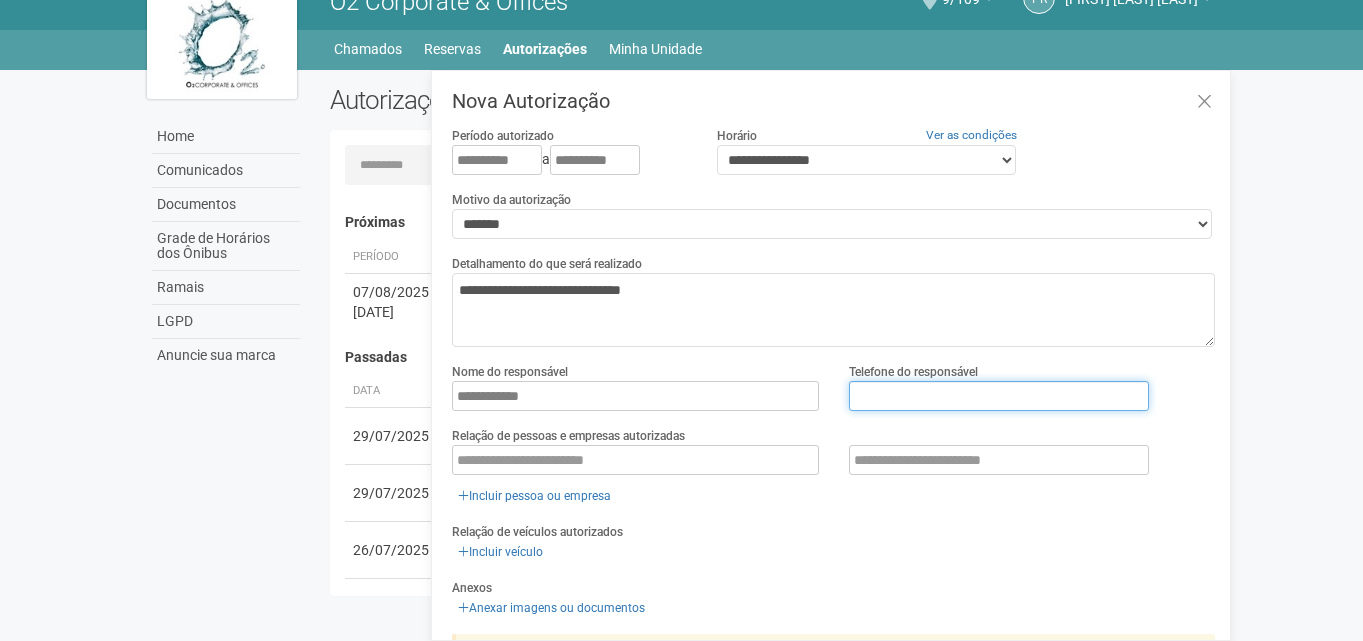 click at bounding box center [999, 396] 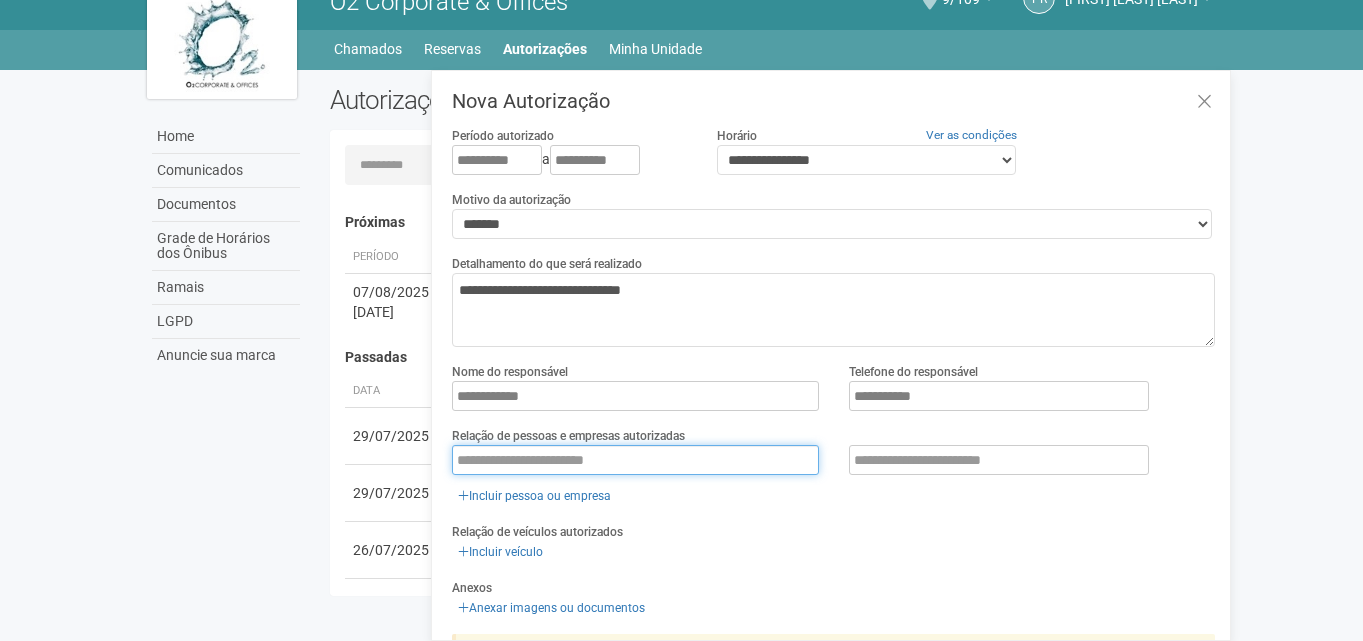 click at bounding box center (635, 460) 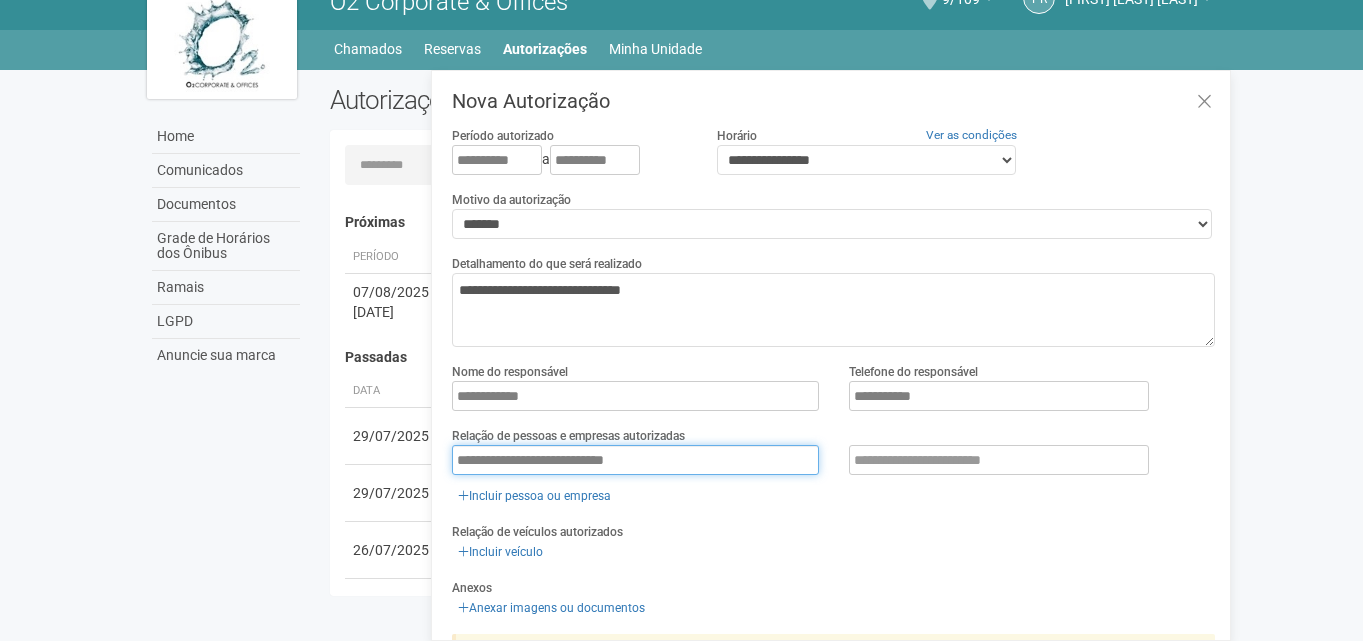 type on "**********" 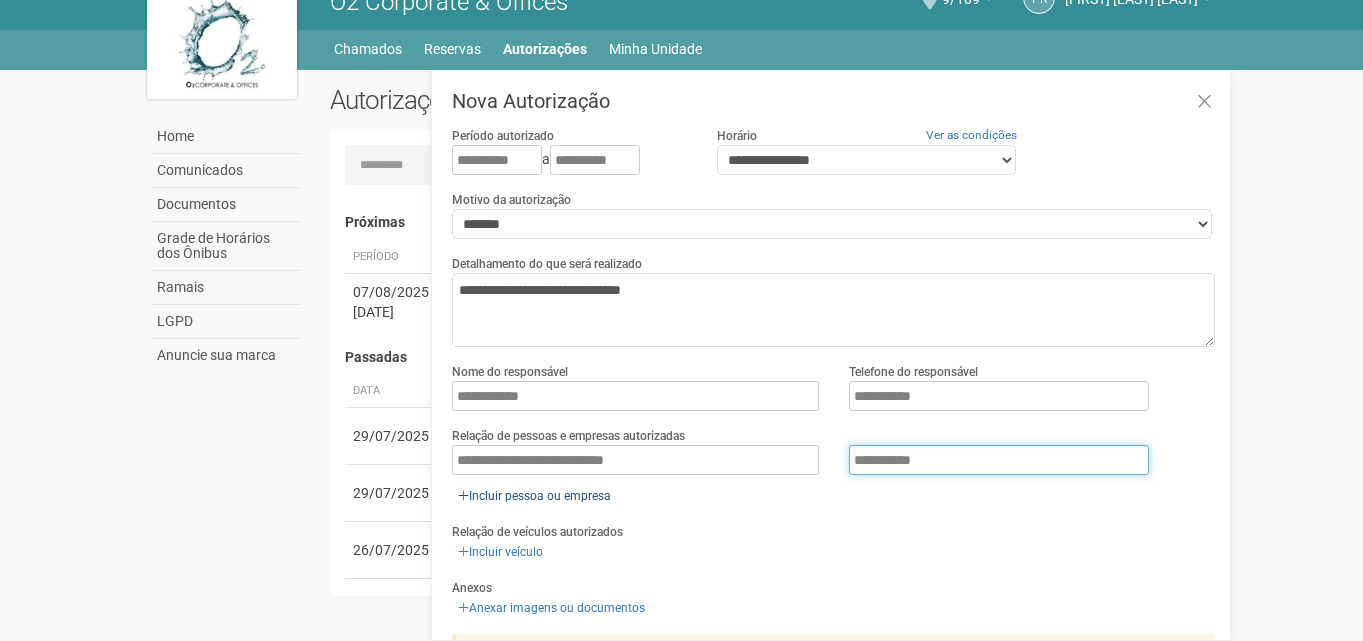 type on "**********" 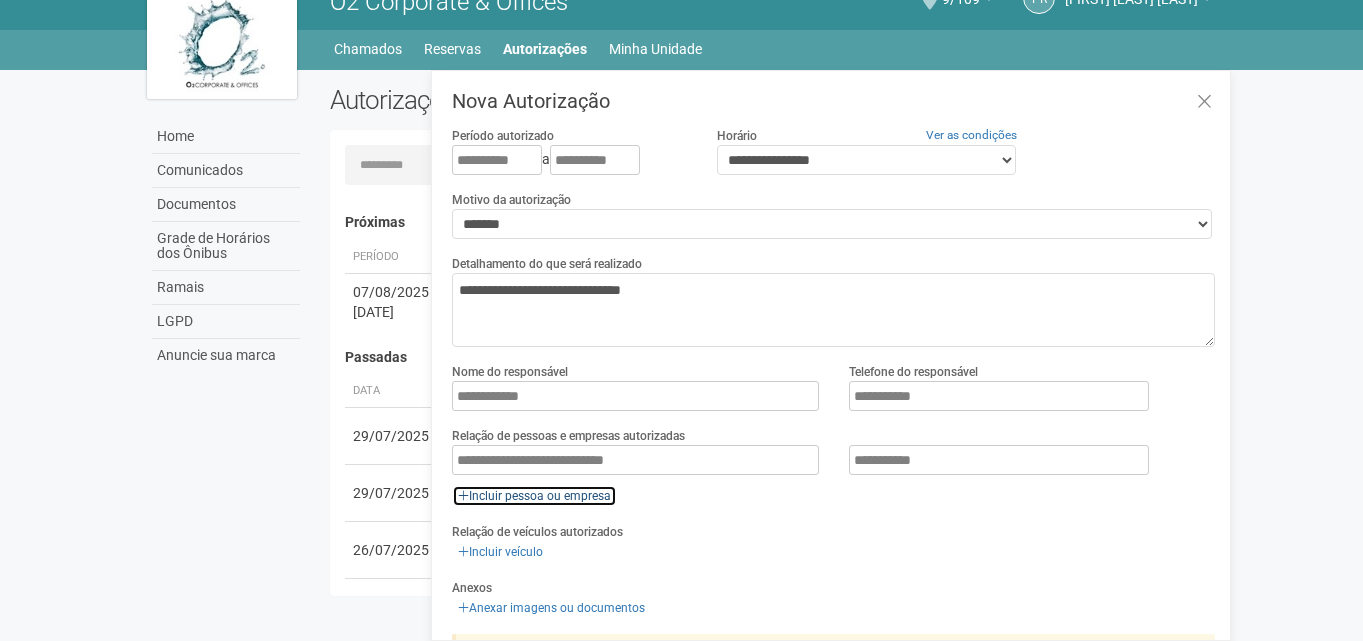 click on "Incluir pessoa ou empresa" at bounding box center [534, 496] 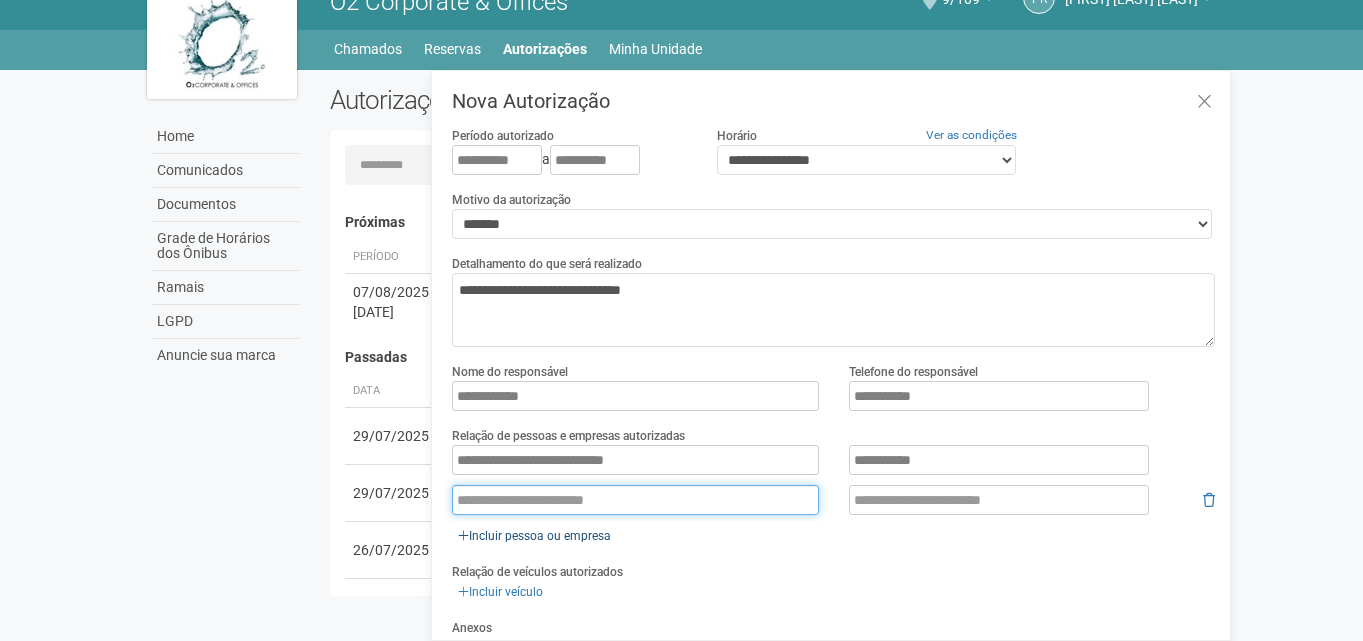 click at bounding box center [635, 500] 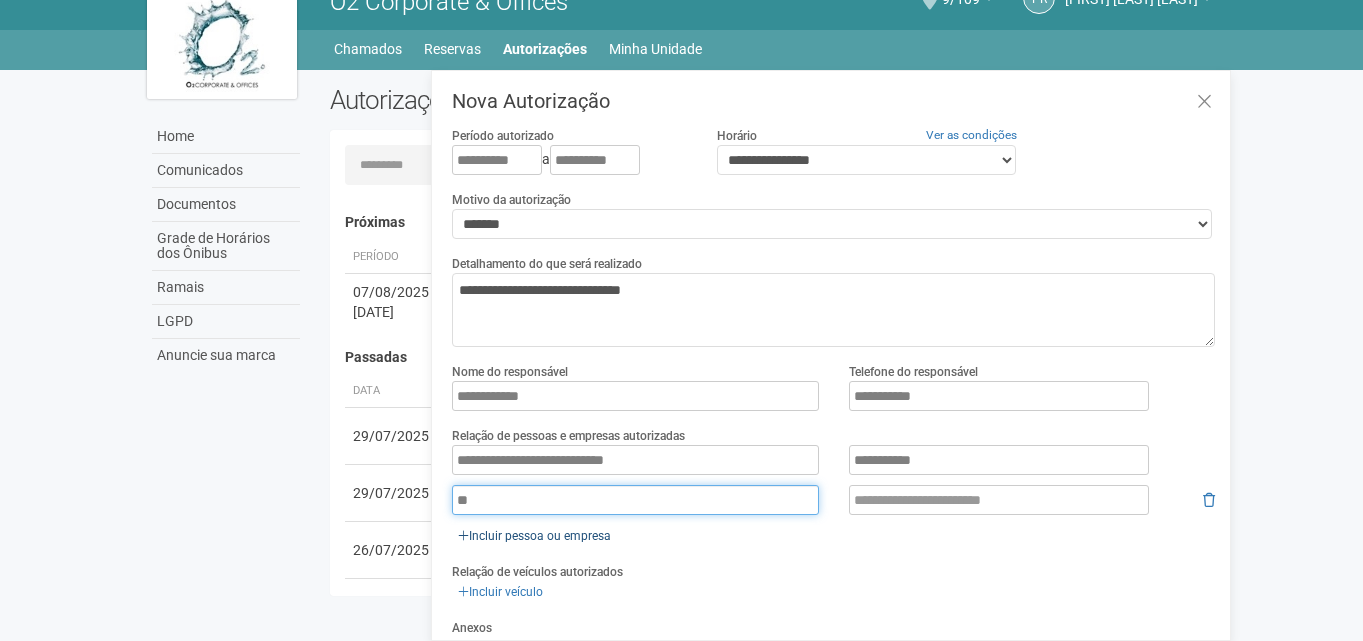 type on "*" 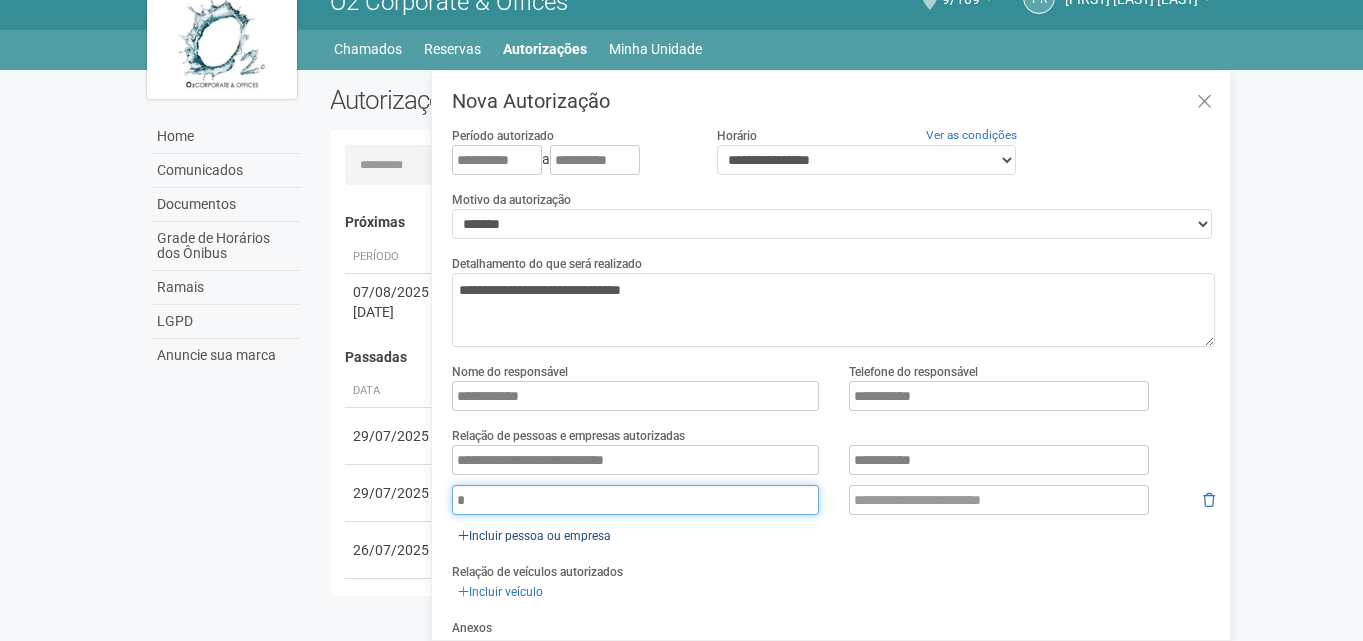 type 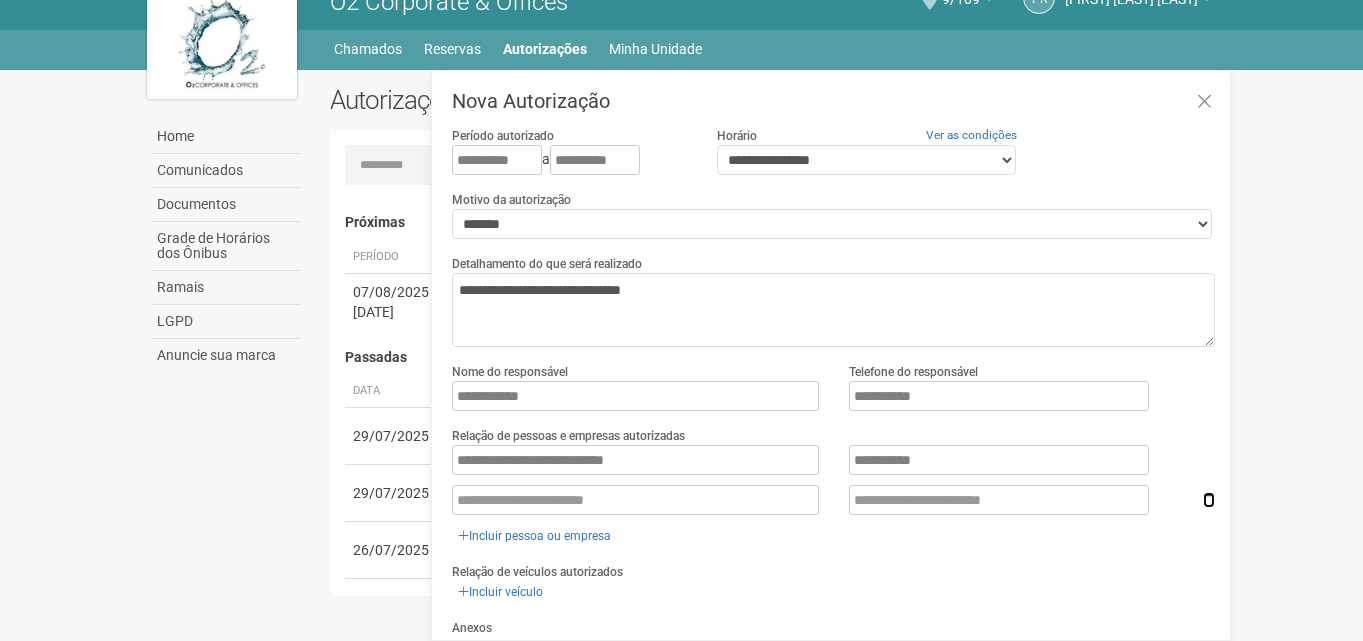 click at bounding box center (1209, 500) 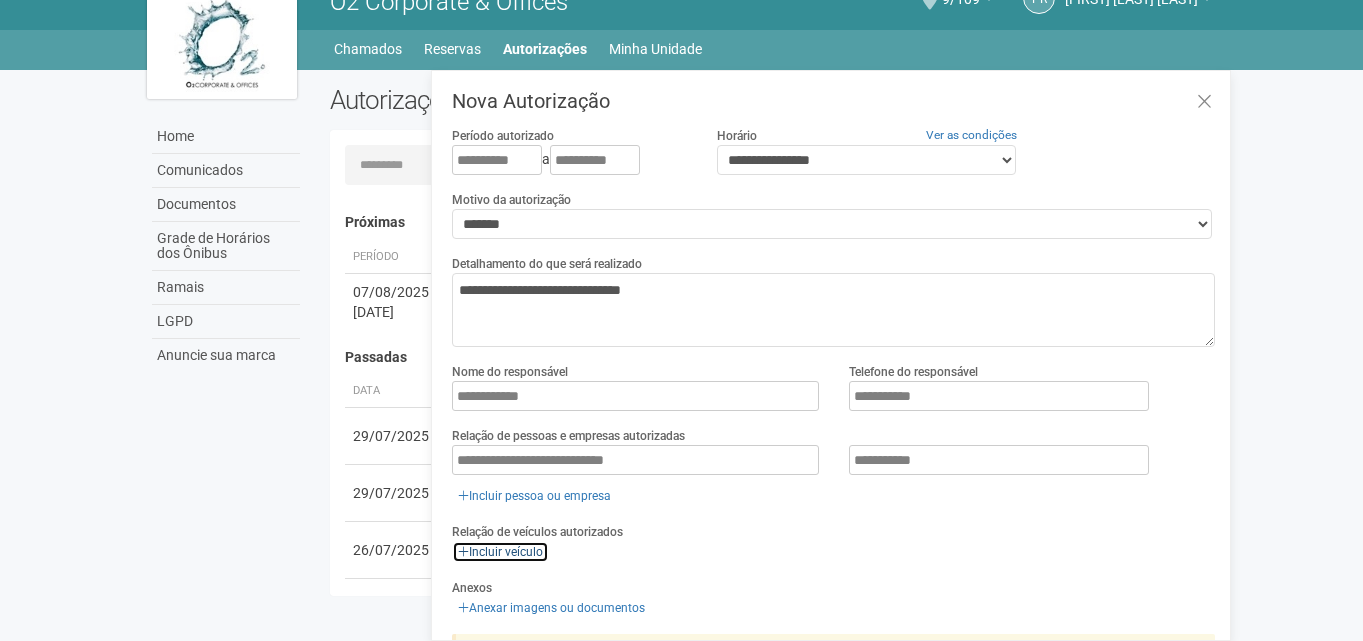 click on "Incluir veículo" at bounding box center (500, 552) 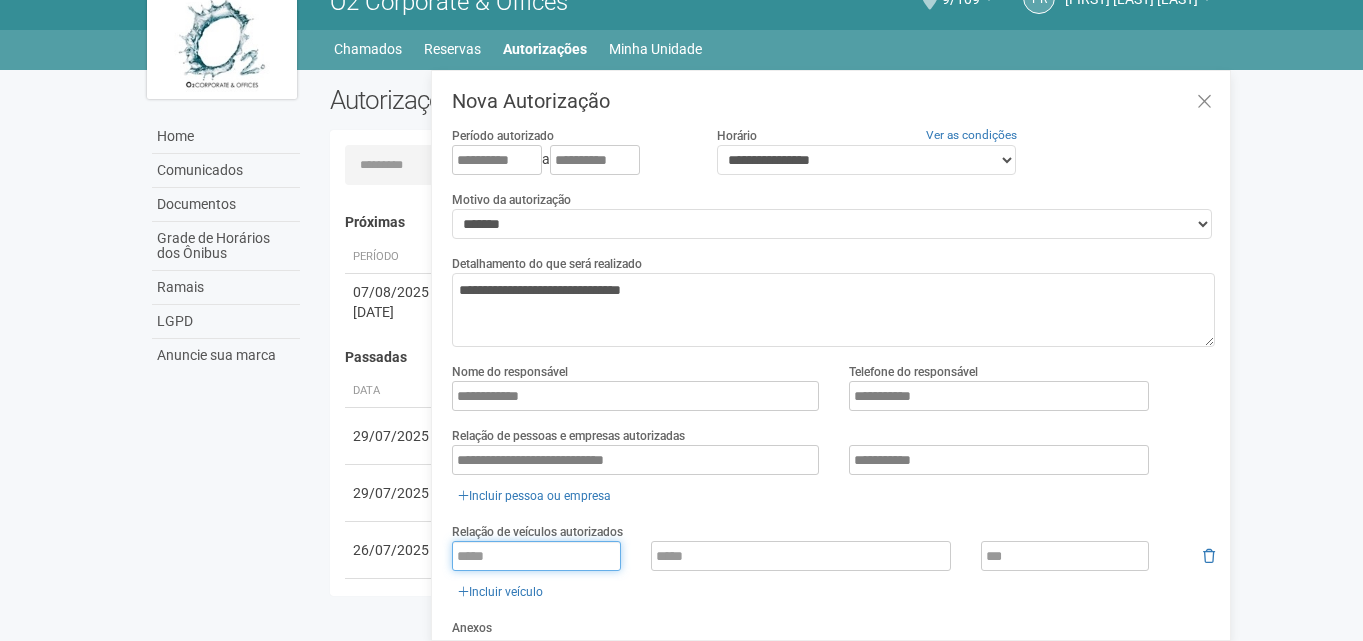 click at bounding box center (536, 556) 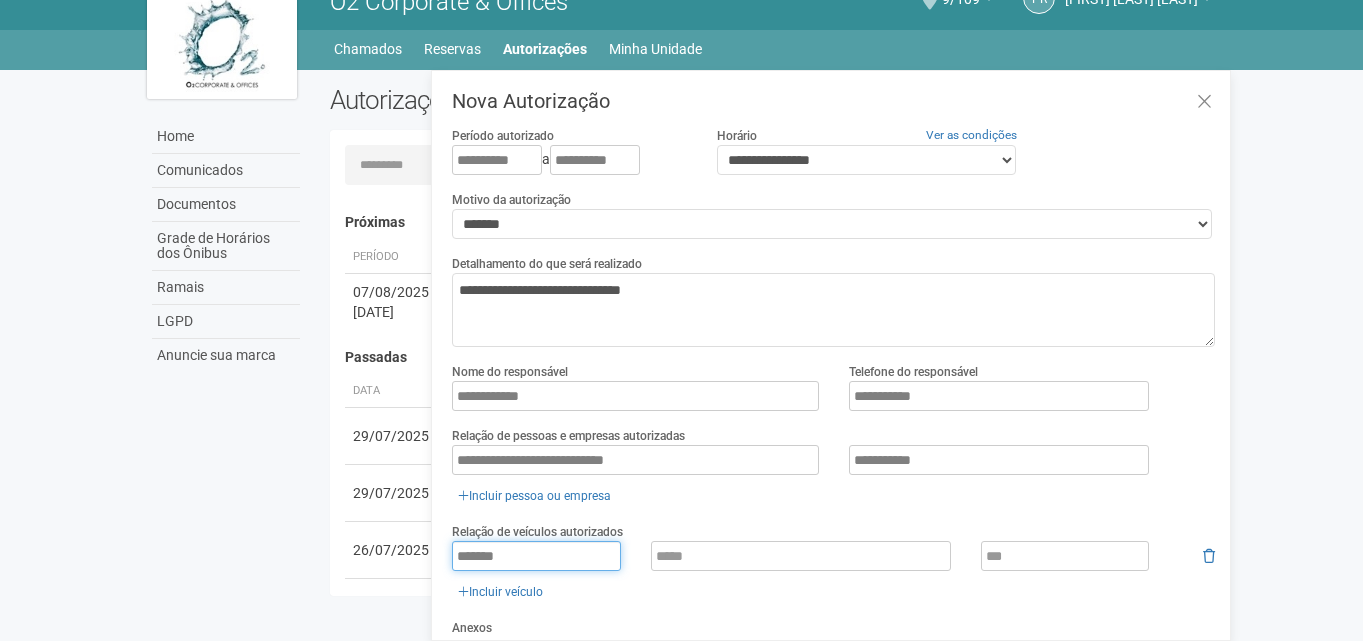 type on "*******" 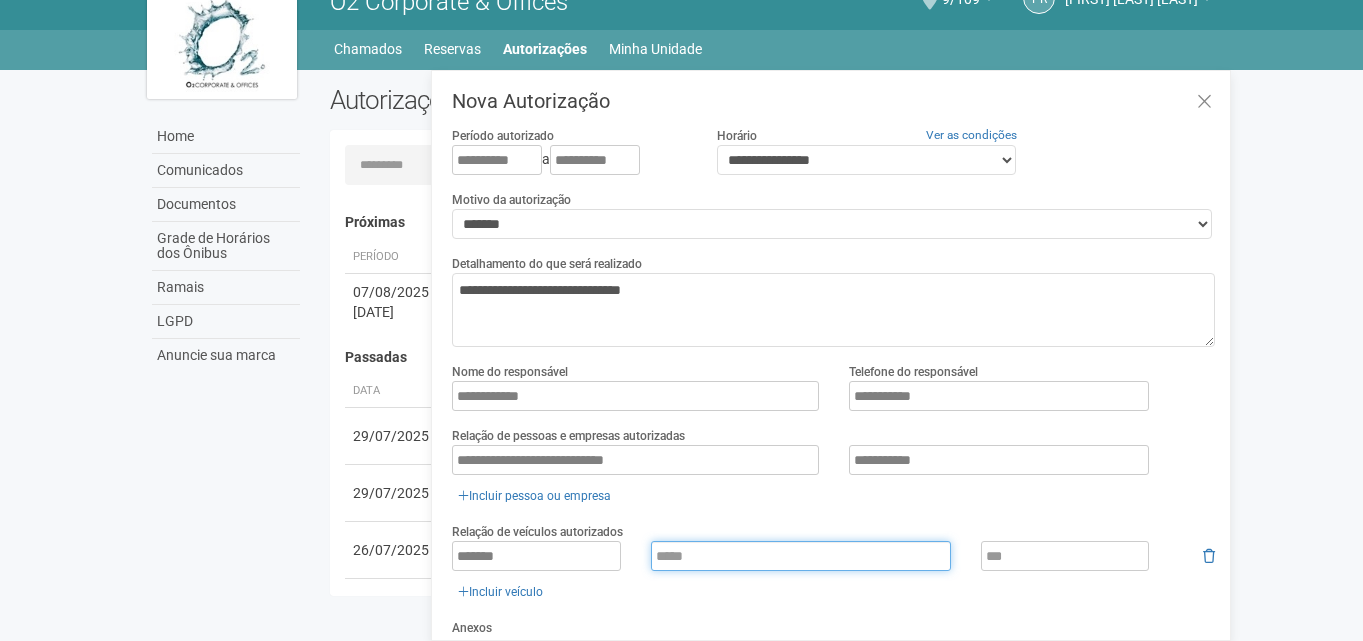 click at bounding box center [801, 556] 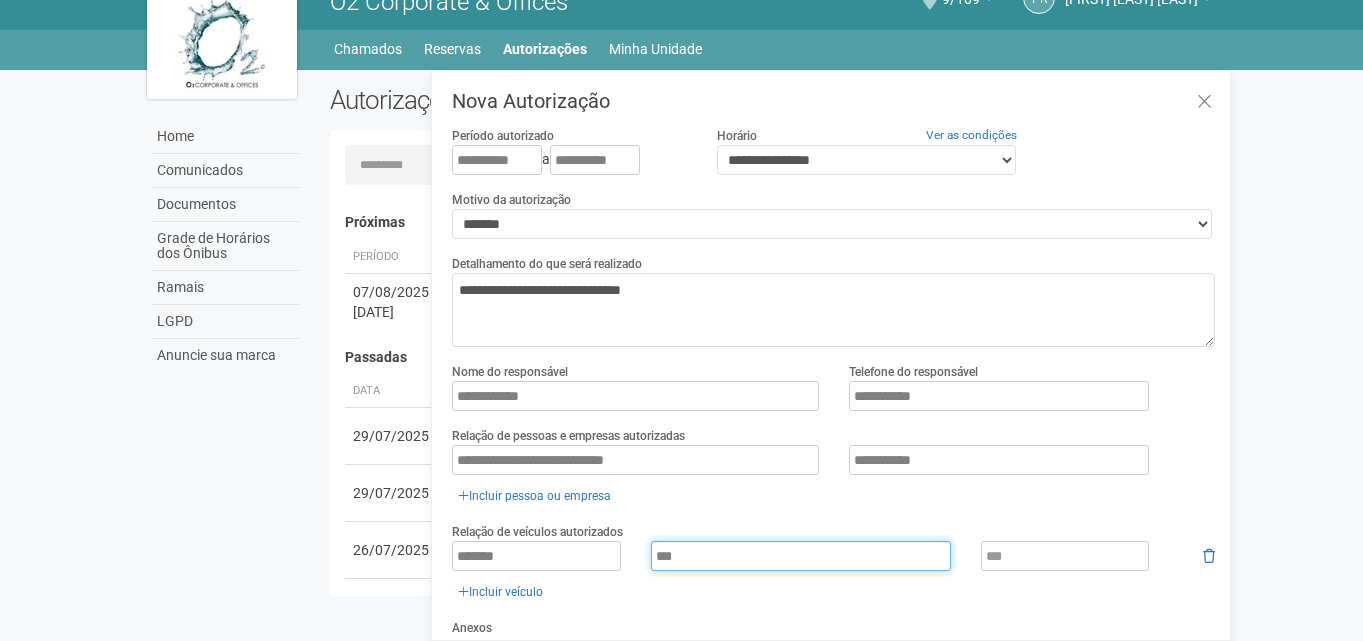 type on "***" 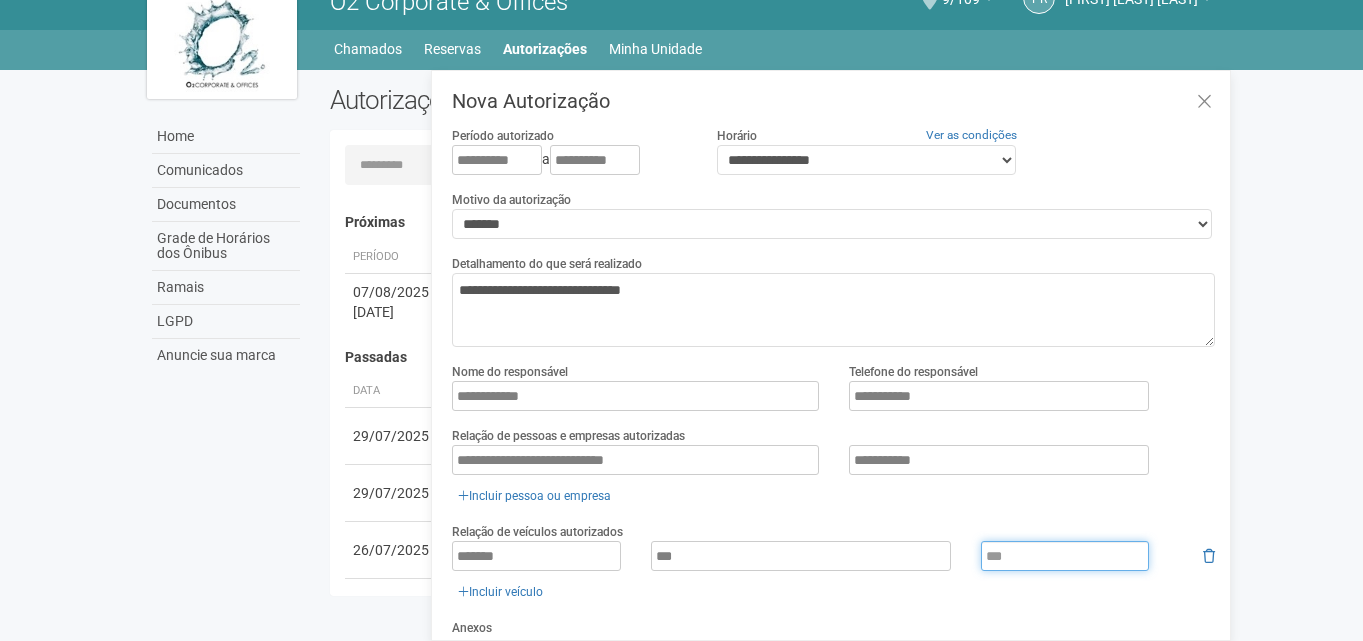 click at bounding box center (1065, 556) 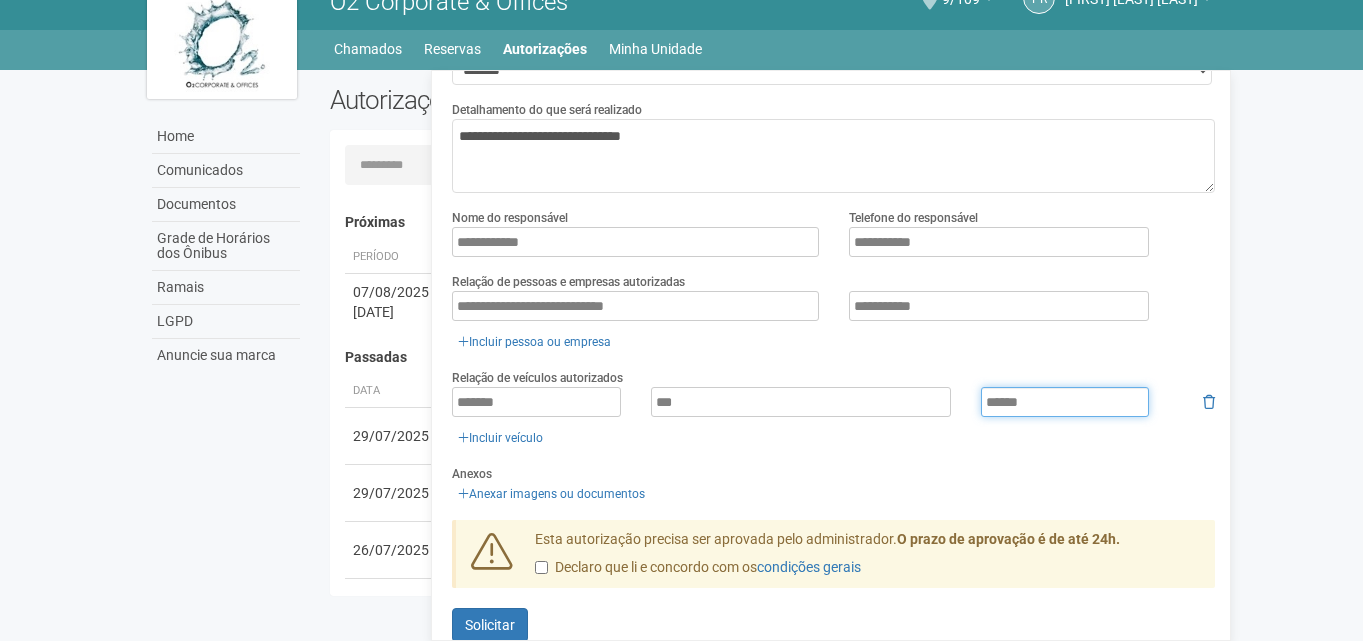 scroll, scrollTop: 182, scrollLeft: 0, axis: vertical 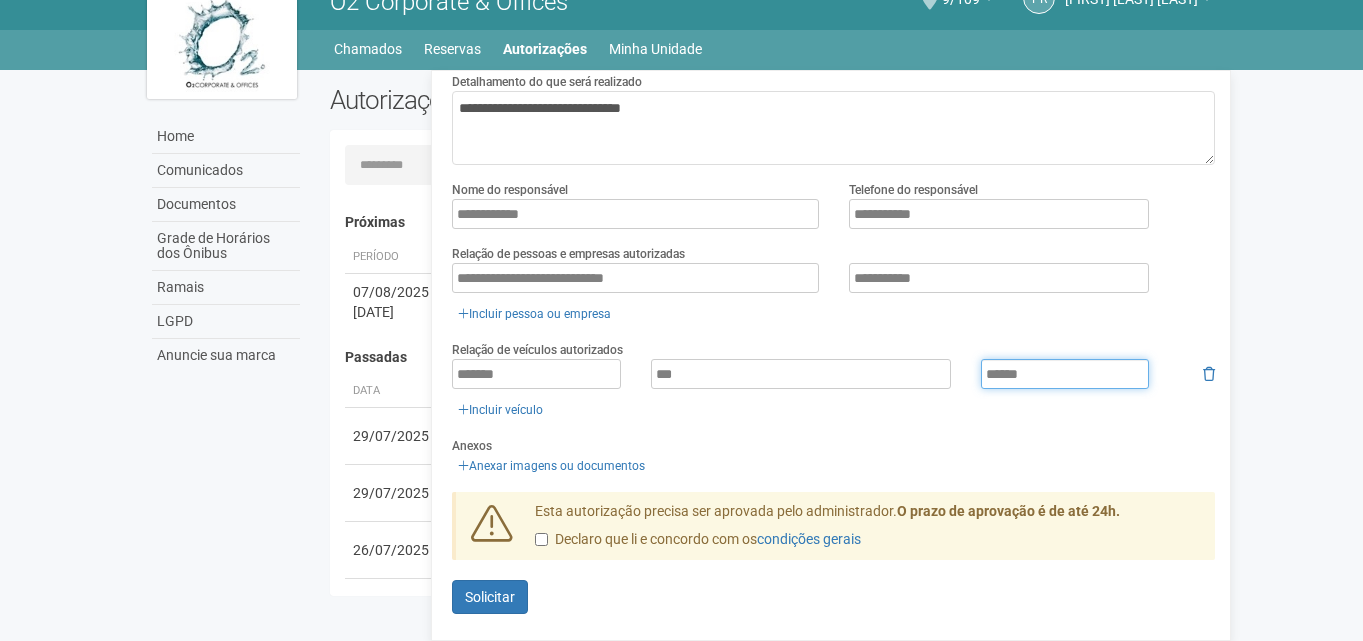 type on "******" 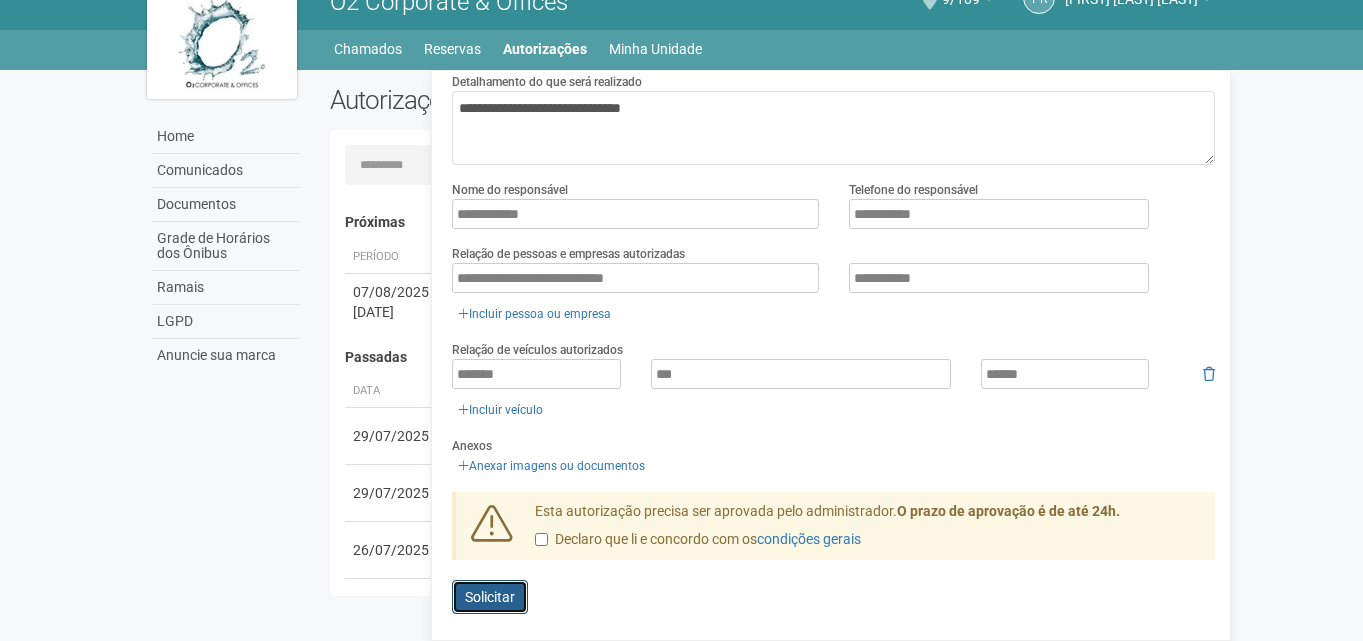 click on "Solicitar" at bounding box center [490, 597] 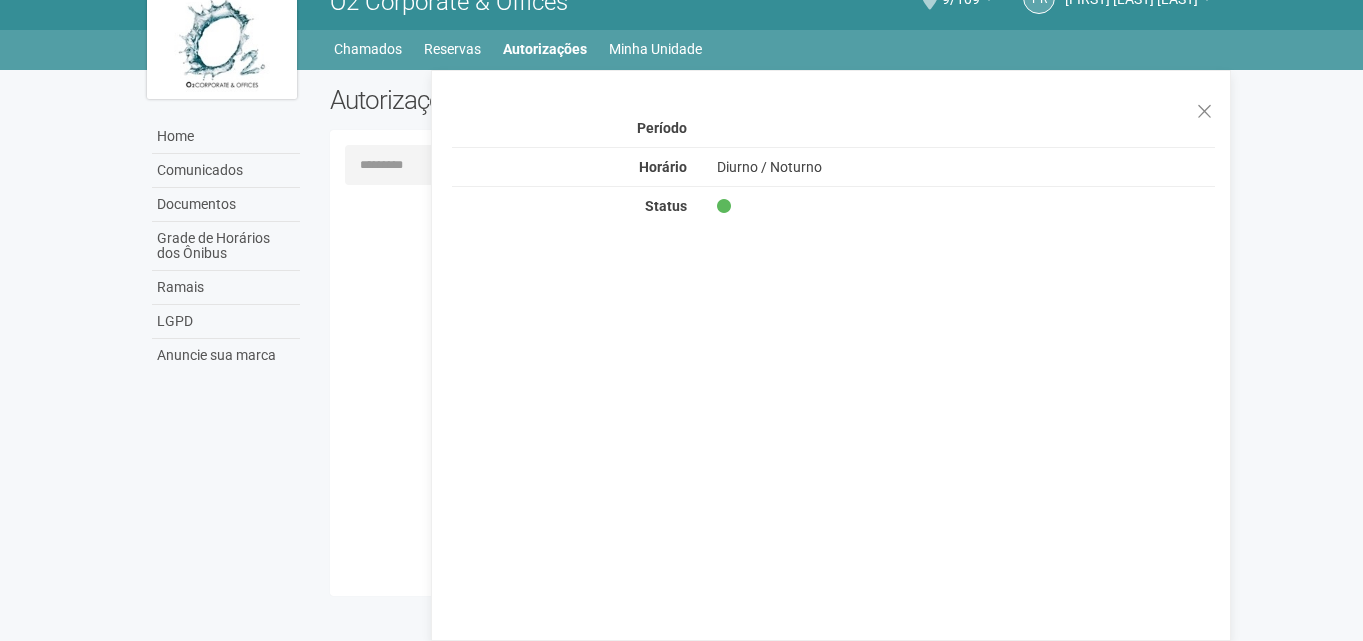 scroll, scrollTop: 0, scrollLeft: 0, axis: both 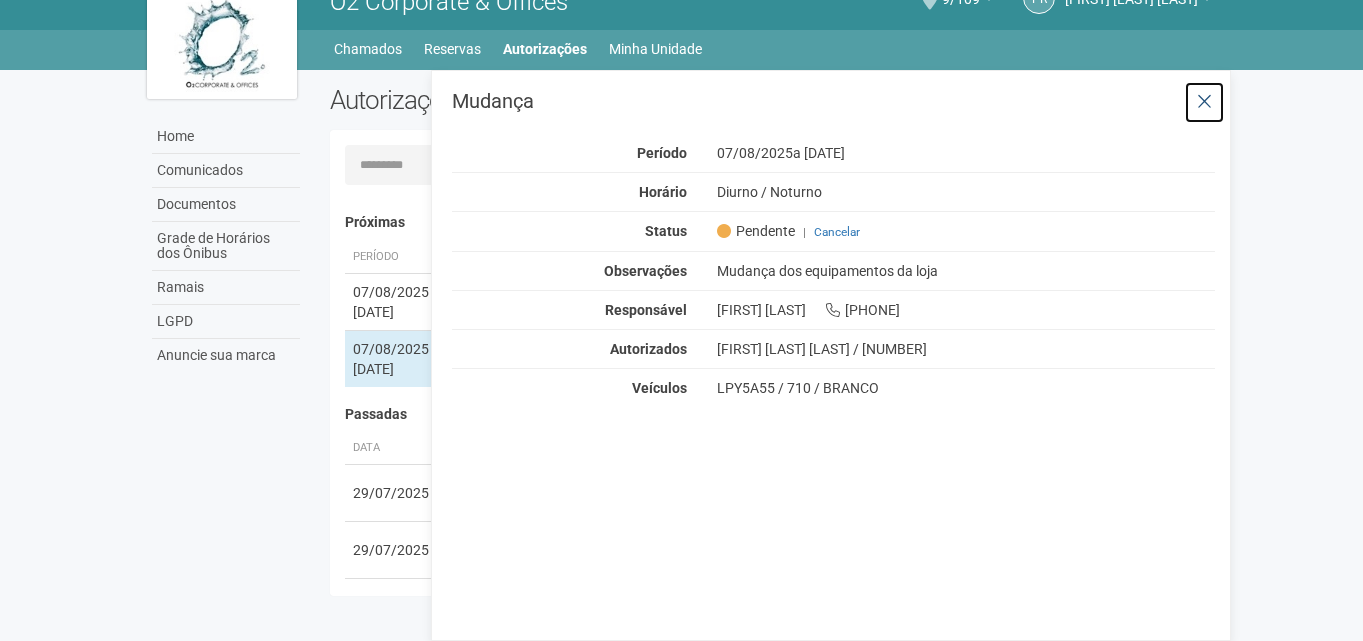 click at bounding box center [1204, 102] 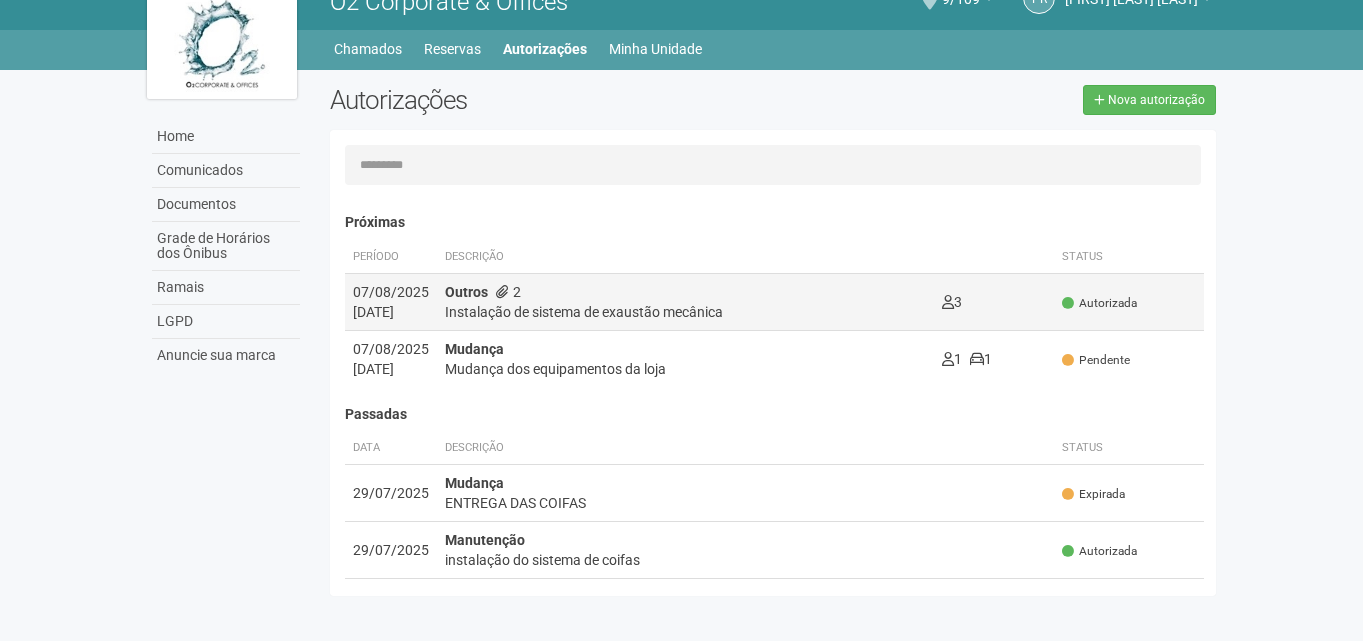 click on "Outros
2
Instalação de sistema de exaustão mecânica" at bounding box center [686, 302] 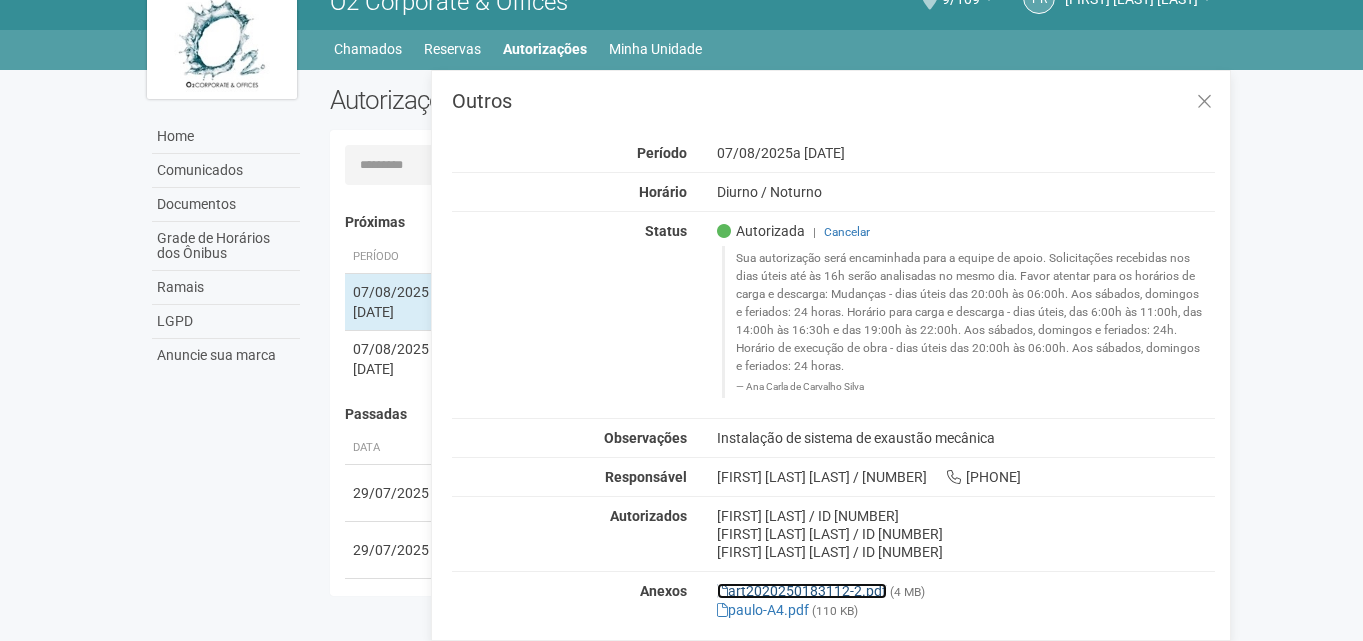 click on "art2020250183112-2.pdf" at bounding box center (802, 591) 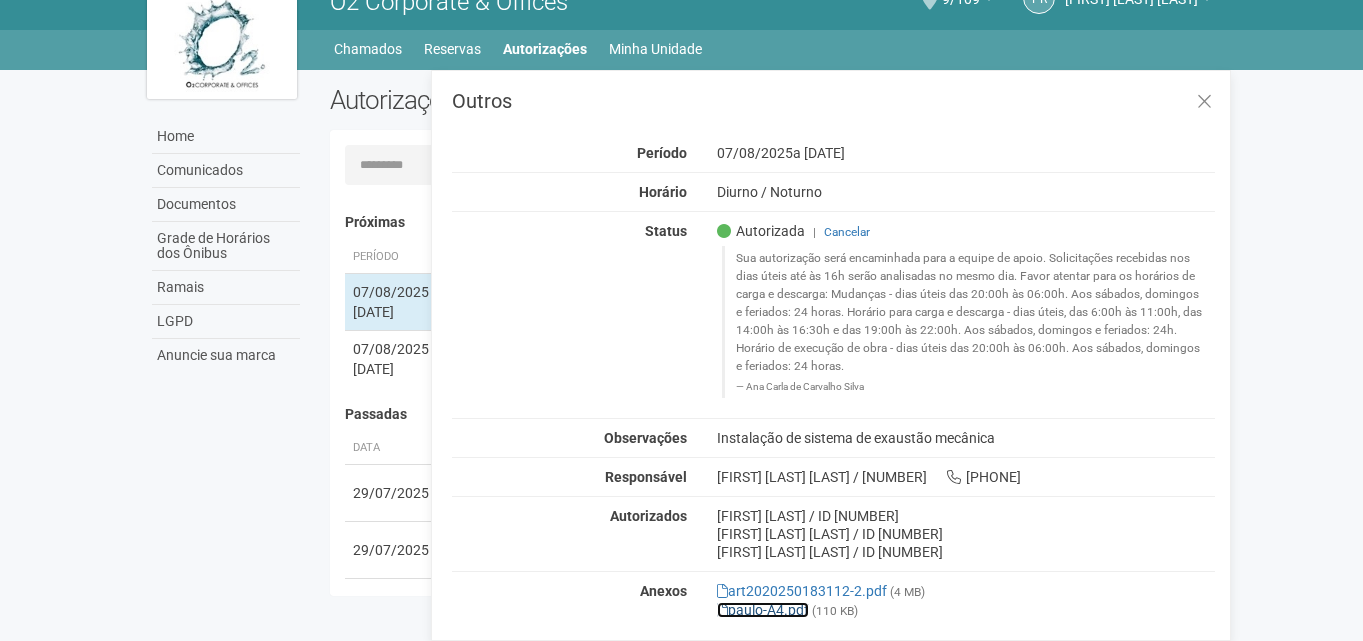 click on "paulo-A4.pdf" at bounding box center (763, 610) 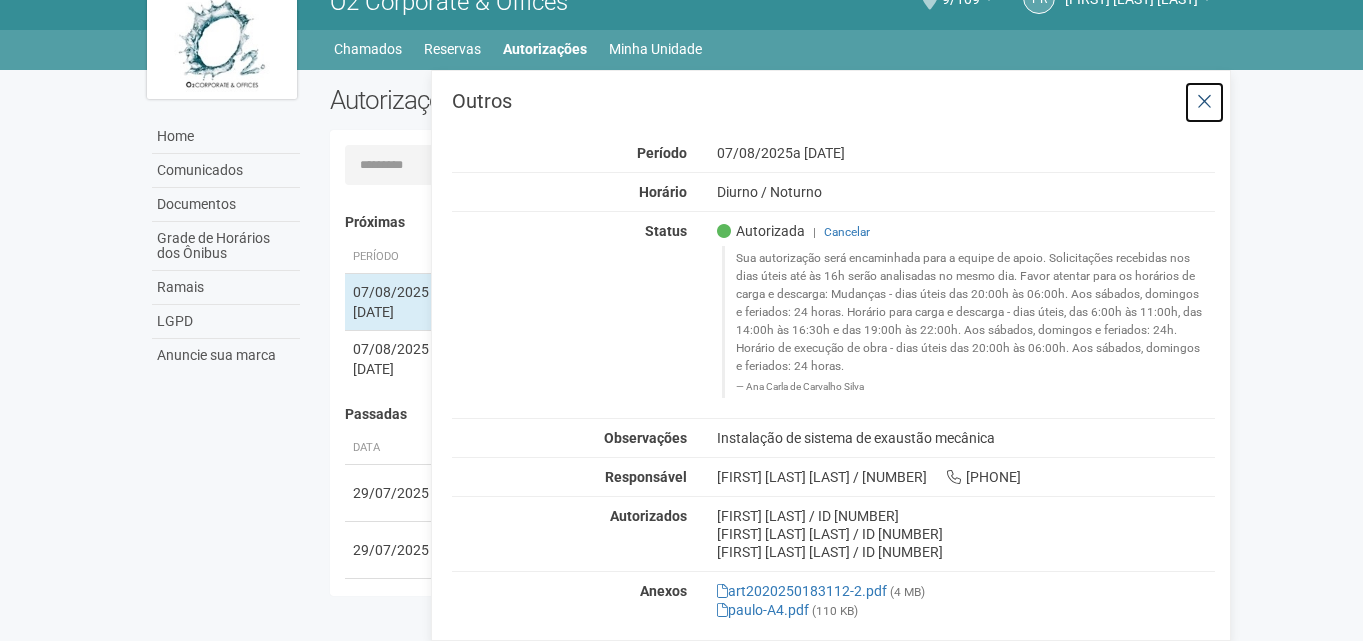 click at bounding box center [1204, 102] 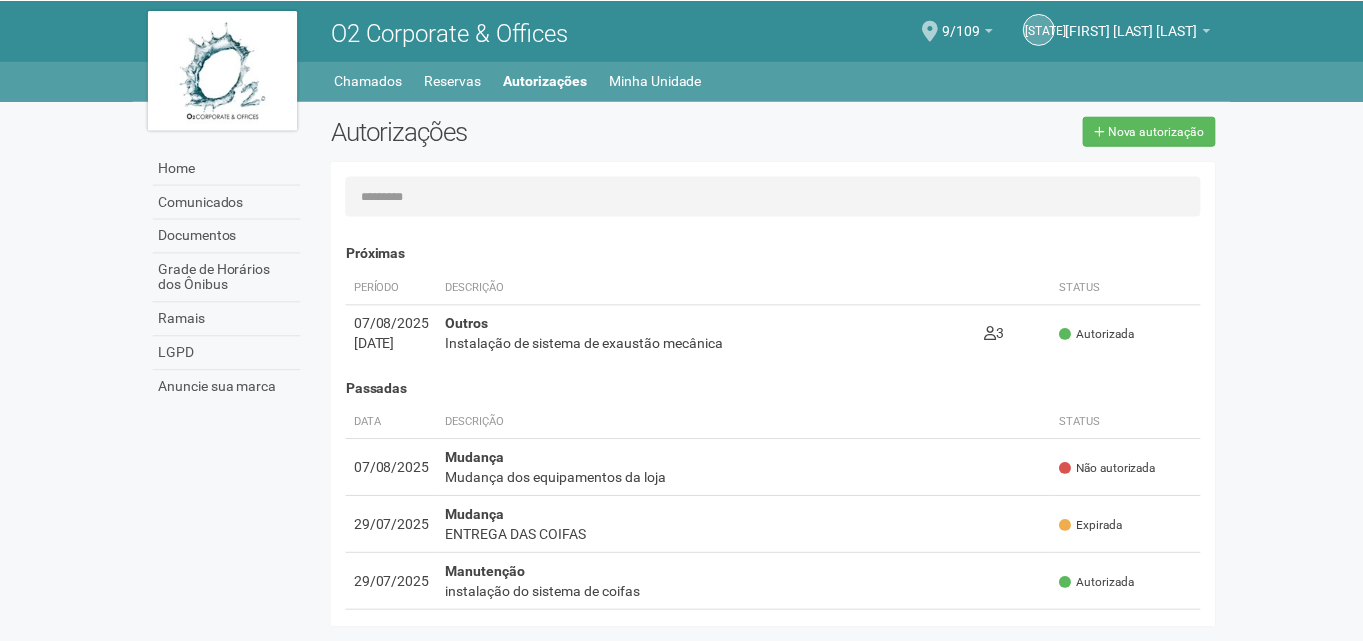 scroll, scrollTop: 31, scrollLeft: 0, axis: vertical 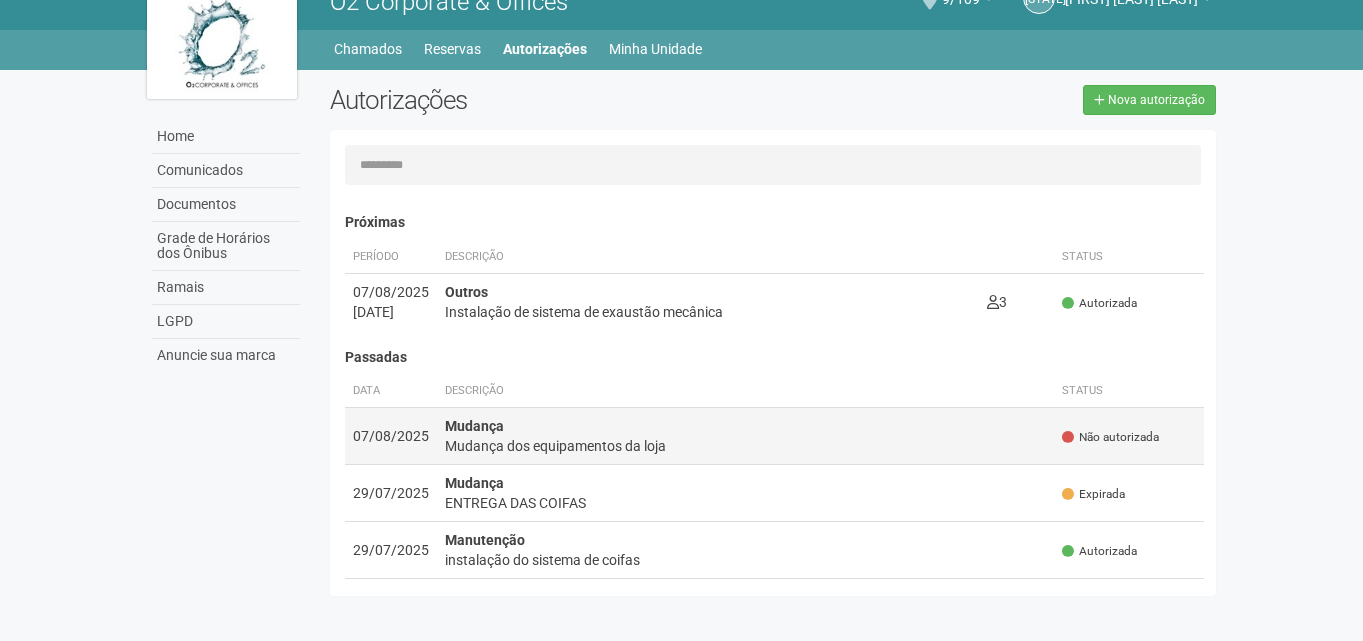 click on "Mudança
Mudança dos equipamentos da loja" at bounding box center [746, 436] 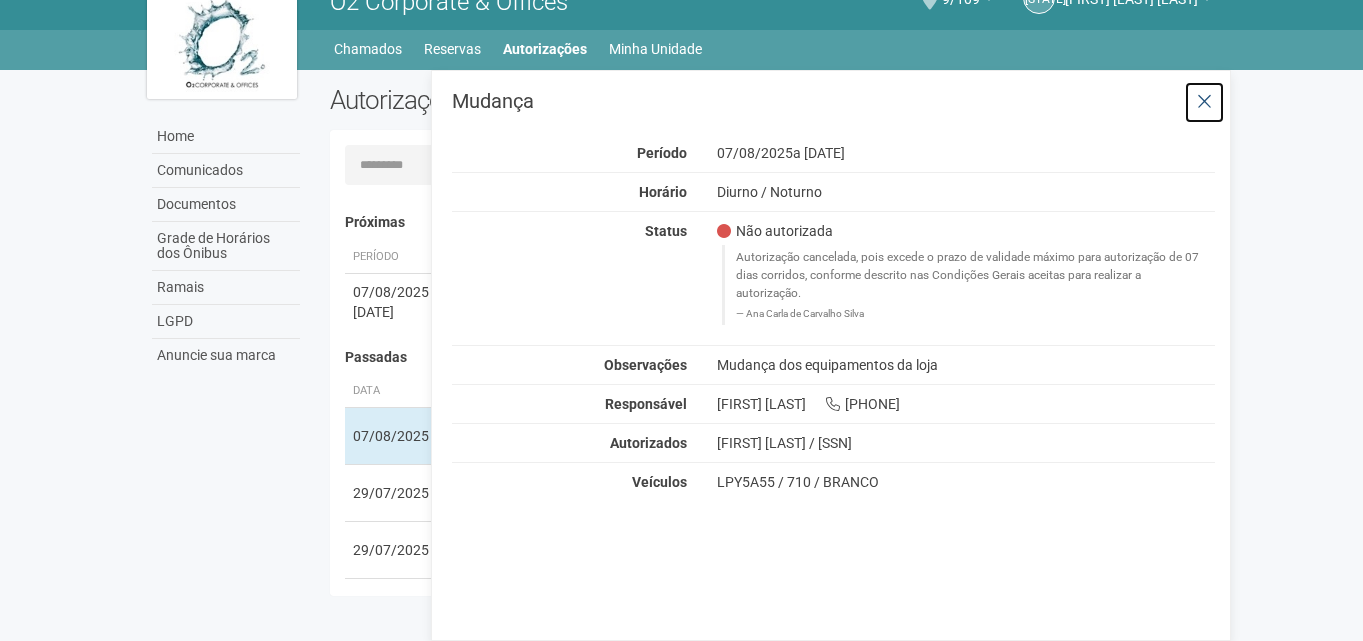 click at bounding box center [1204, 102] 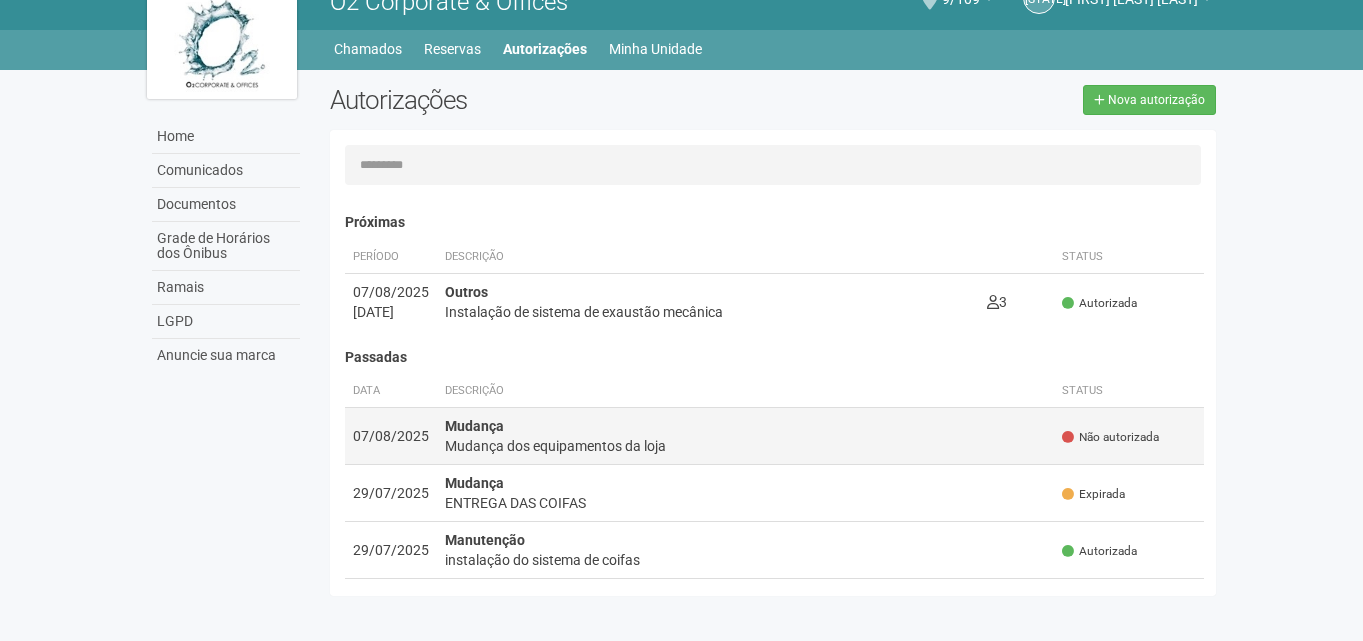 click on "Mudança dos equipamentos da loja" at bounding box center [746, 446] 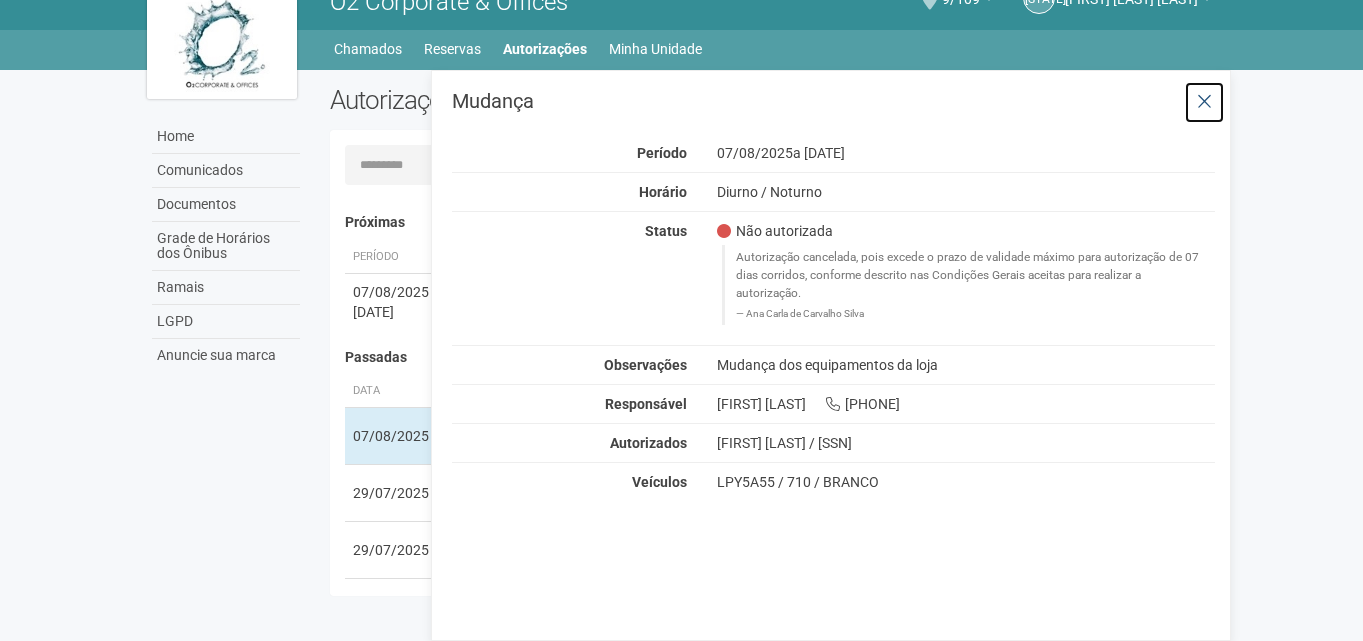 click at bounding box center (1204, 102) 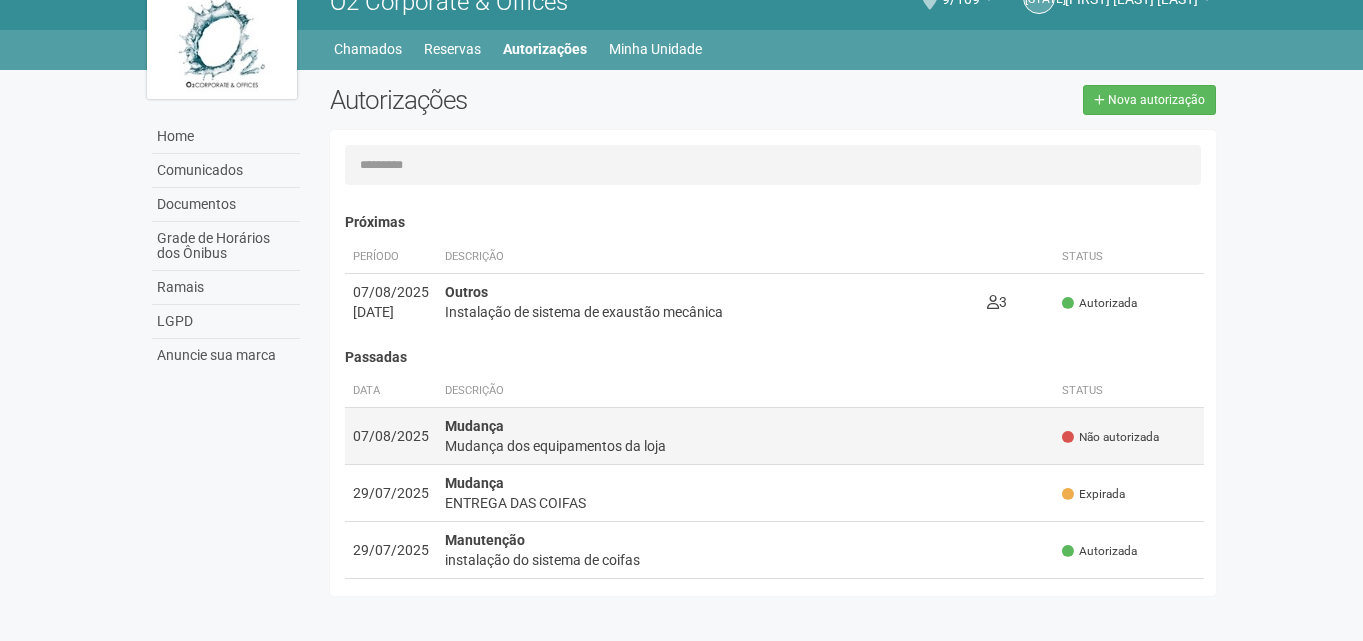 click on "Mudança dos equipamentos da loja" at bounding box center (746, 446) 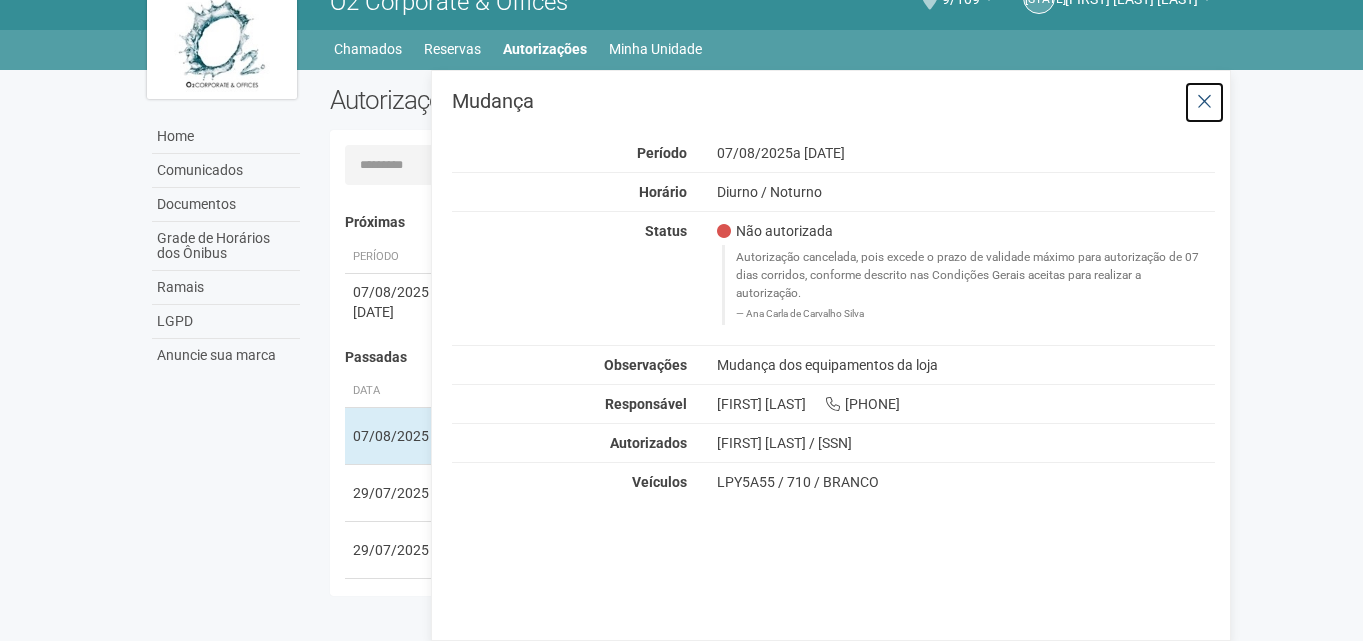 click at bounding box center (1204, 102) 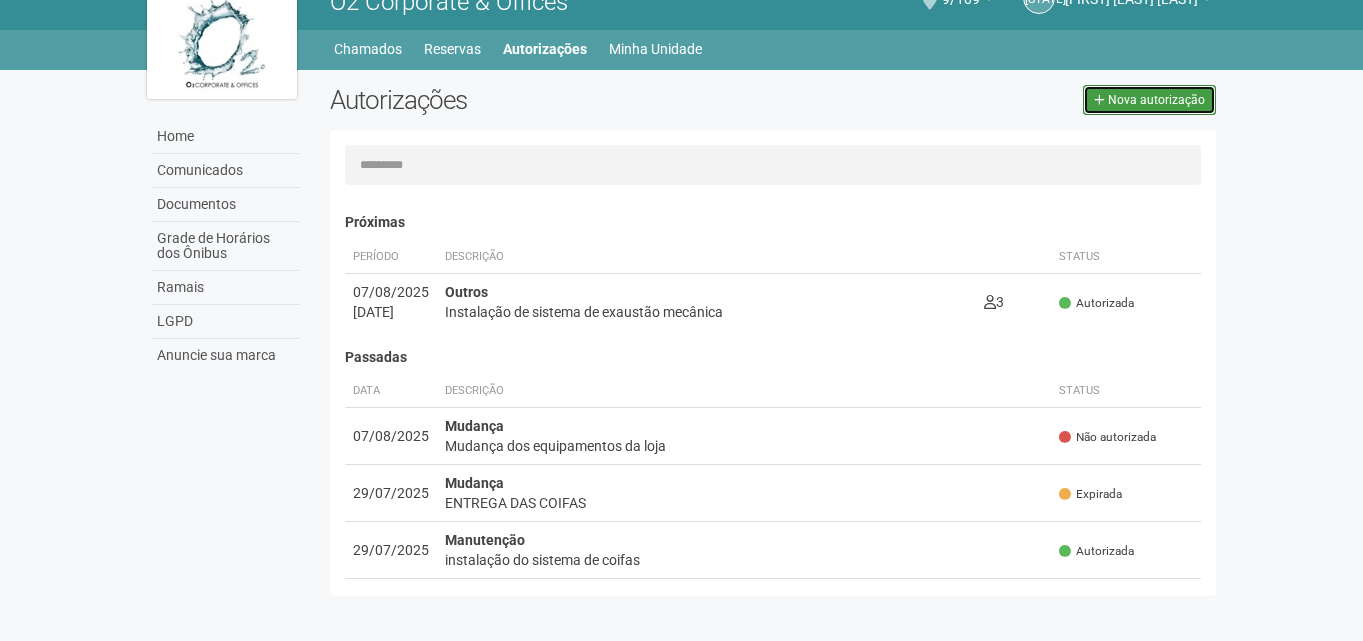 click on "Nova autorização" at bounding box center (1156, 100) 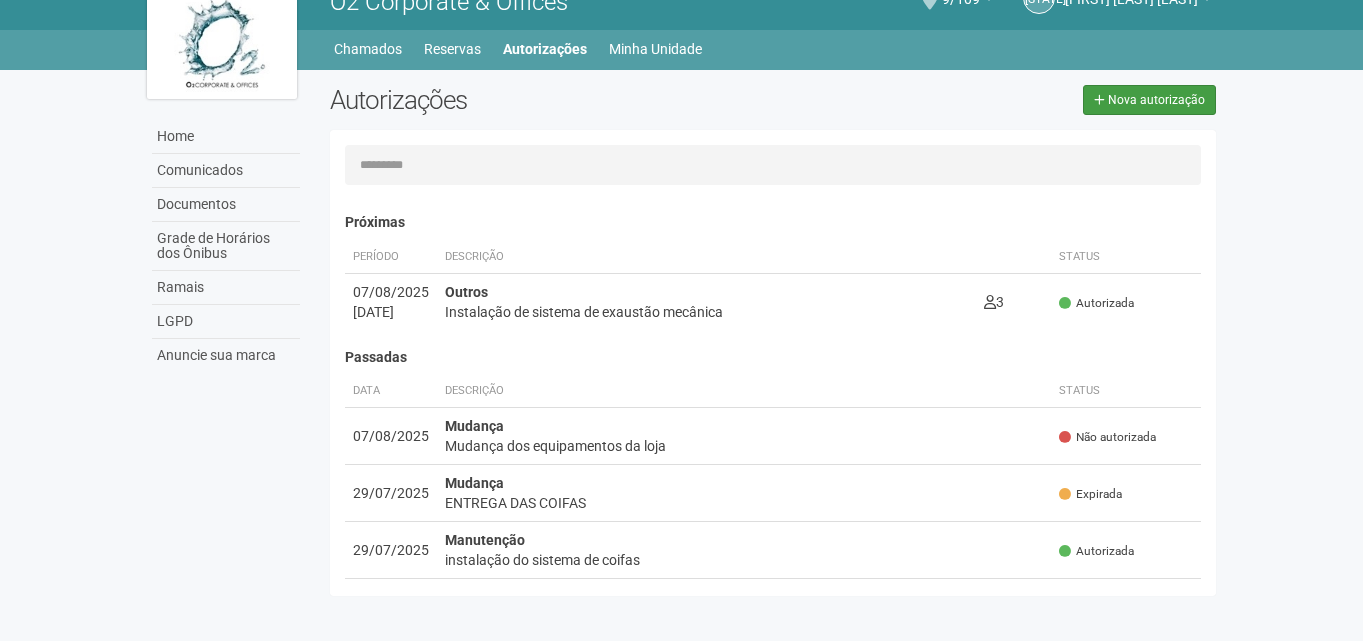 select on "**" 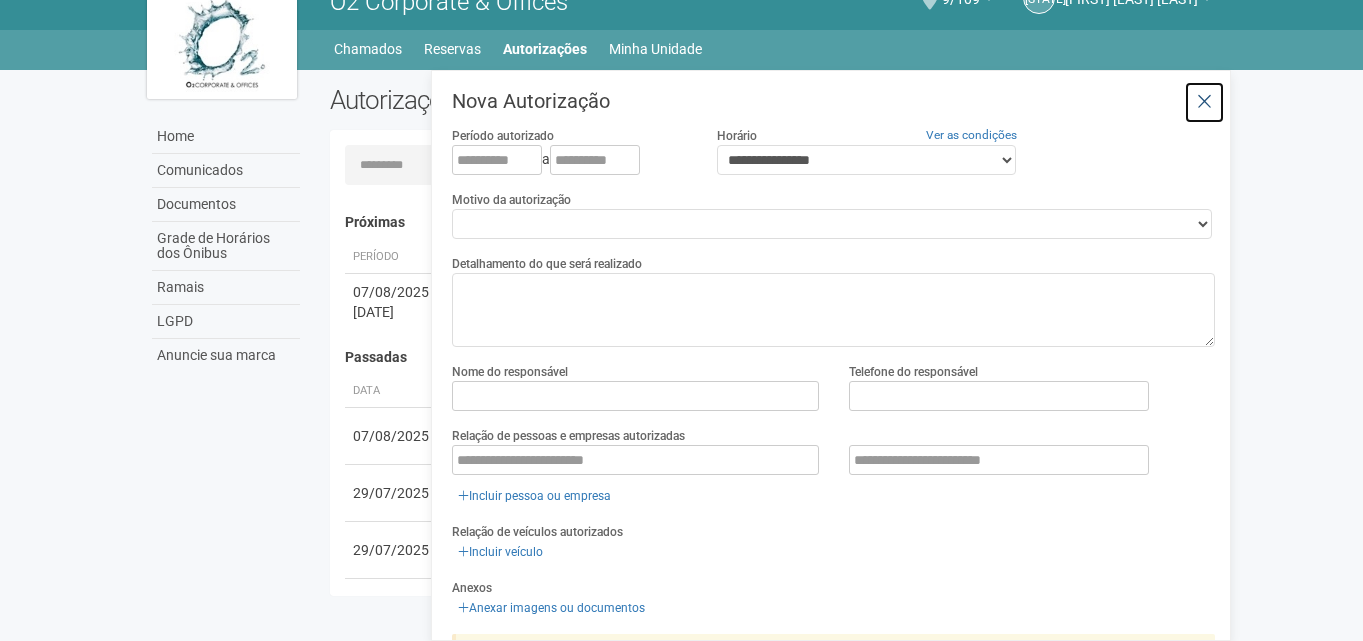 click at bounding box center [1204, 102] 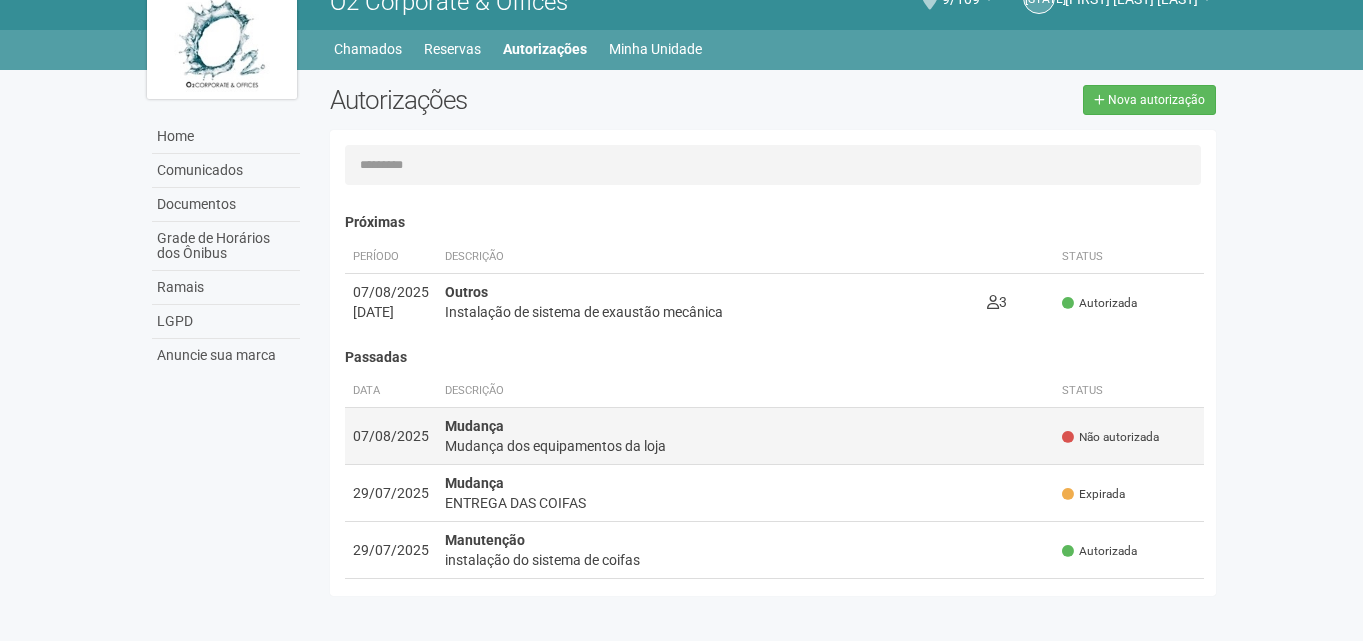 click on "Mudança
Mudança dos equipamentos da loja" at bounding box center [746, 436] 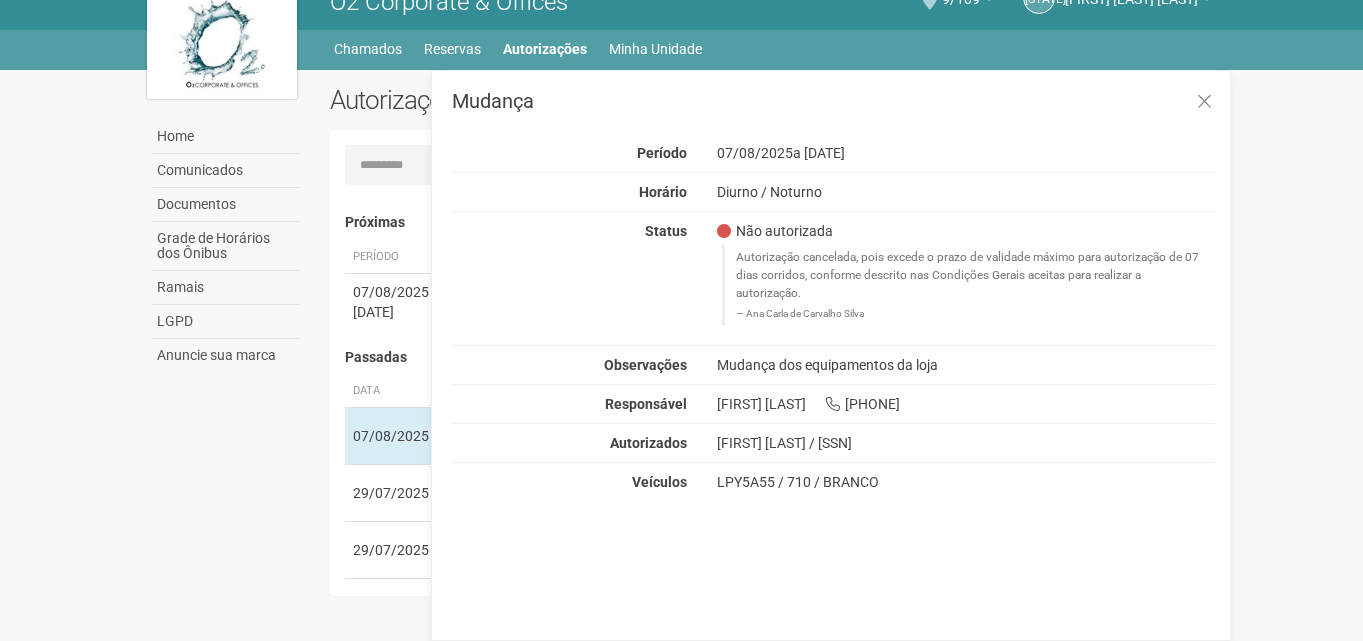 click on "Responsável
Paulo Chaves
21985880059" at bounding box center (833, 398) 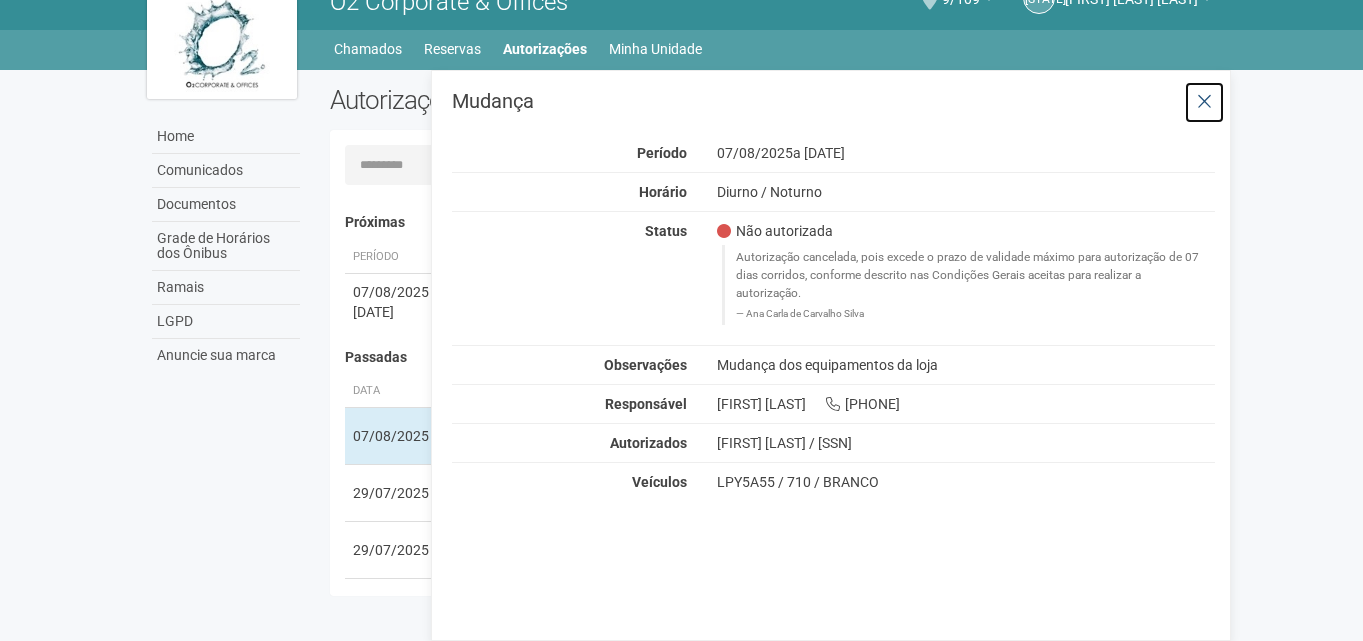 click at bounding box center [1204, 102] 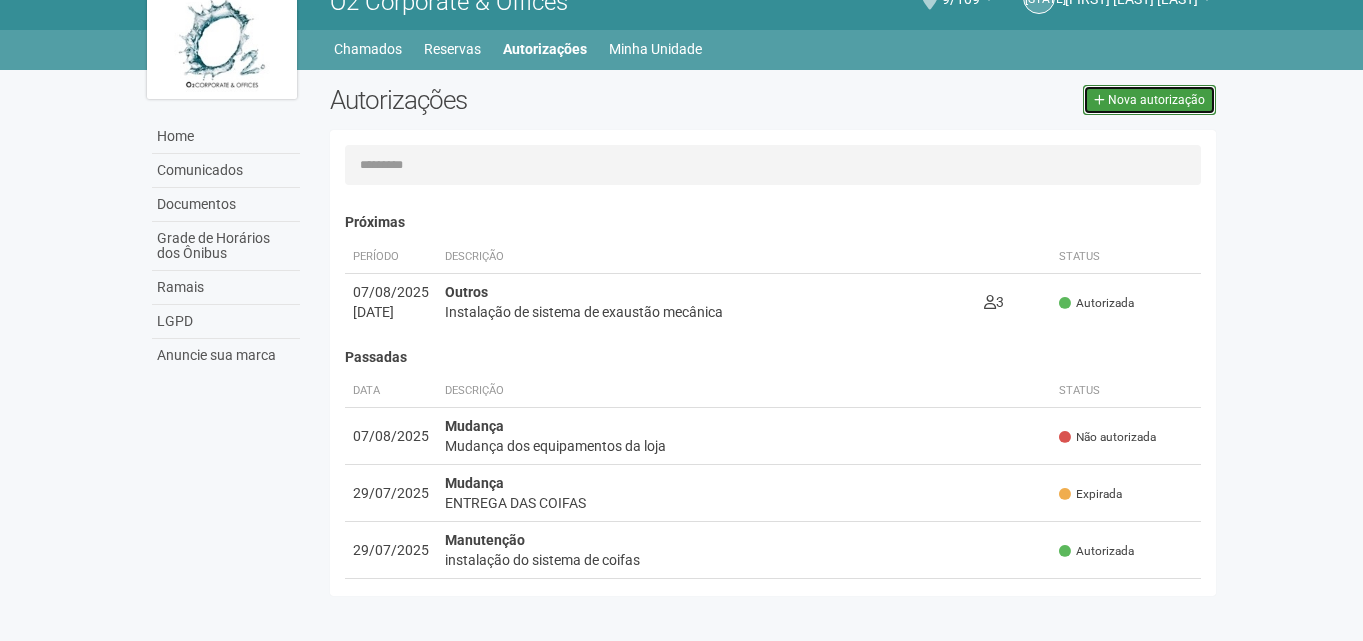 click on "Nova autorização" at bounding box center [1156, 100] 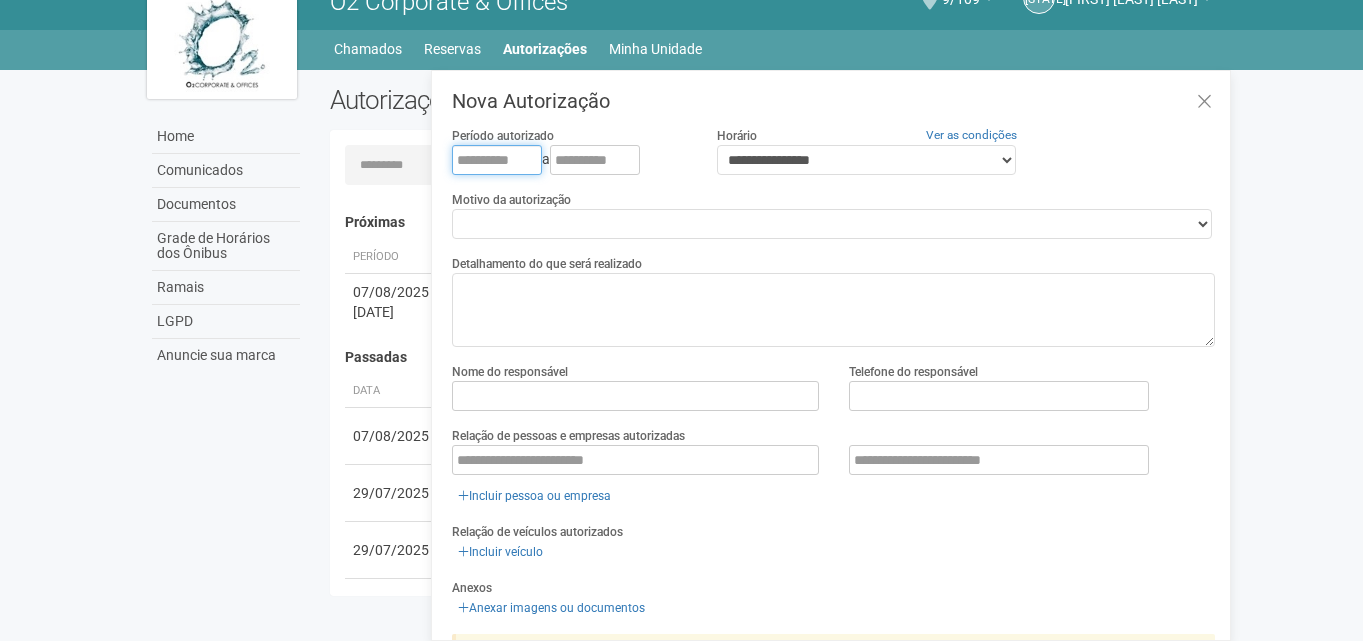 click at bounding box center (497, 160) 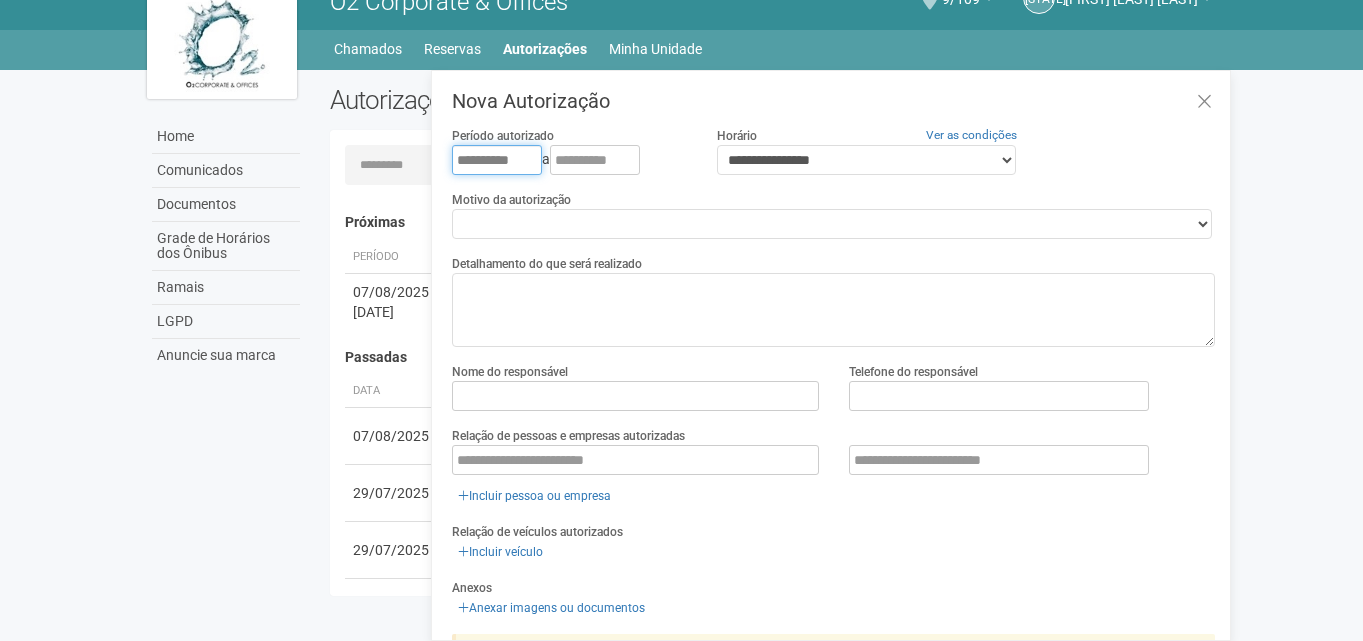type on "**********" 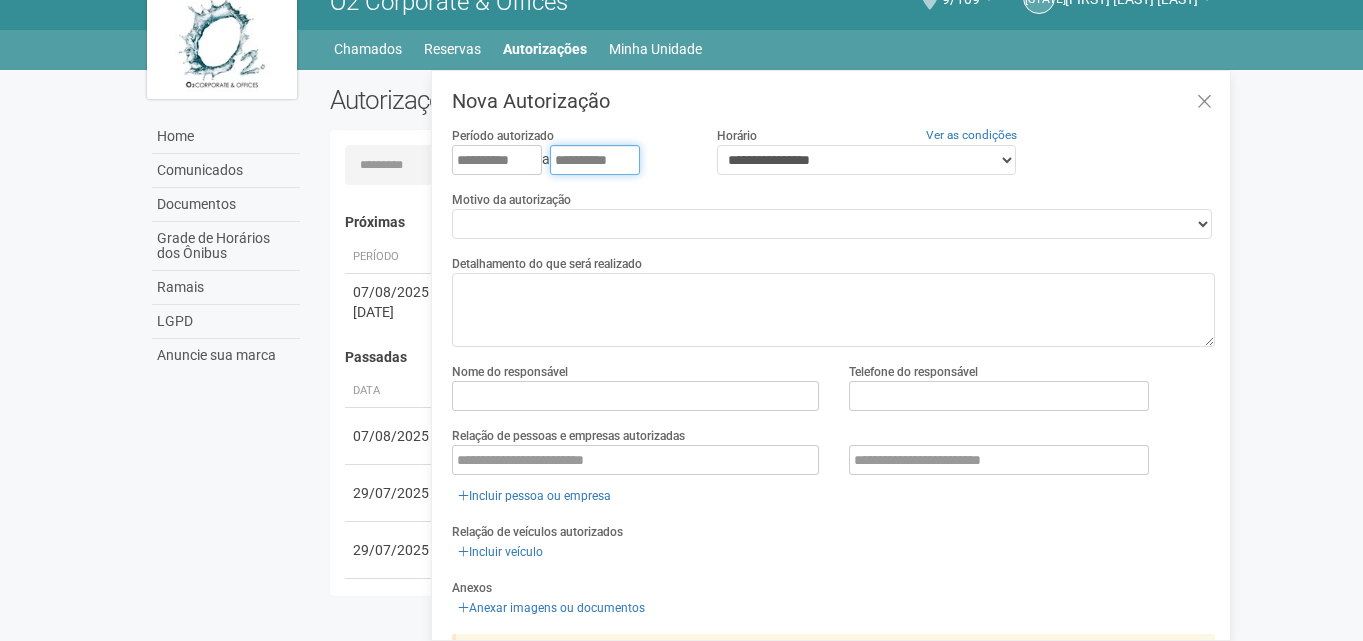 type on "**********" 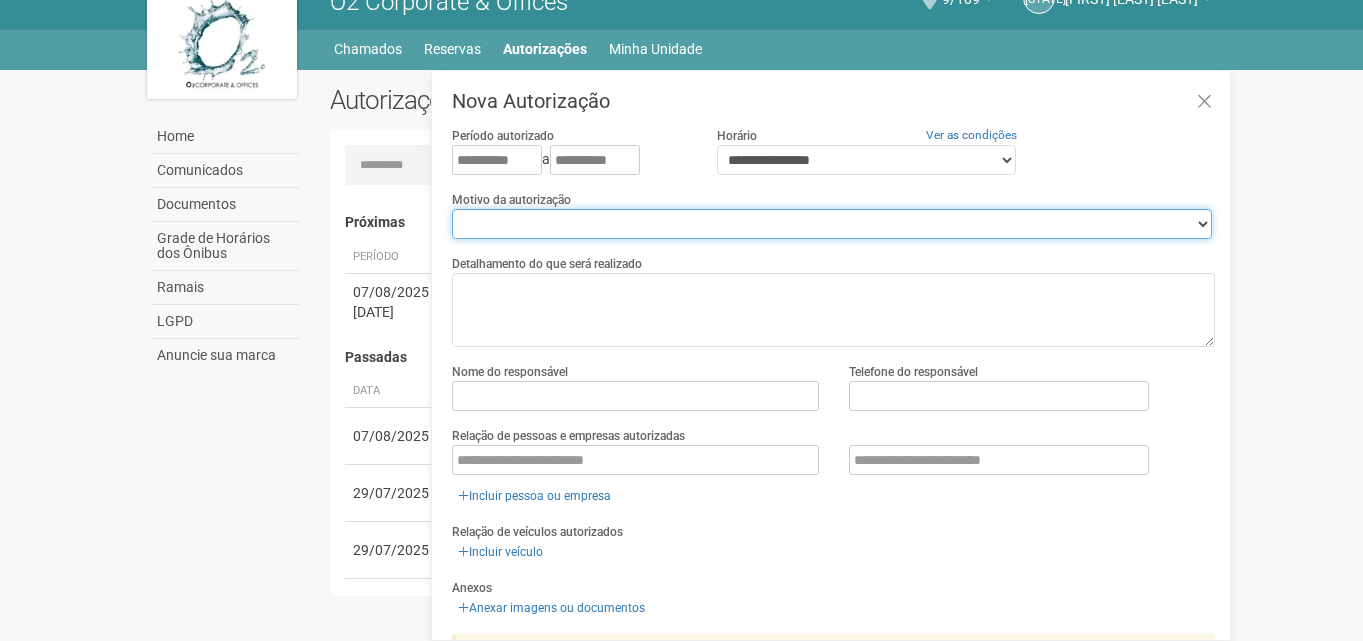 click on "**********" at bounding box center (832, 224) 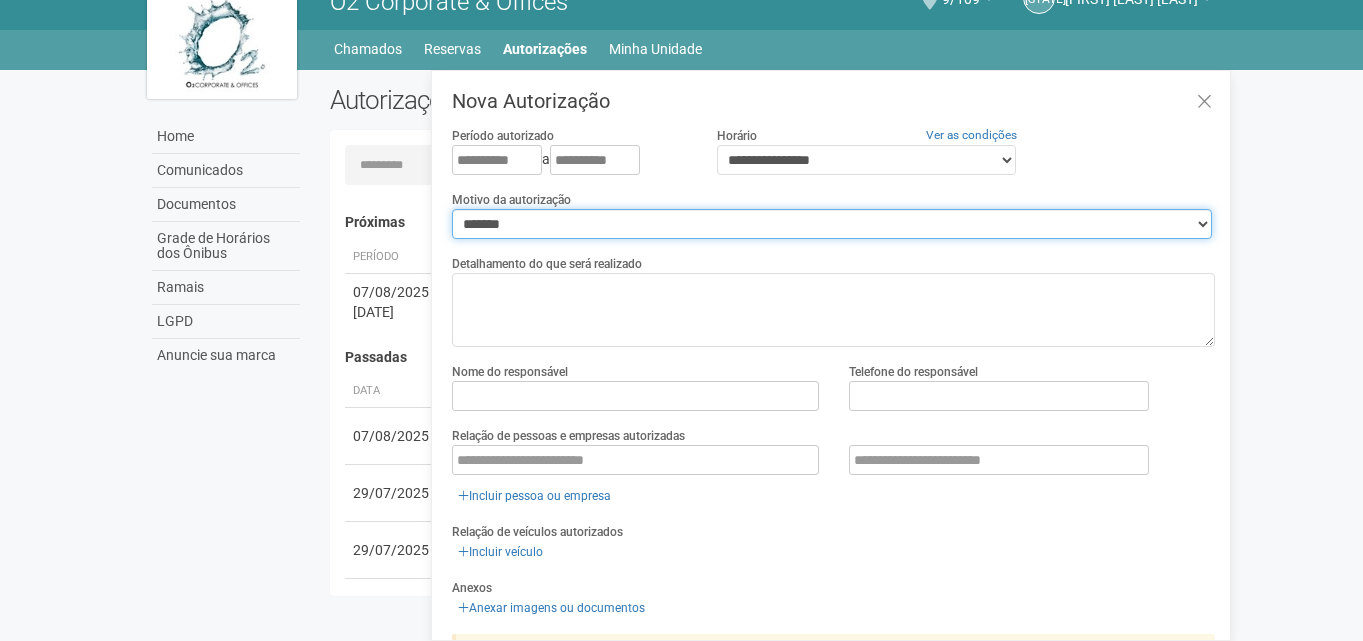 click on "**********" at bounding box center [832, 224] 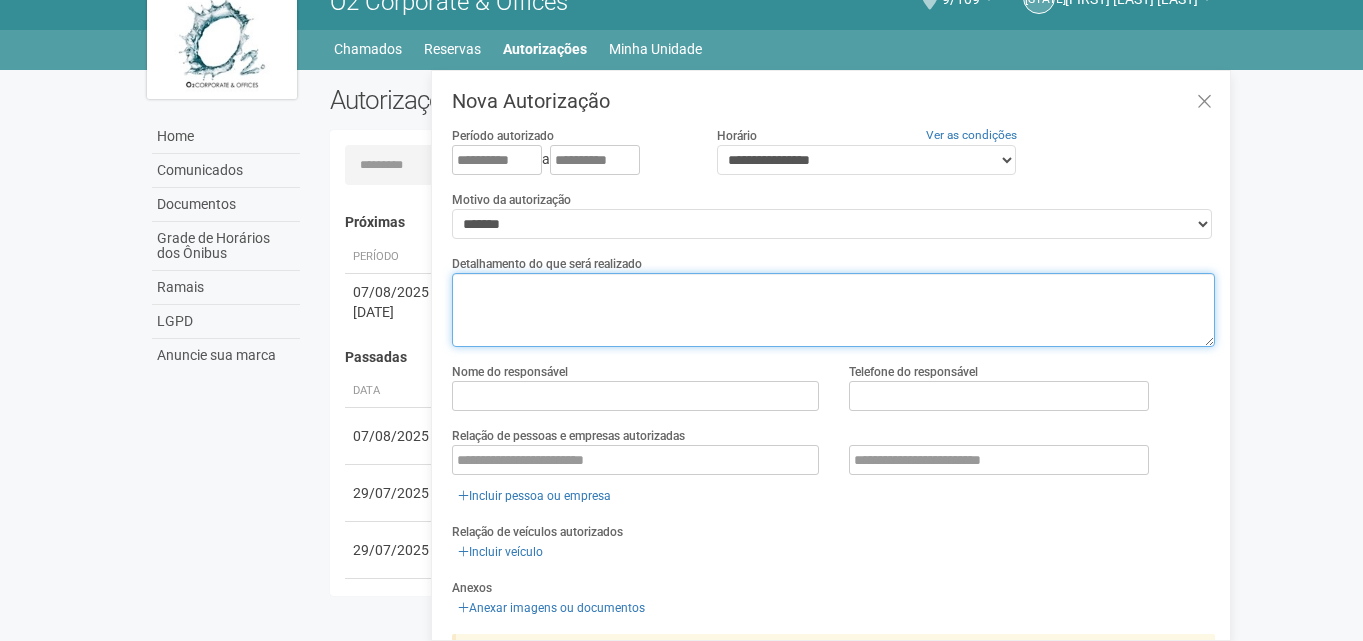 click at bounding box center [833, 310] 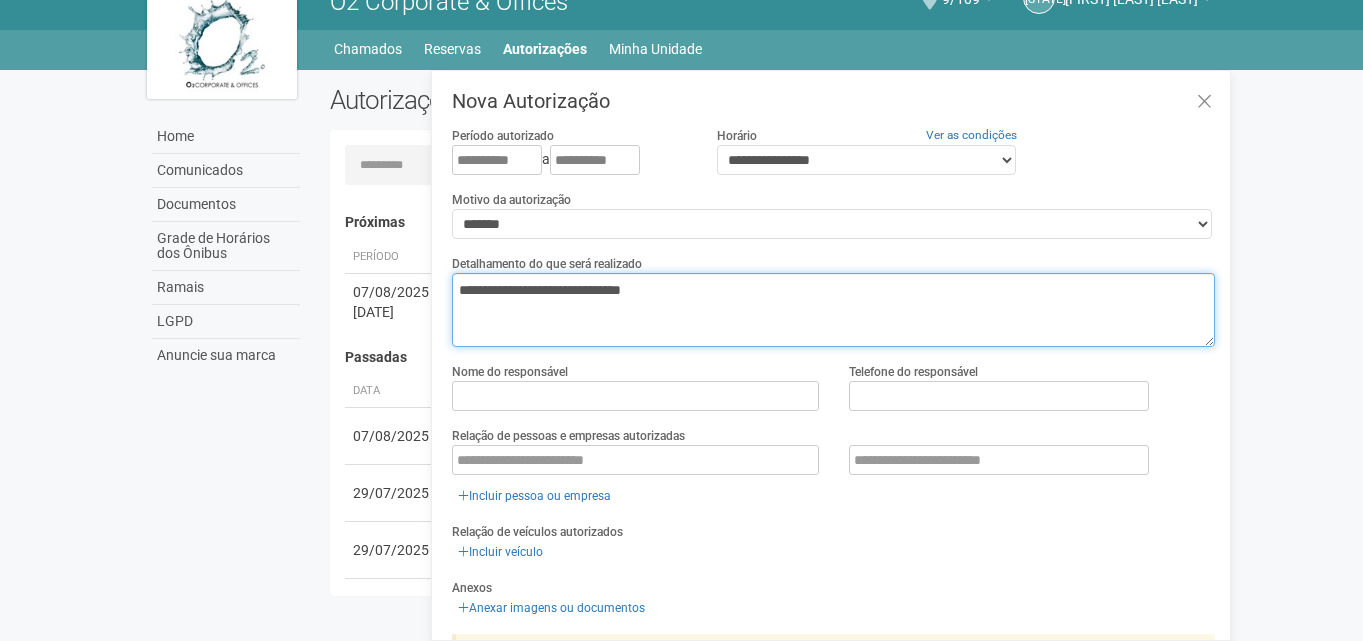 type on "**********" 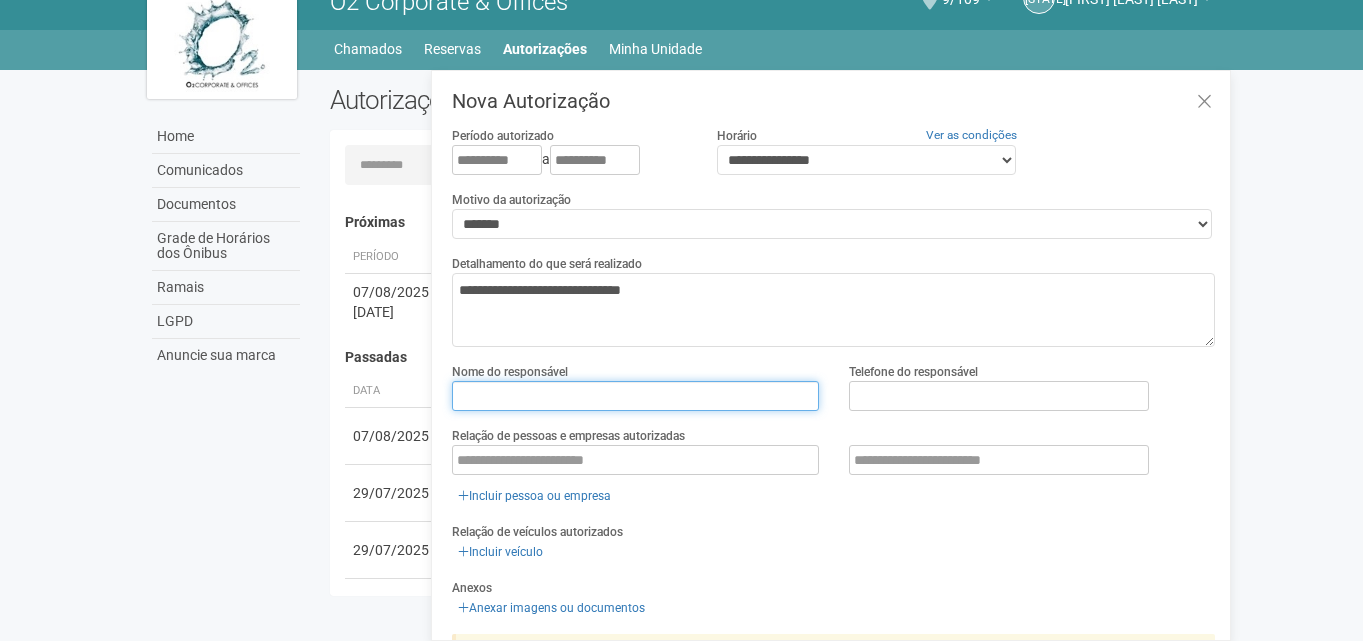 click at bounding box center (635, 396) 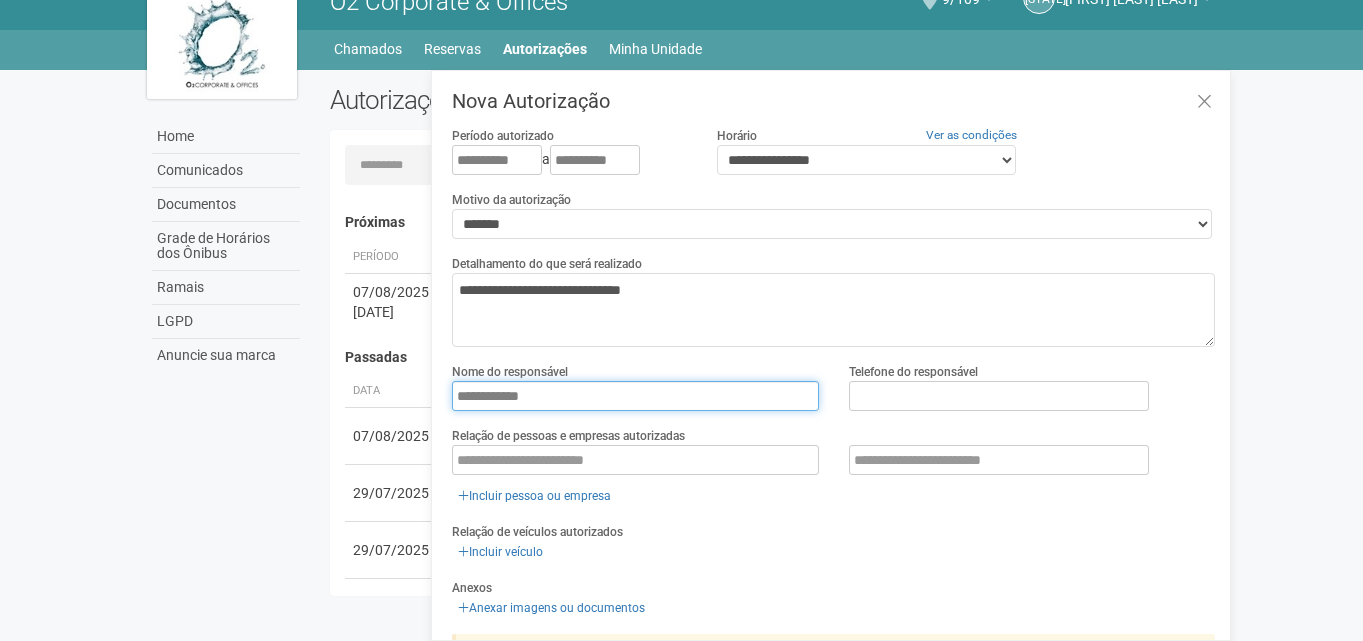 type on "**********" 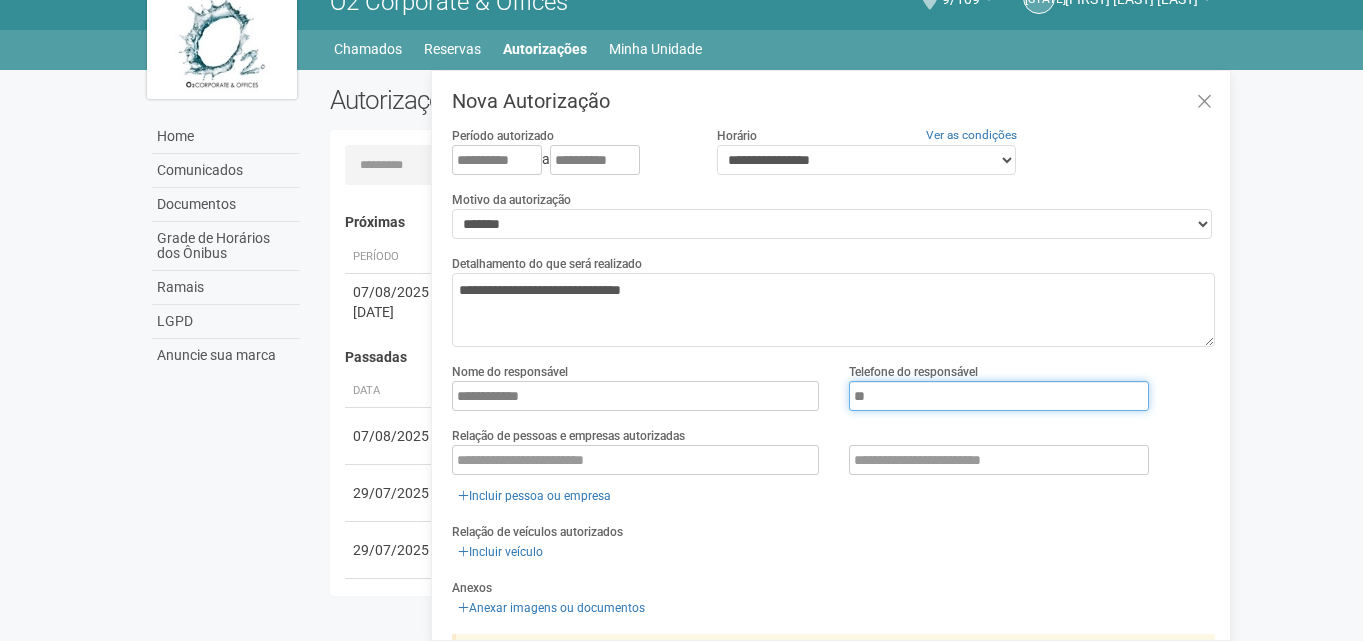 type on "**********" 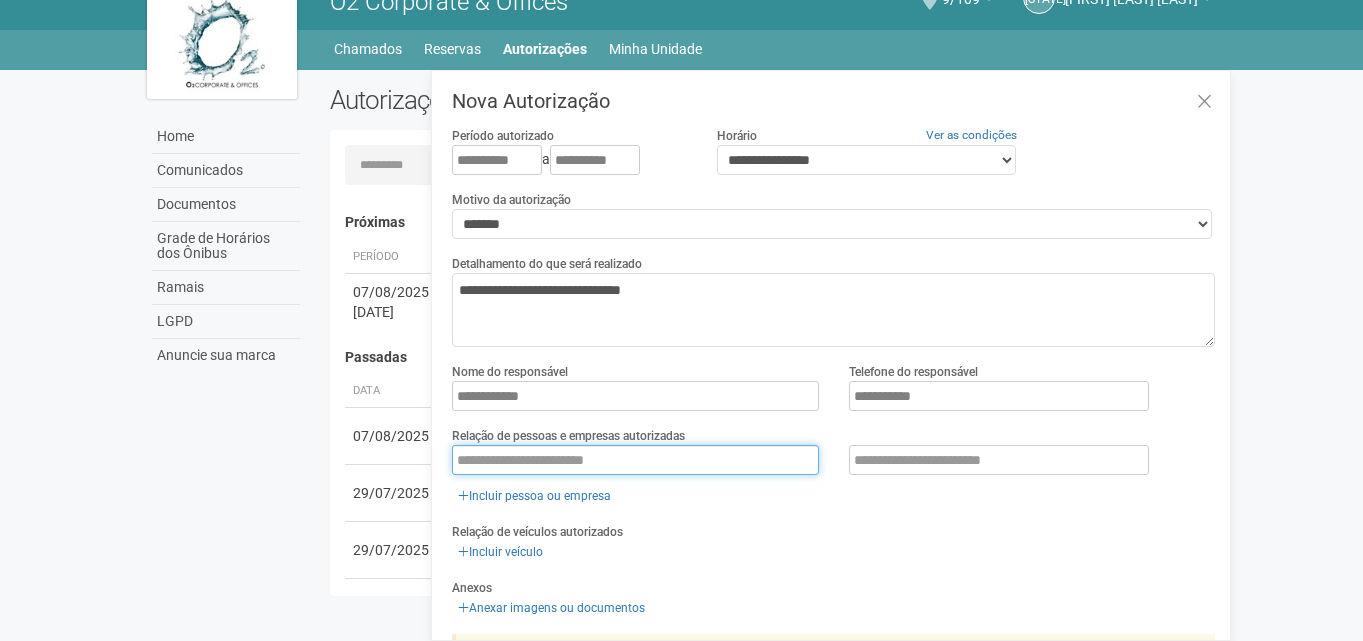 click at bounding box center [635, 460] 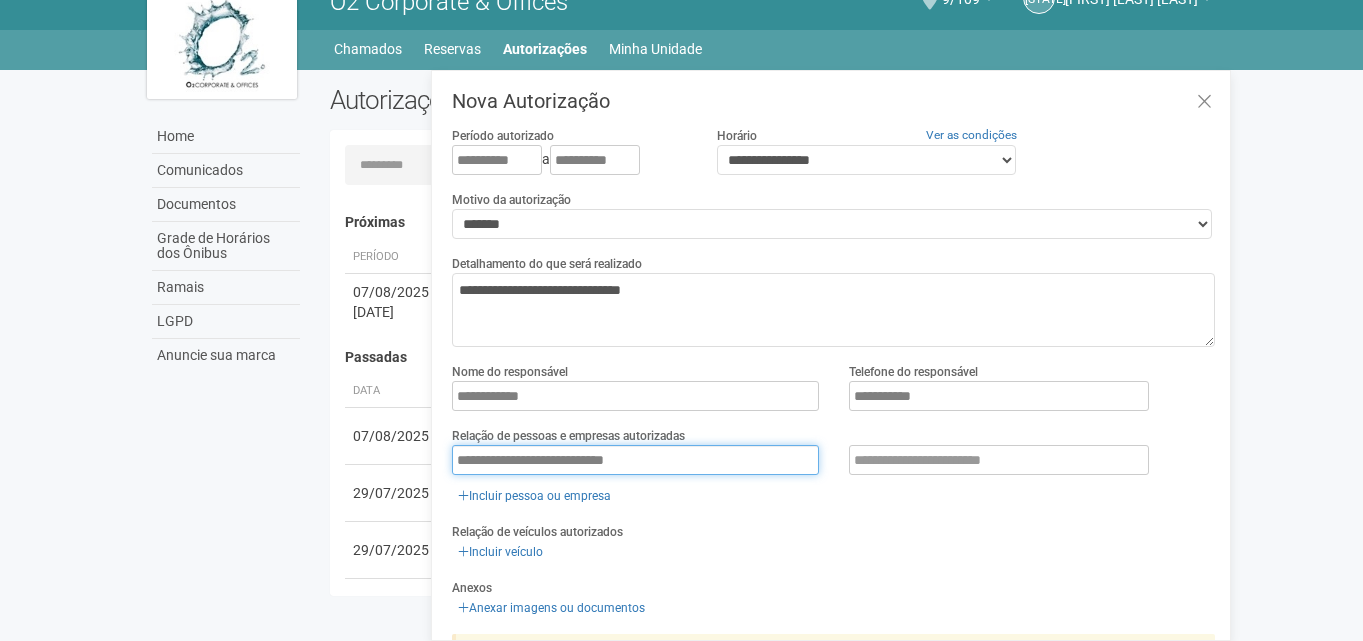 type on "**********" 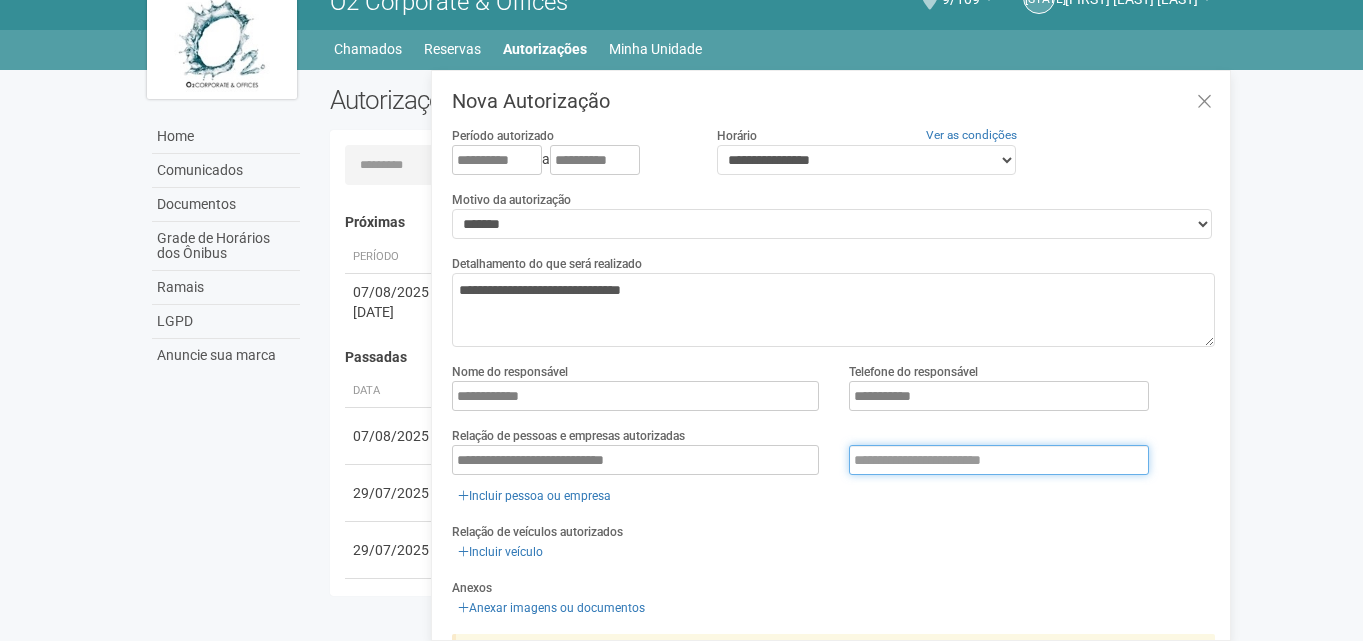 click at bounding box center (999, 460) 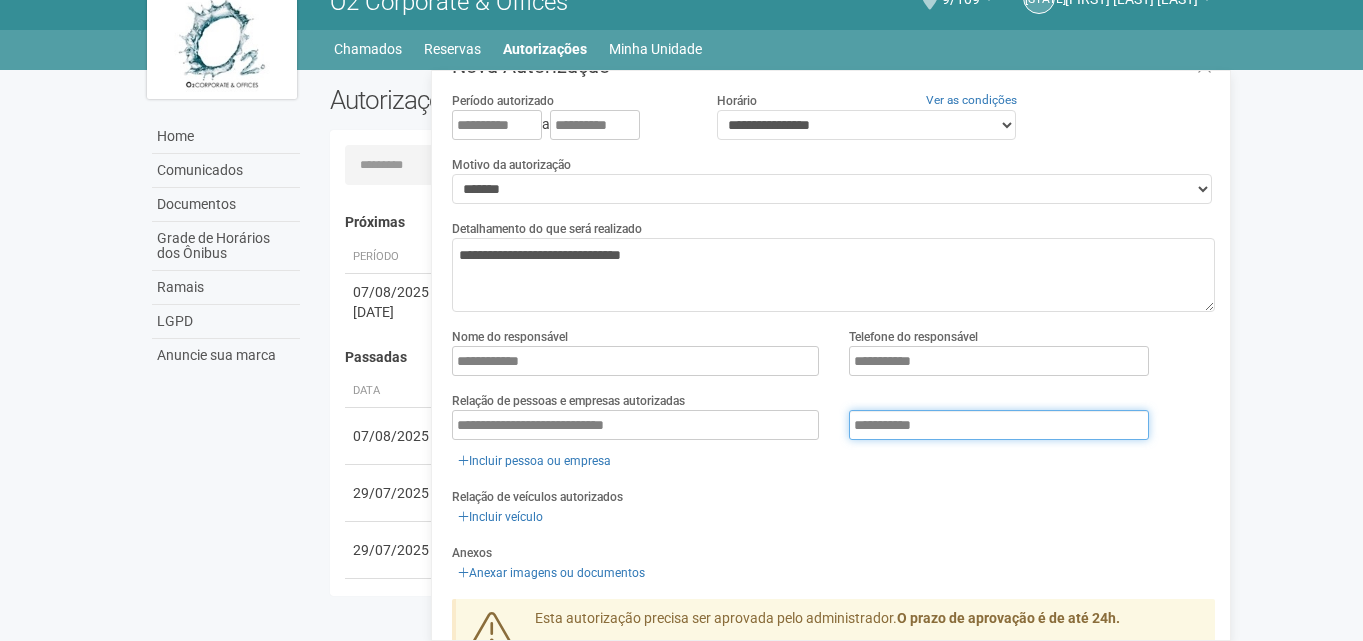 scroll, scrollTop: 142, scrollLeft: 0, axis: vertical 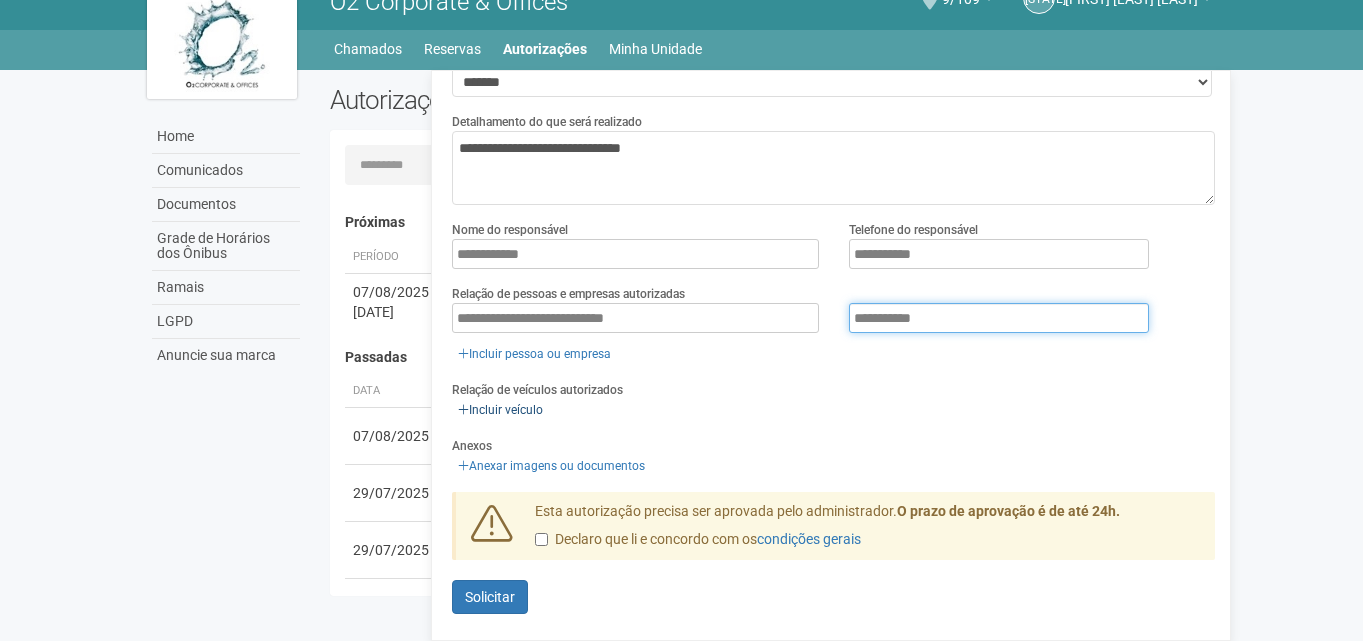 type on "**********" 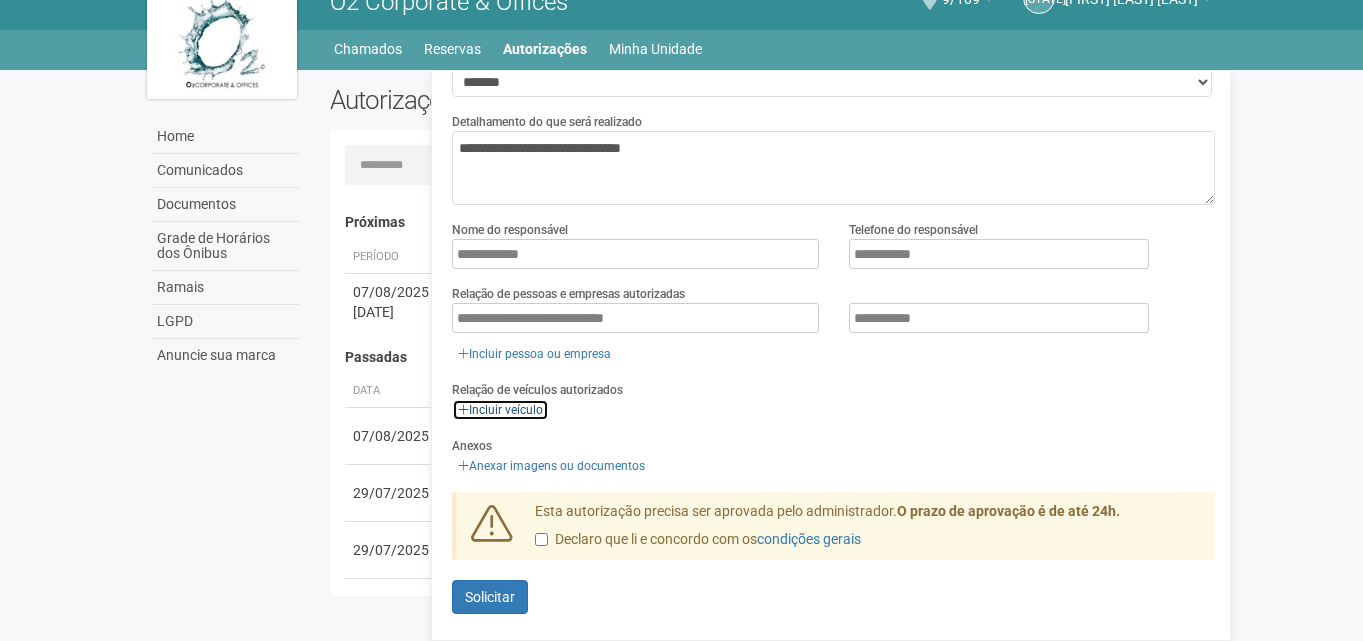 click on "Incluir veículo" at bounding box center (500, 410) 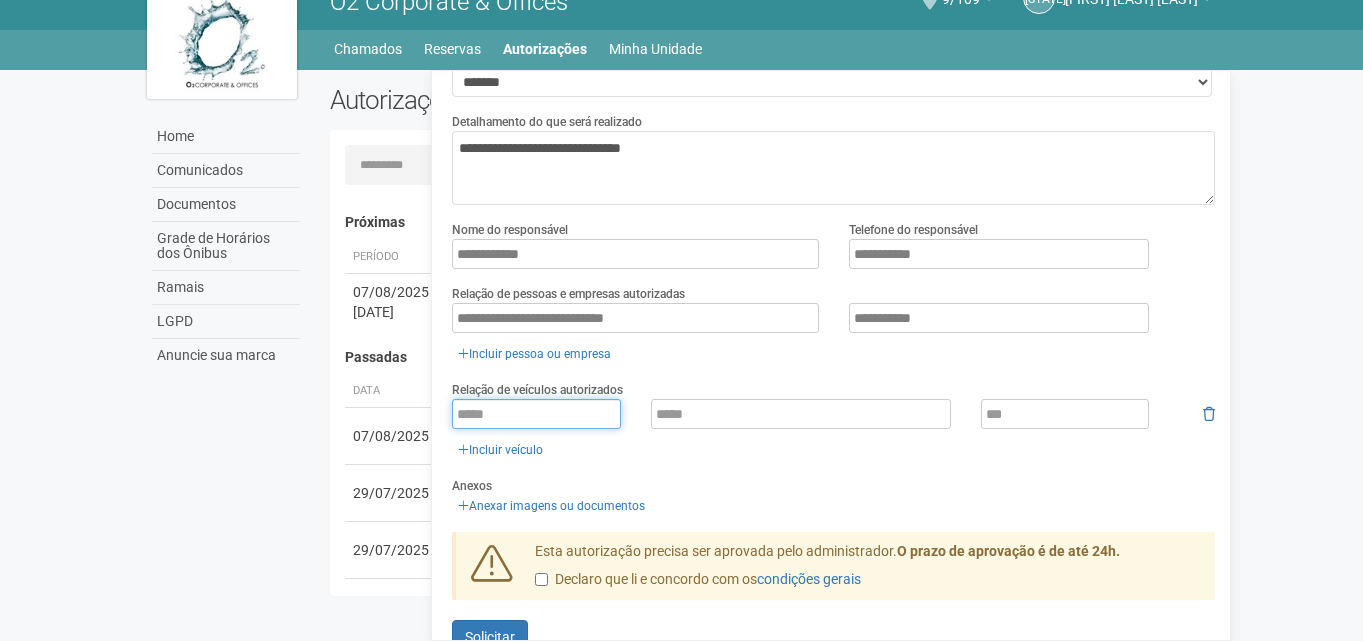 click at bounding box center [536, 414] 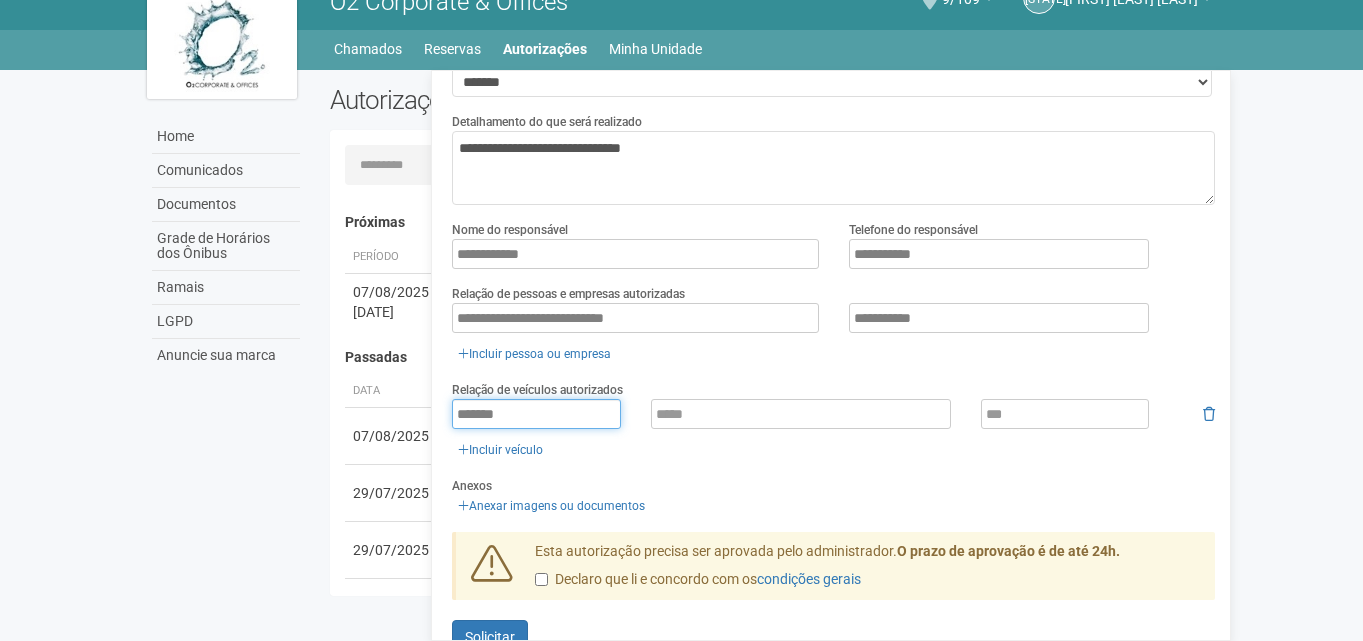 type on "*******" 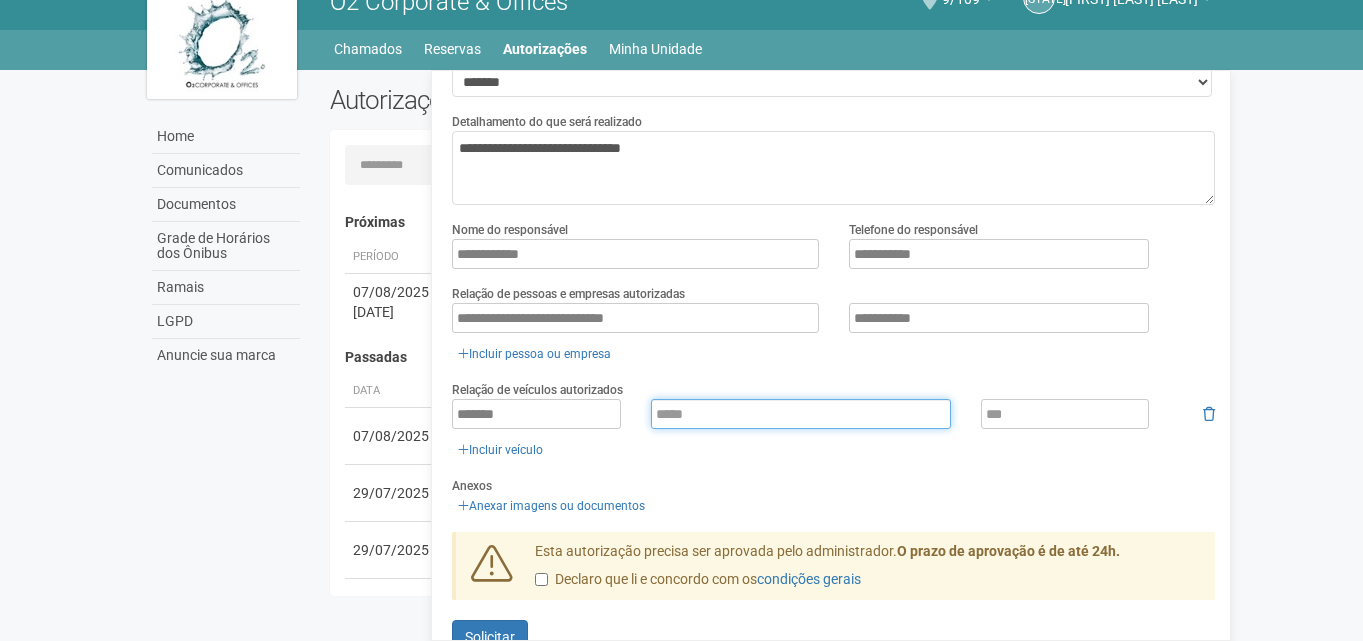 click at bounding box center [801, 414] 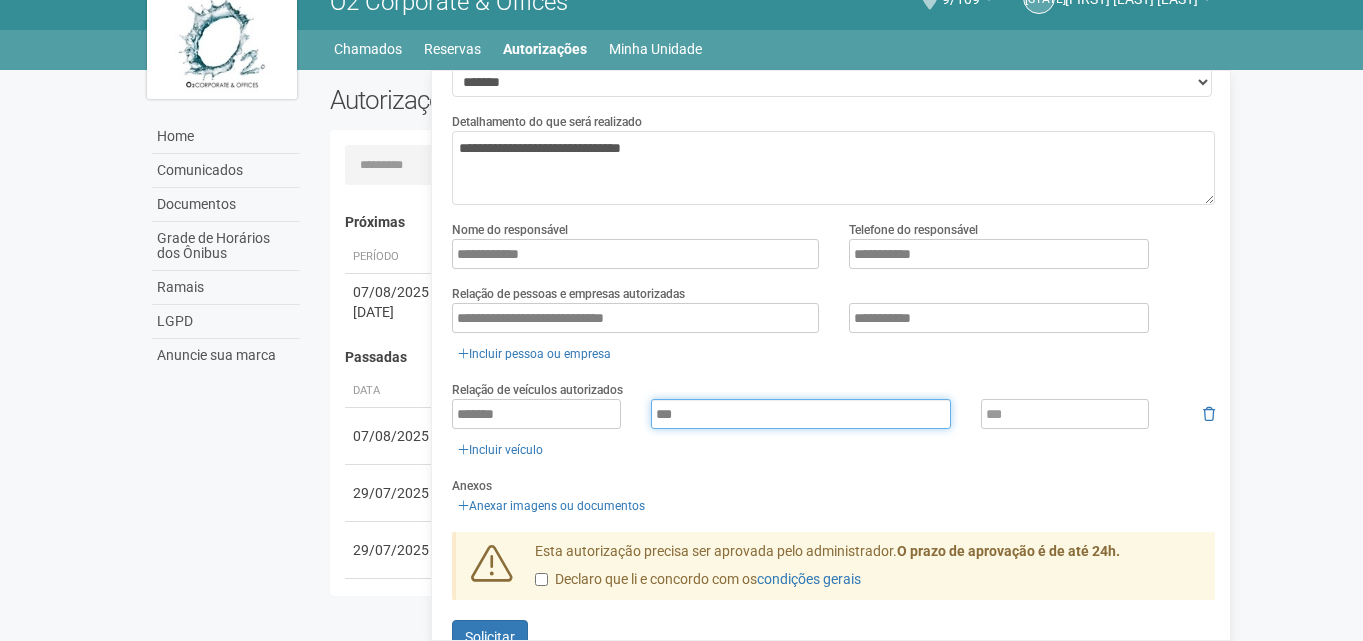 type on "***" 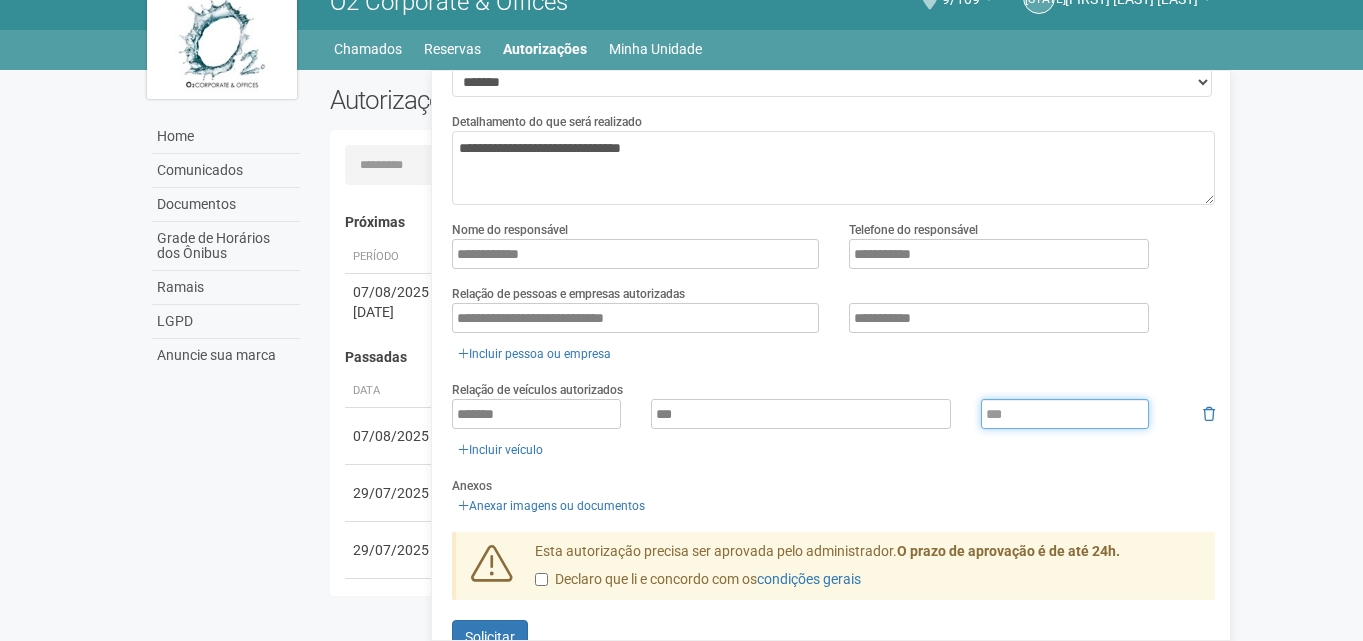 click at bounding box center (1065, 414) 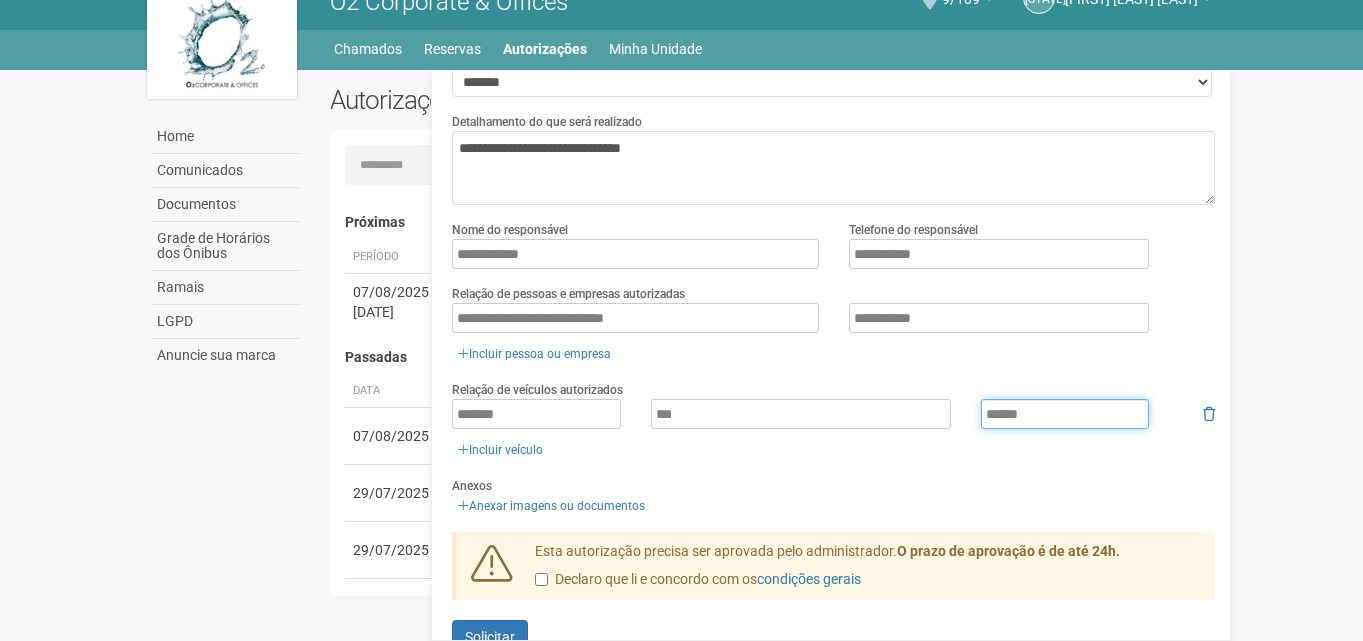 type on "******" 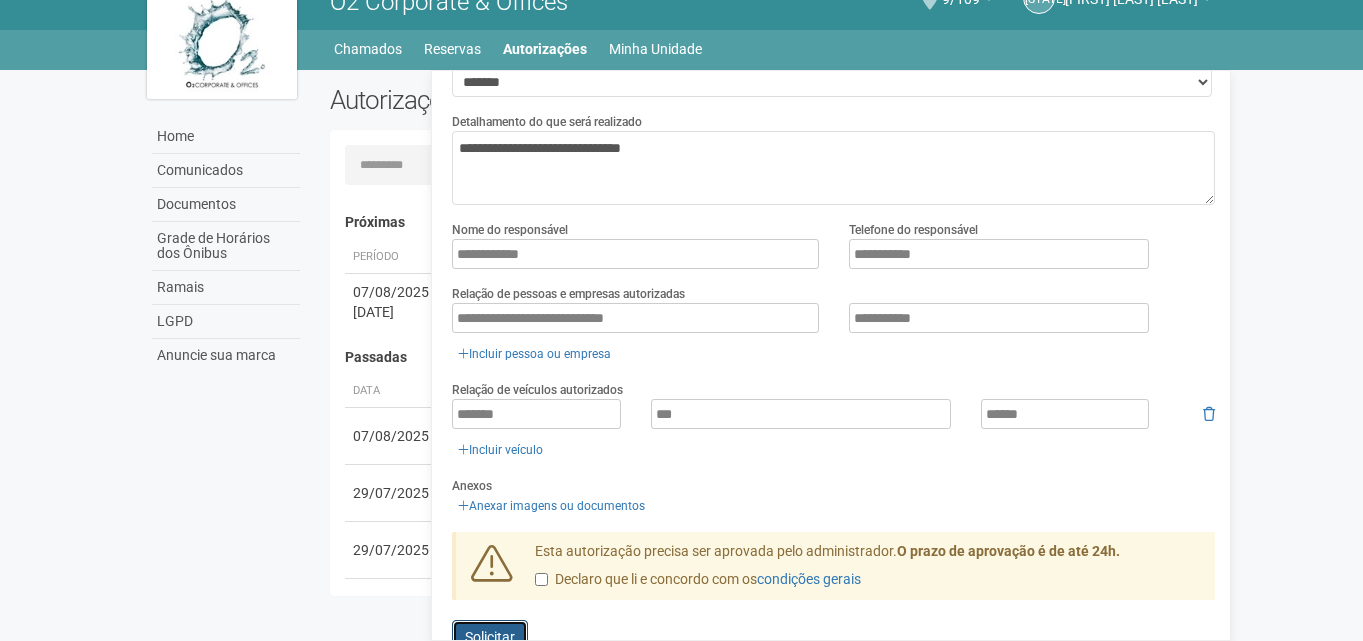click on "Enviando...
Solicitar" at bounding box center (490, 637) 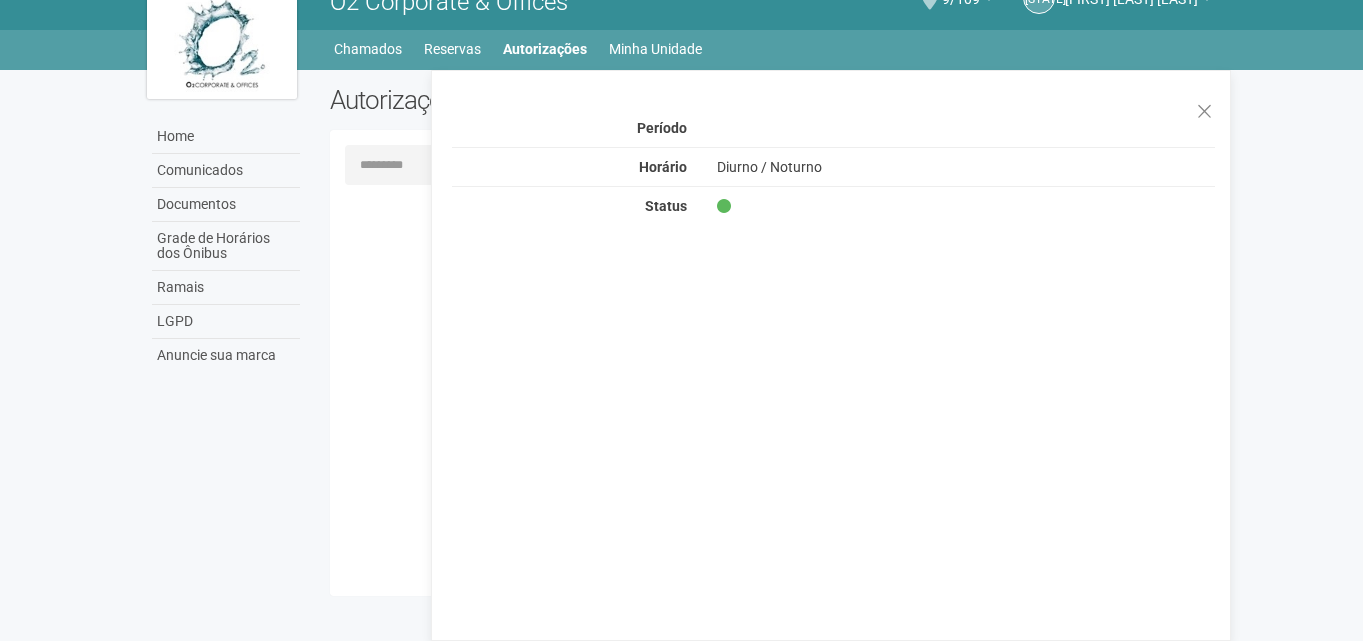 scroll, scrollTop: 0, scrollLeft: 0, axis: both 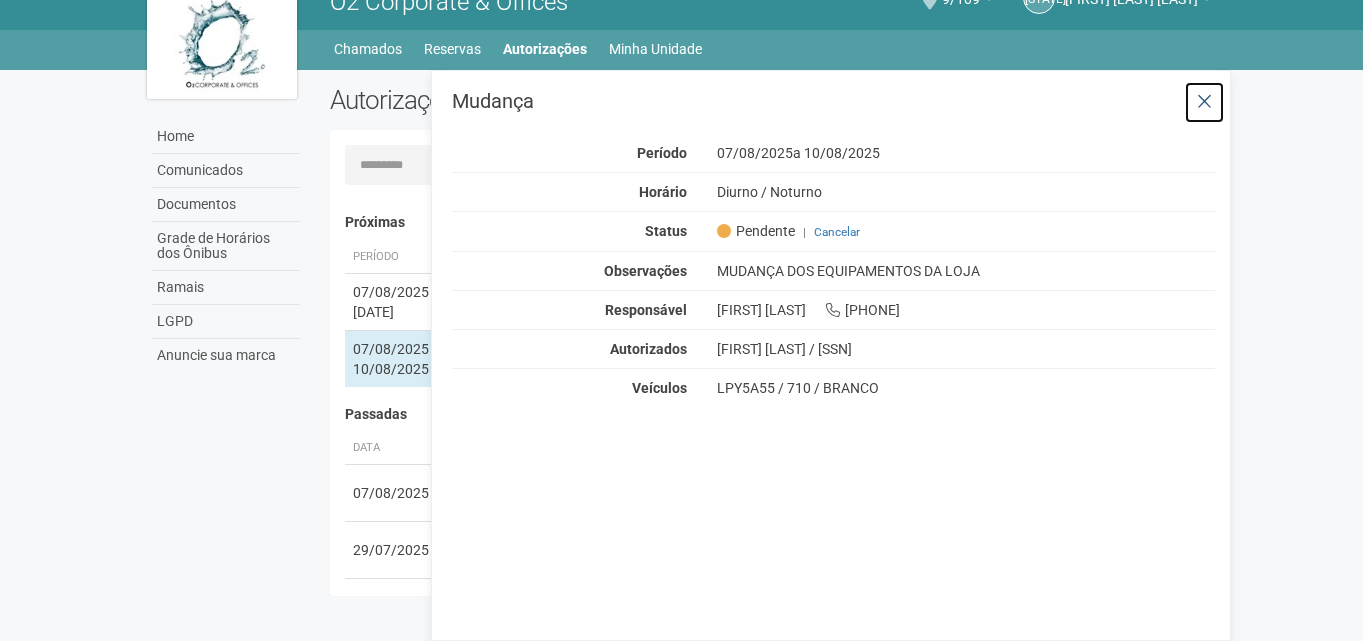 click at bounding box center (1204, 102) 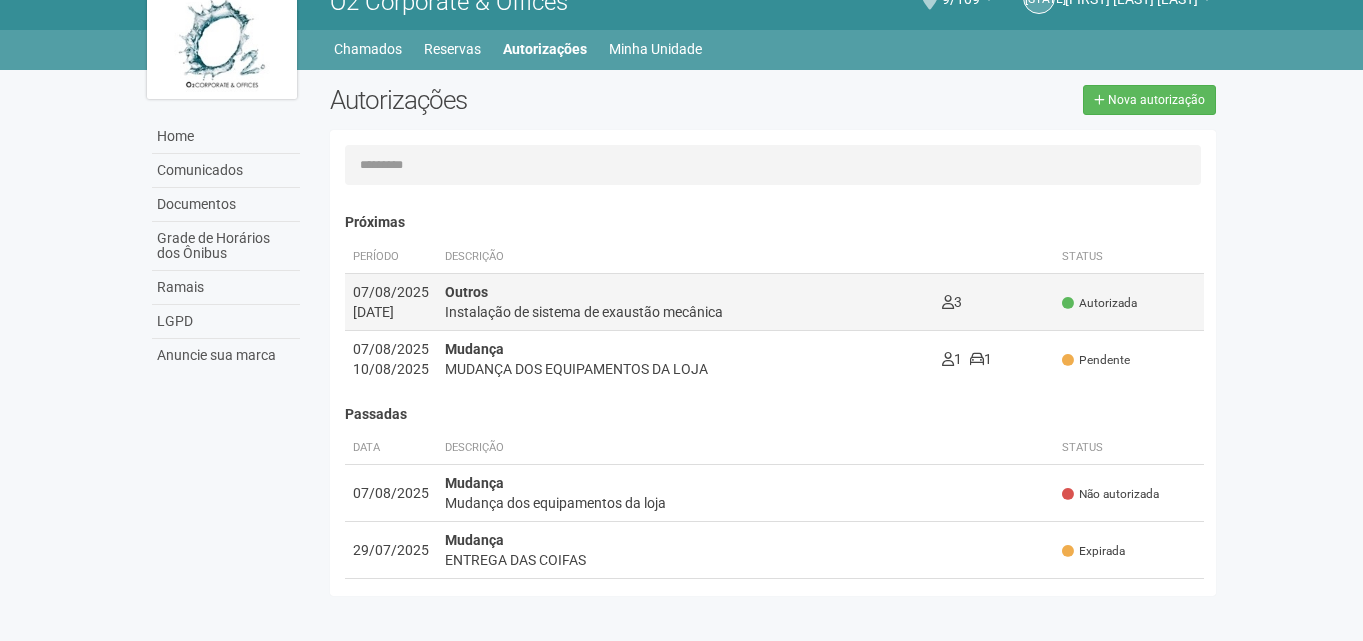 click on "Instalação de sistema de exaustão mecânica" at bounding box center [686, 312] 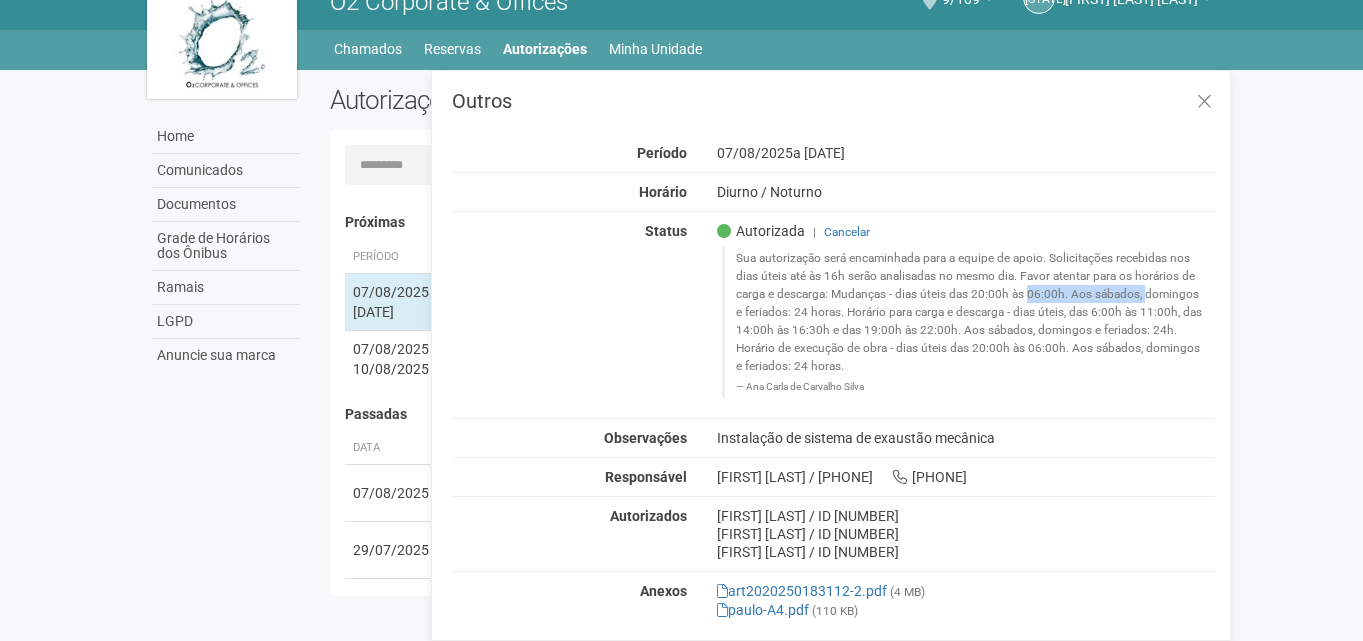 drag, startPoint x: 964, startPoint y: 296, endPoint x: 1076, endPoint y: 296, distance: 112 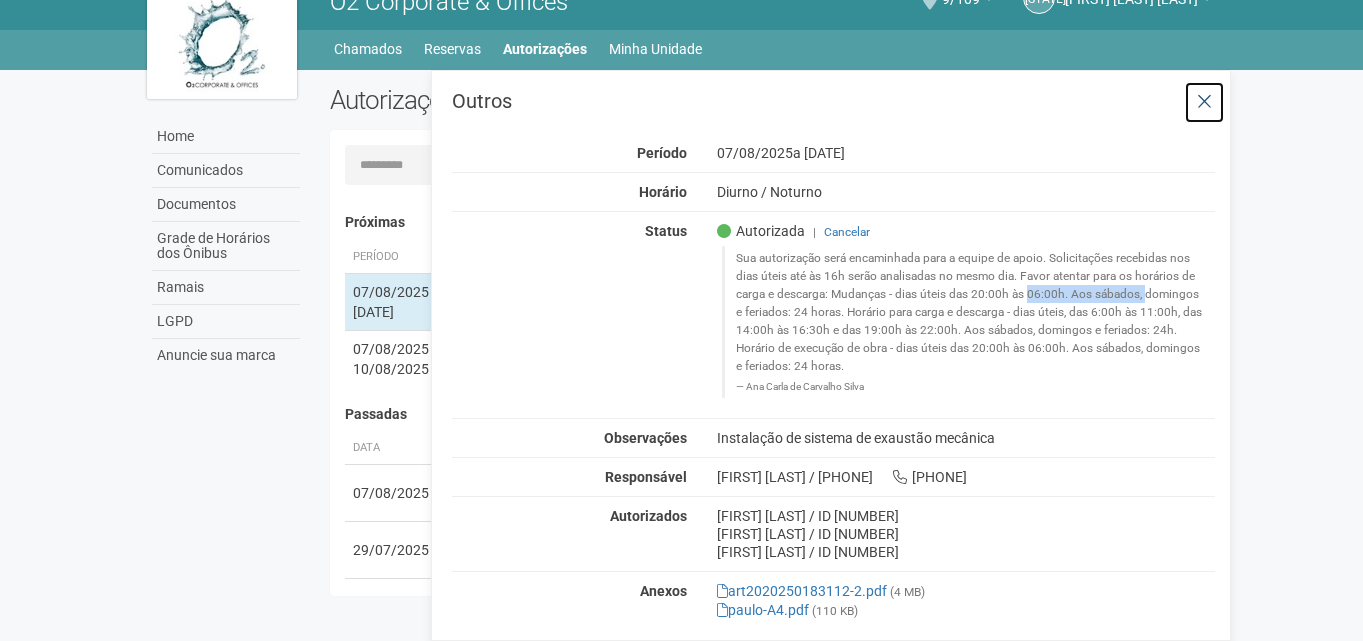 click at bounding box center (1204, 102) 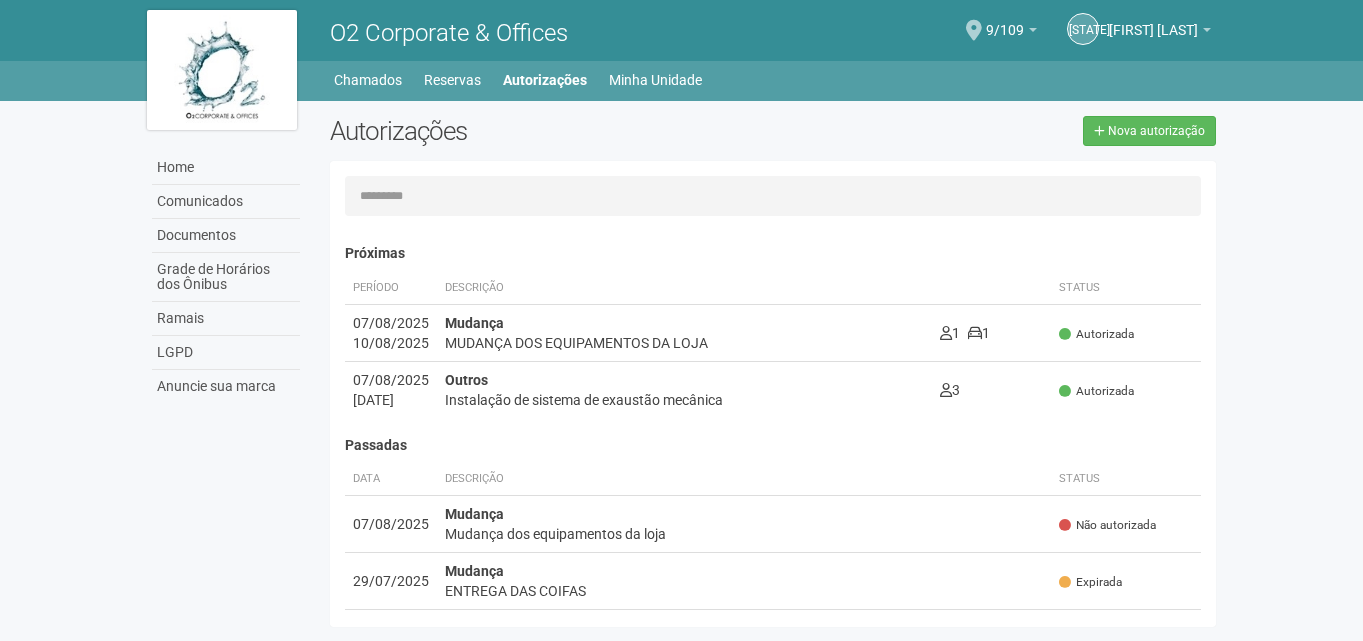 scroll, scrollTop: 31, scrollLeft: 0, axis: vertical 